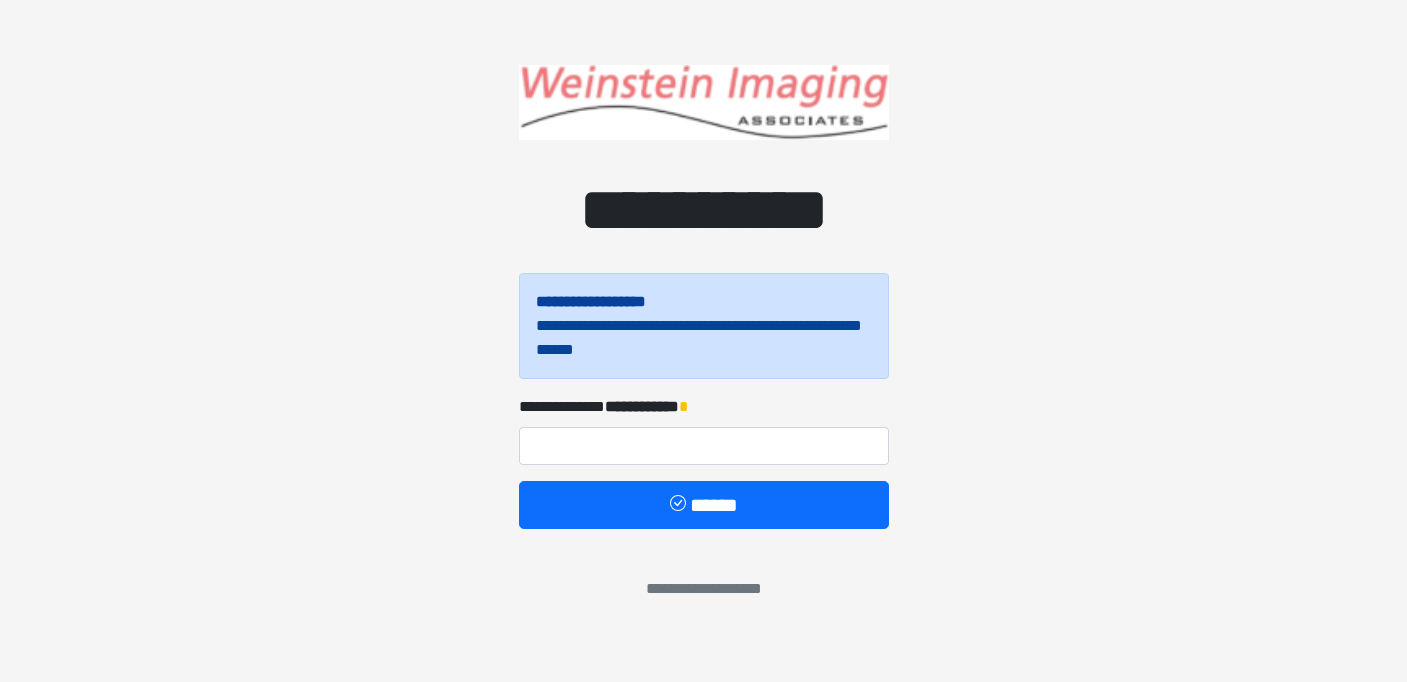 scroll, scrollTop: 0, scrollLeft: 0, axis: both 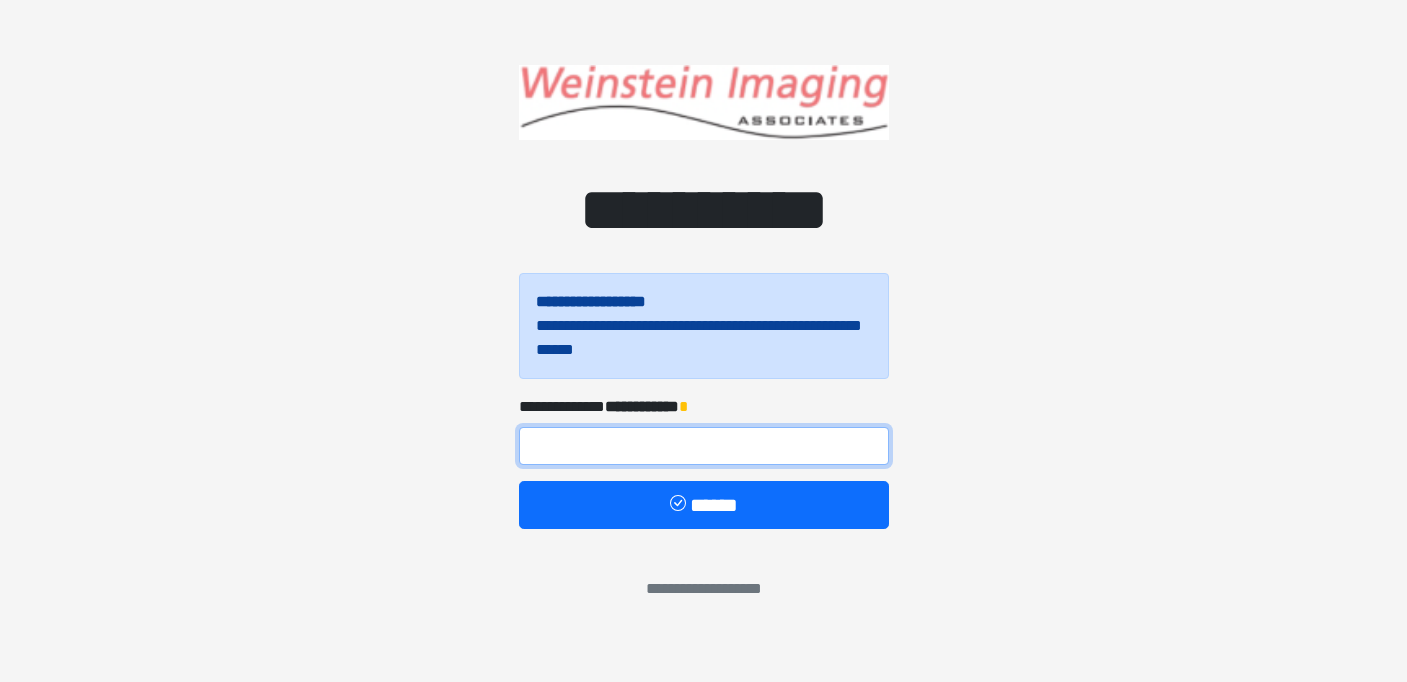 click at bounding box center (704, 446) 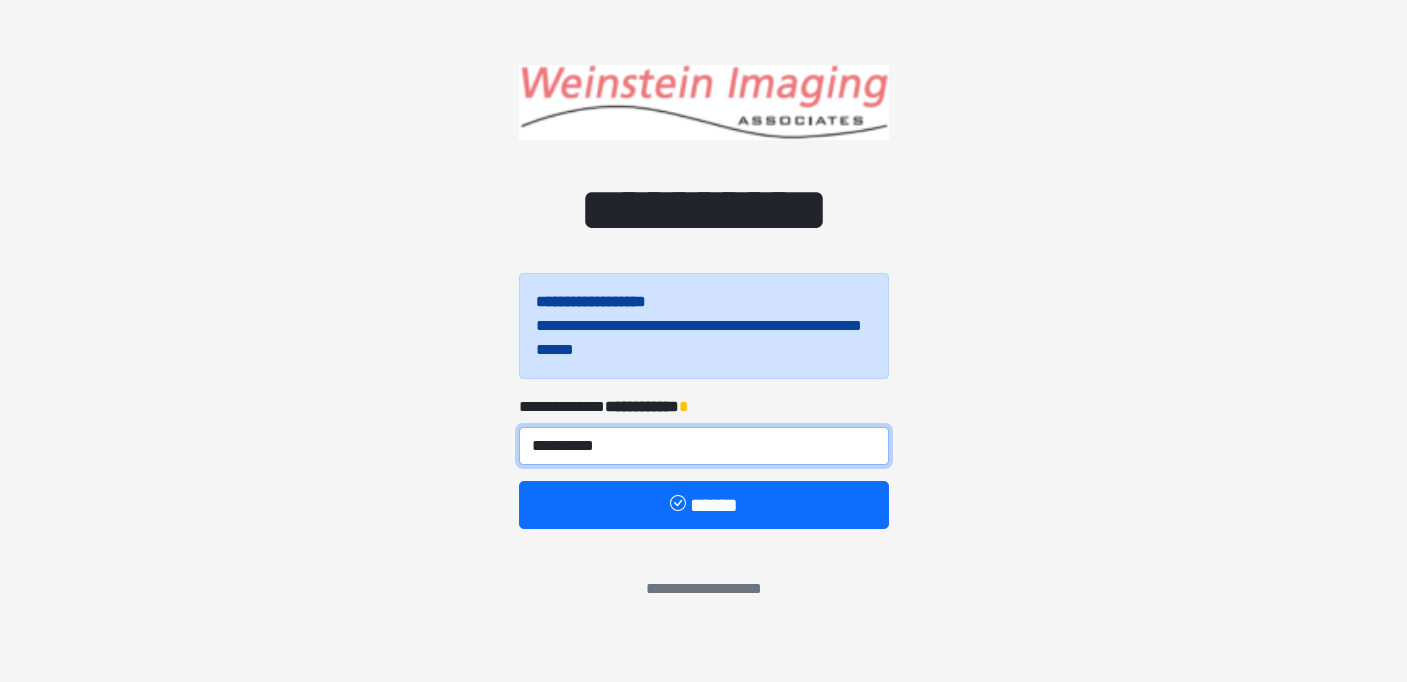 type on "**********" 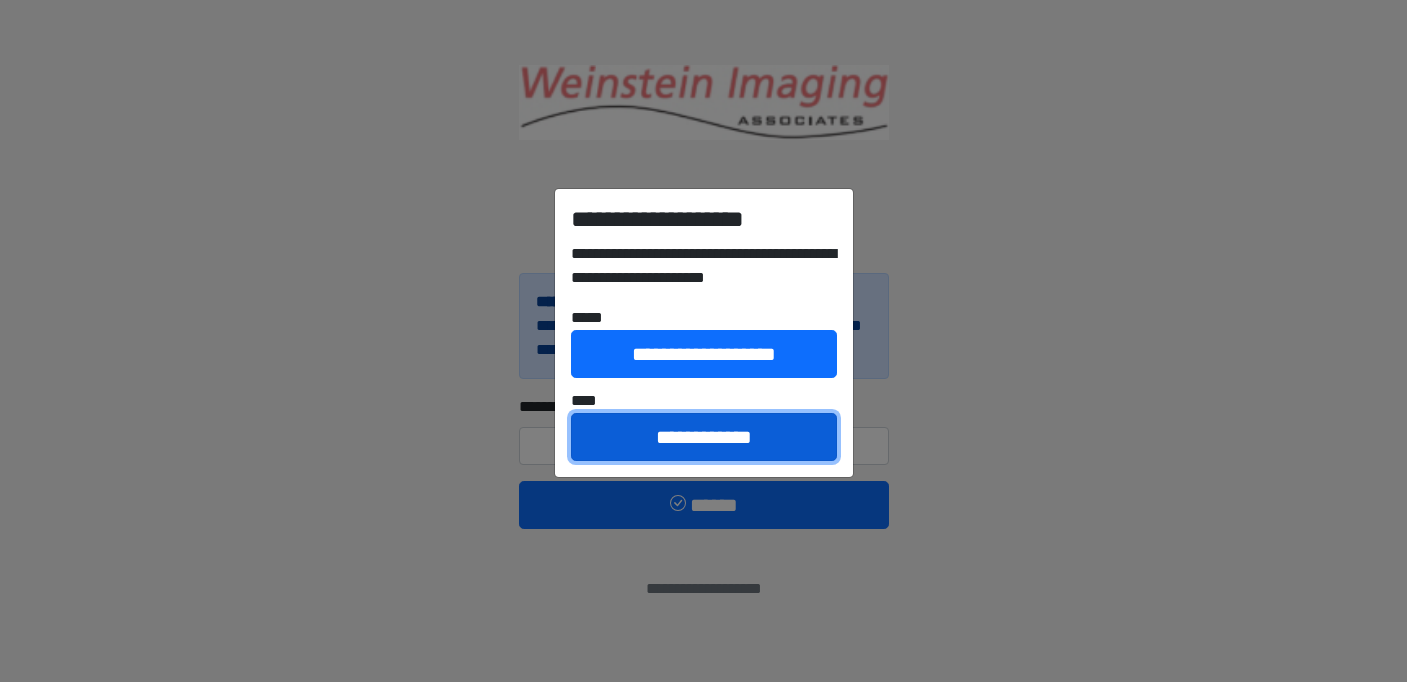 click on "**********" at bounding box center (704, 437) 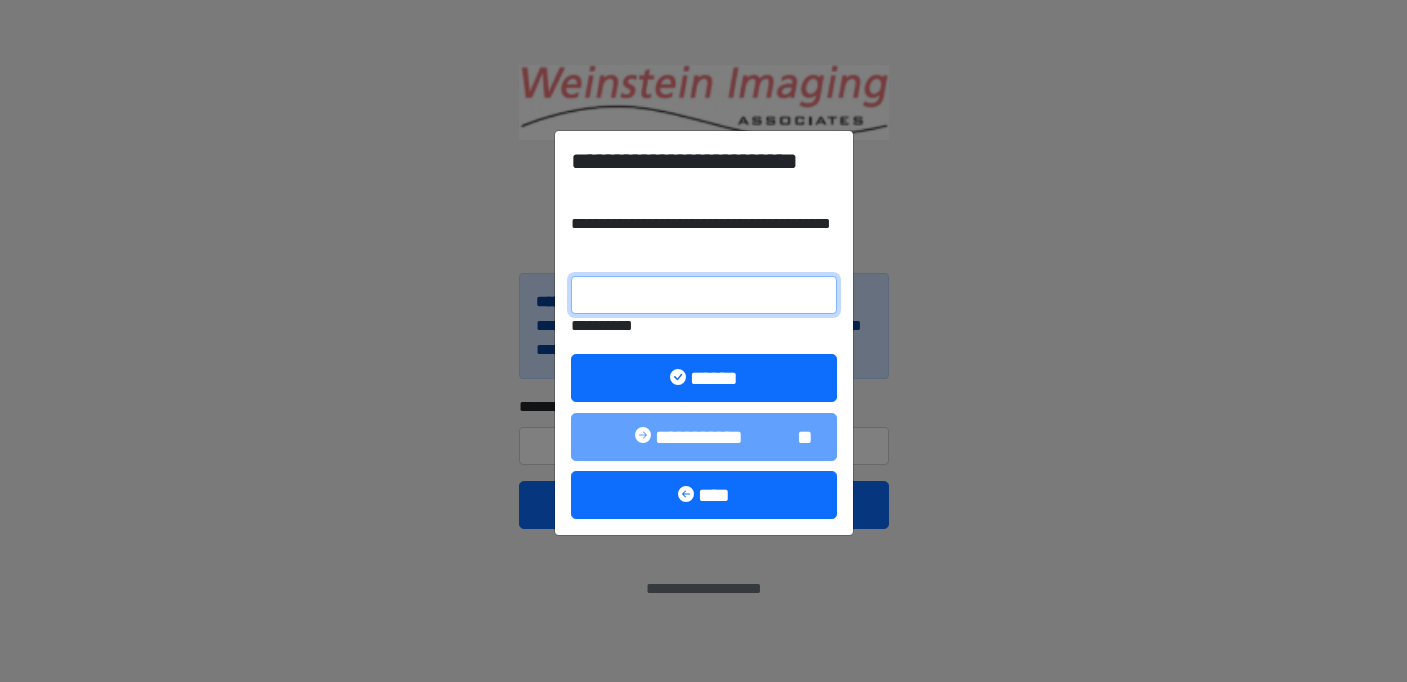 click on "**********" at bounding box center [704, 295] 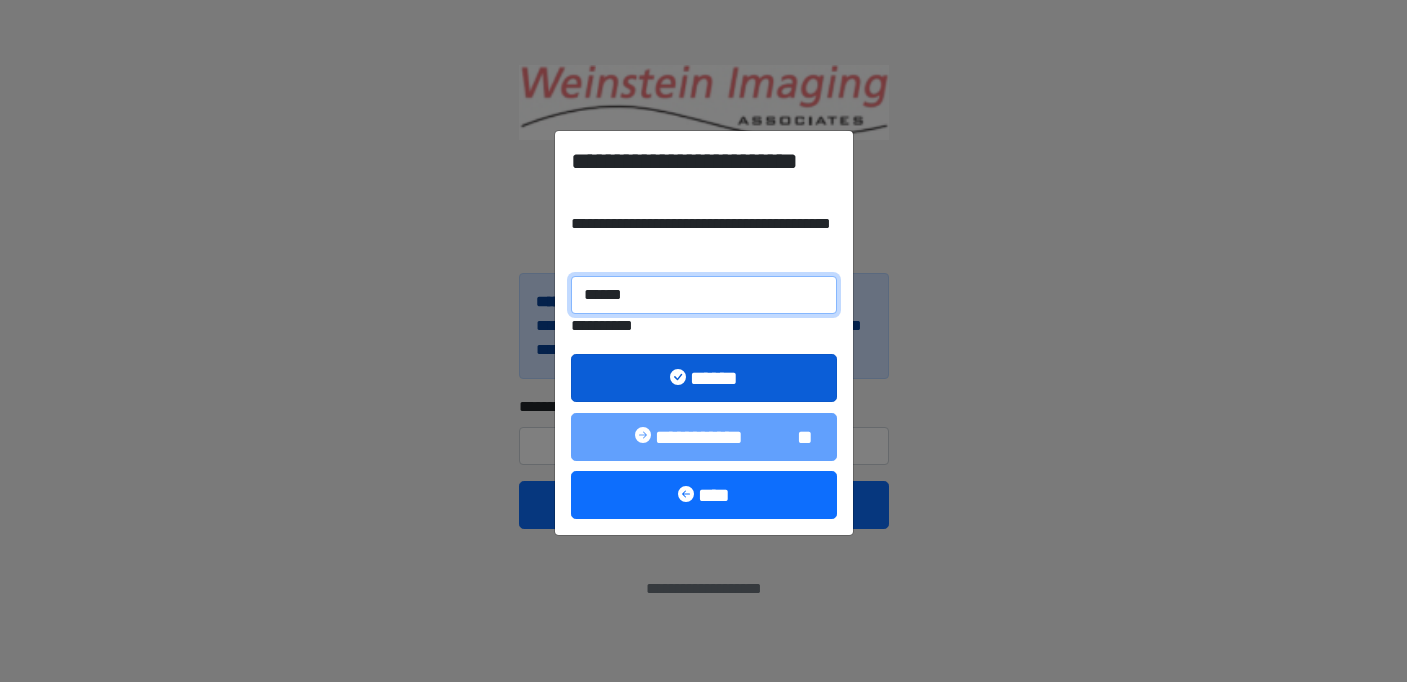 type on "******" 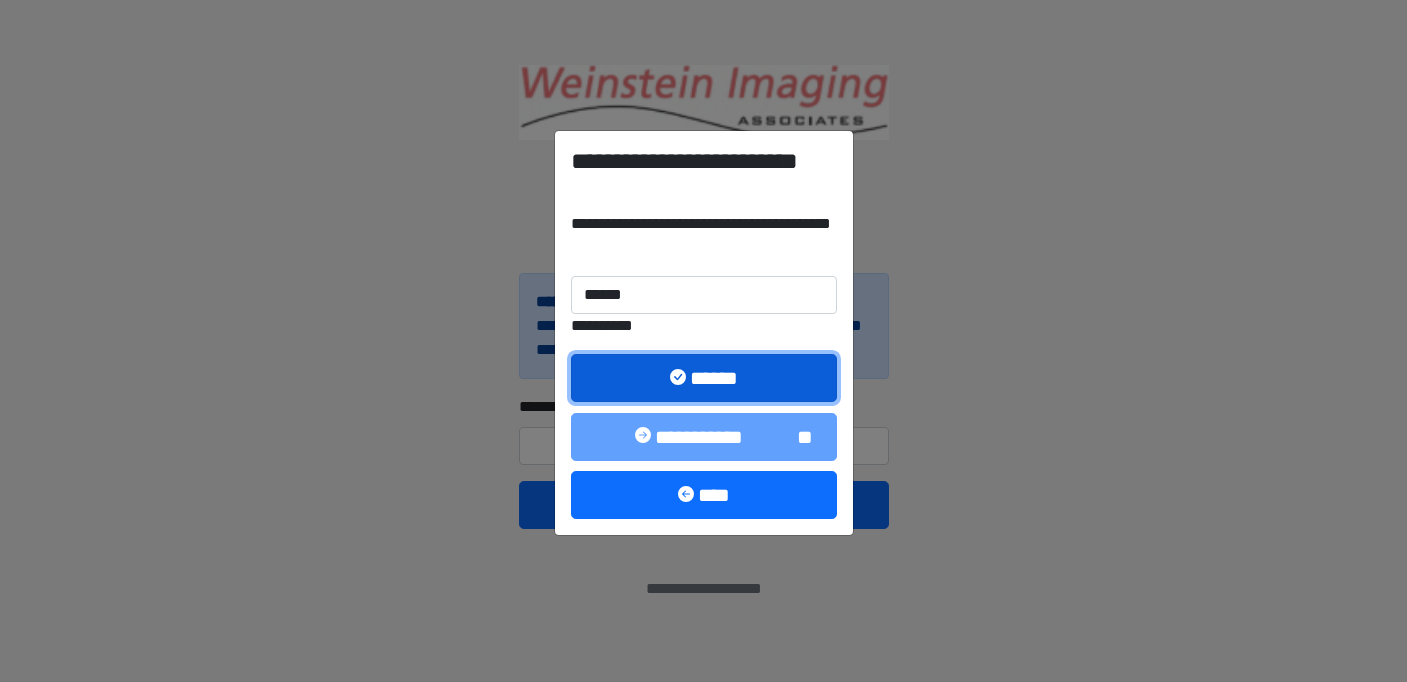 click on "******" at bounding box center [704, 378] 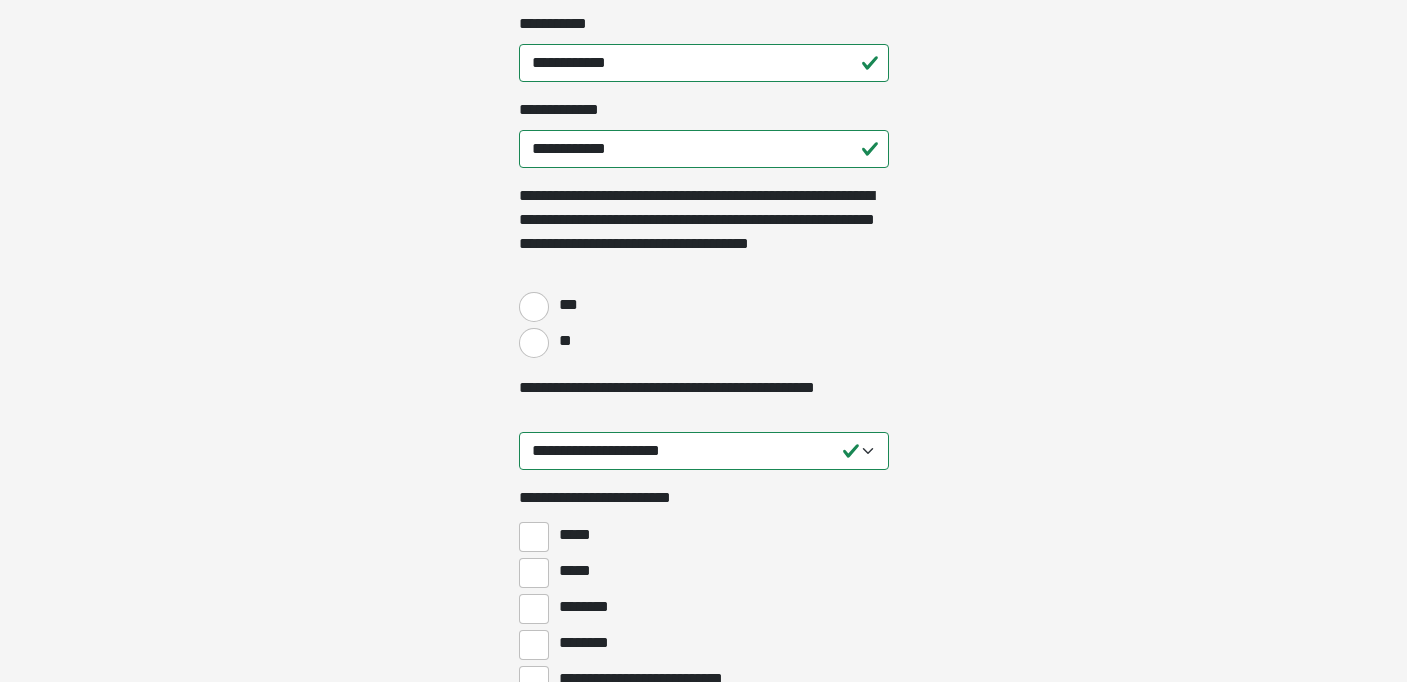 scroll, scrollTop: 360, scrollLeft: 0, axis: vertical 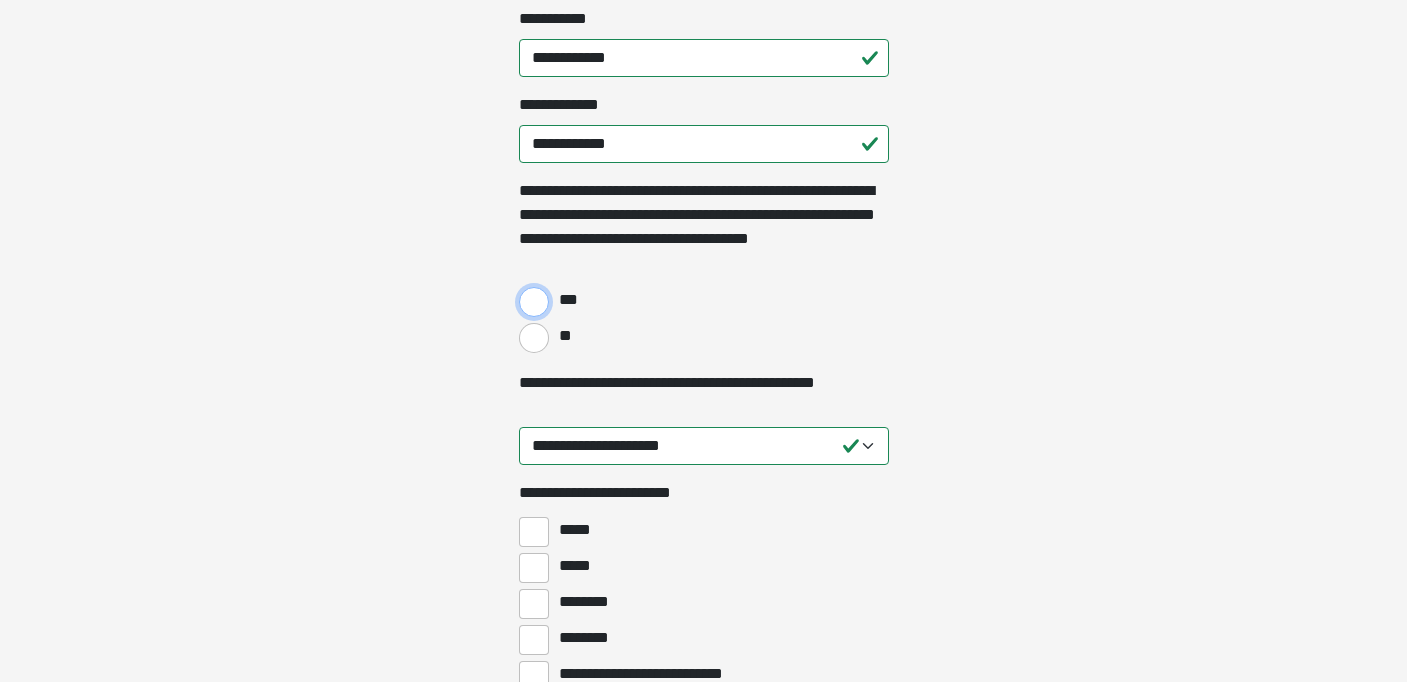click on "***" at bounding box center [534, 302] 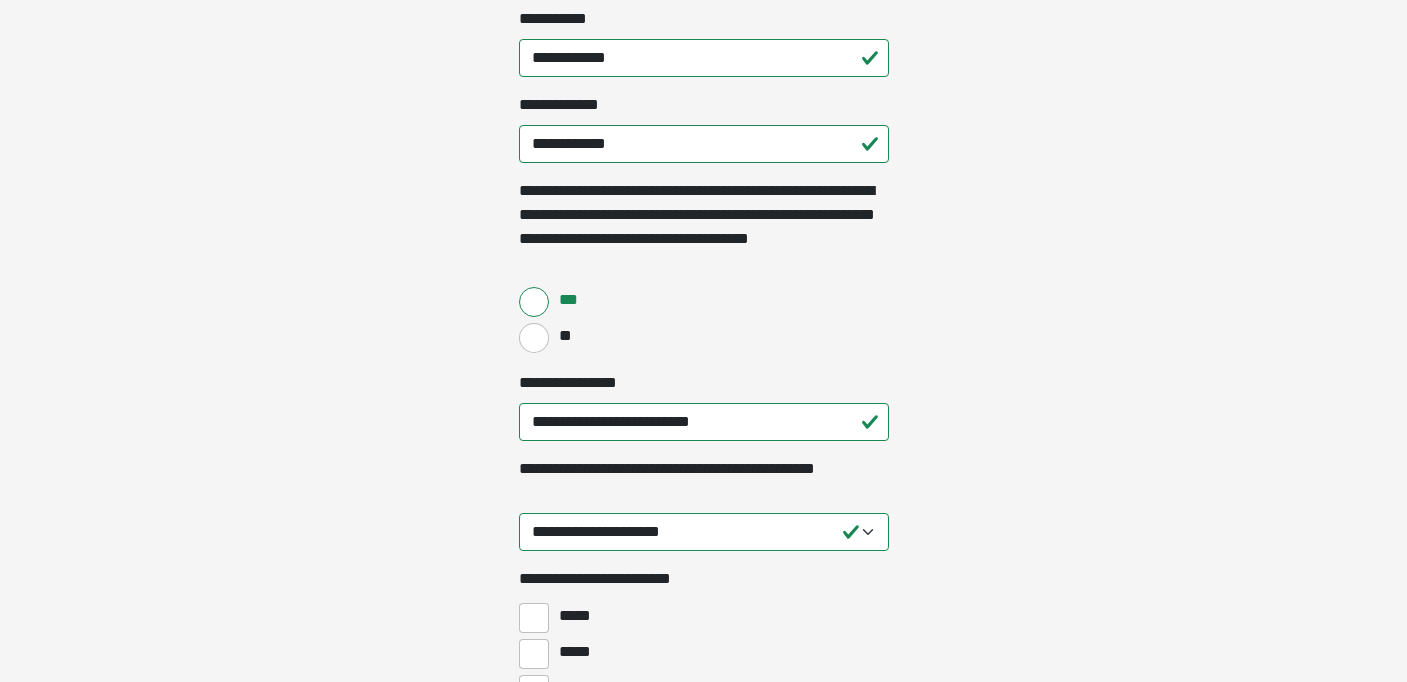 click on "**********" at bounding box center [703, -19] 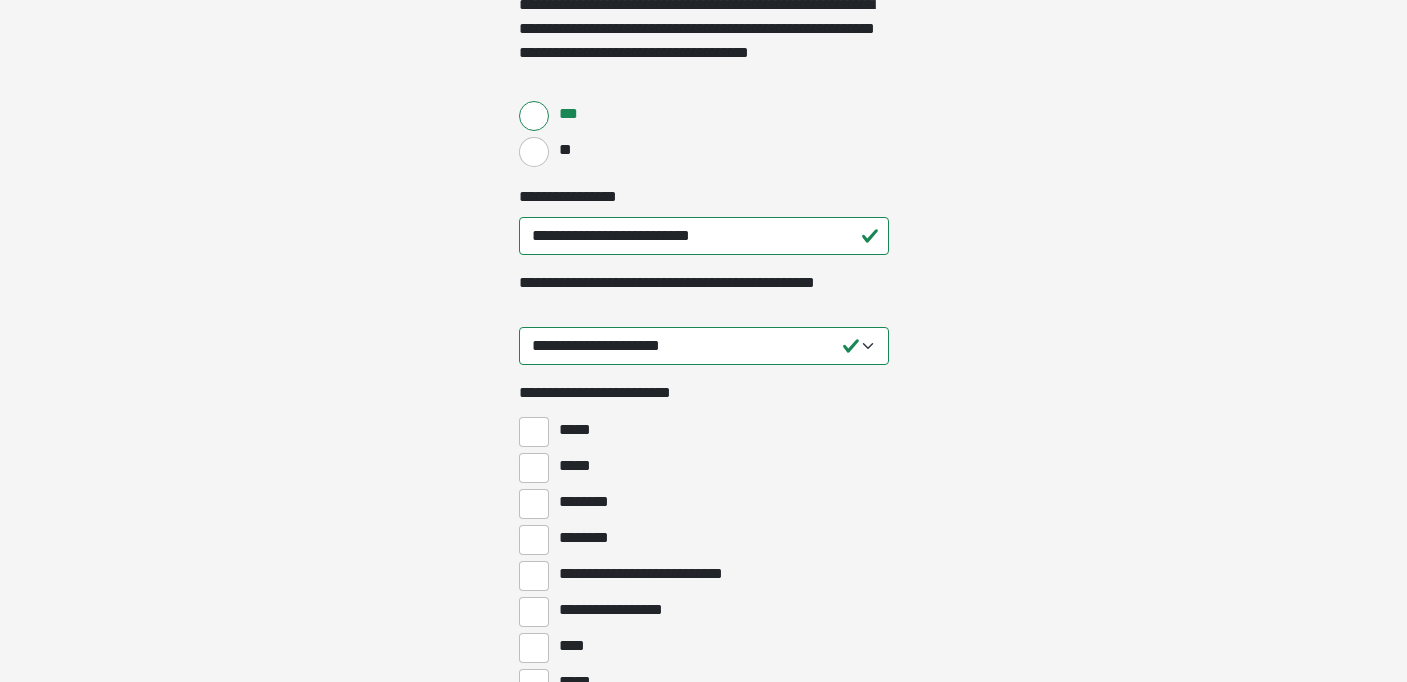 scroll, scrollTop: 560, scrollLeft: 0, axis: vertical 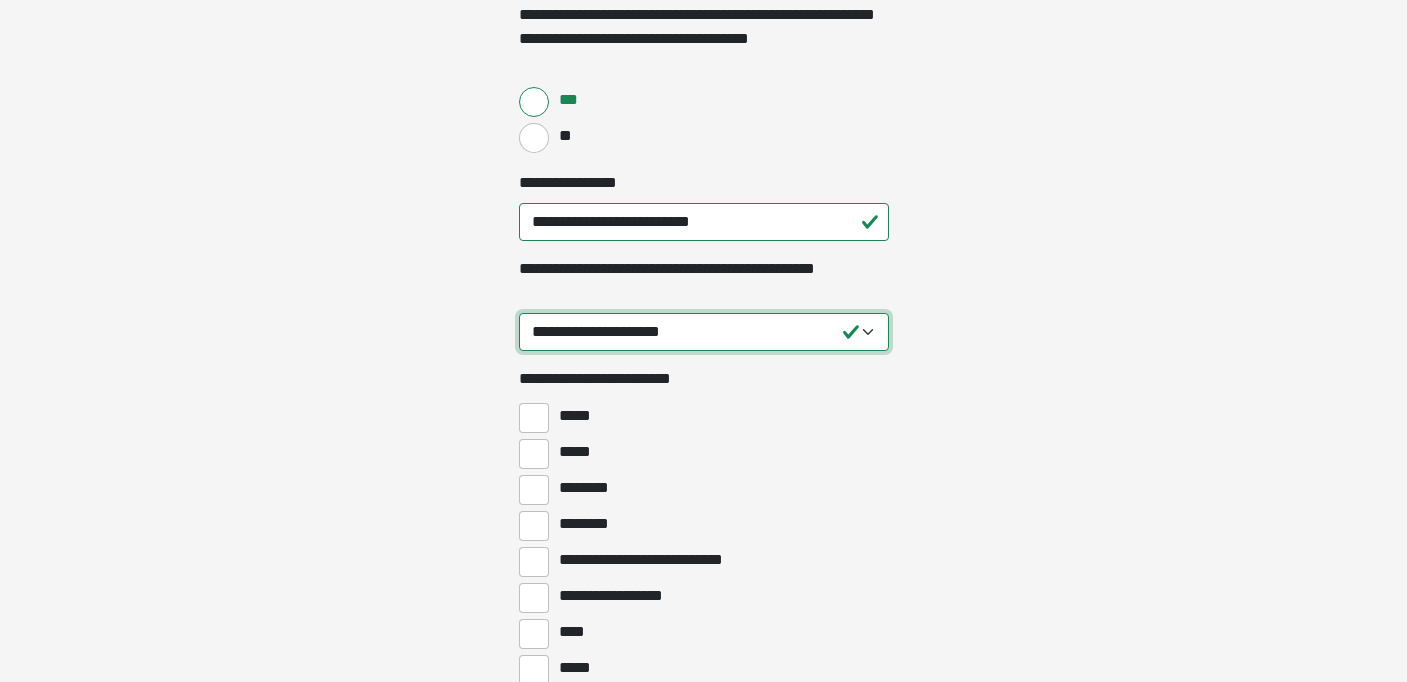 click on "**********" at bounding box center (704, 332) 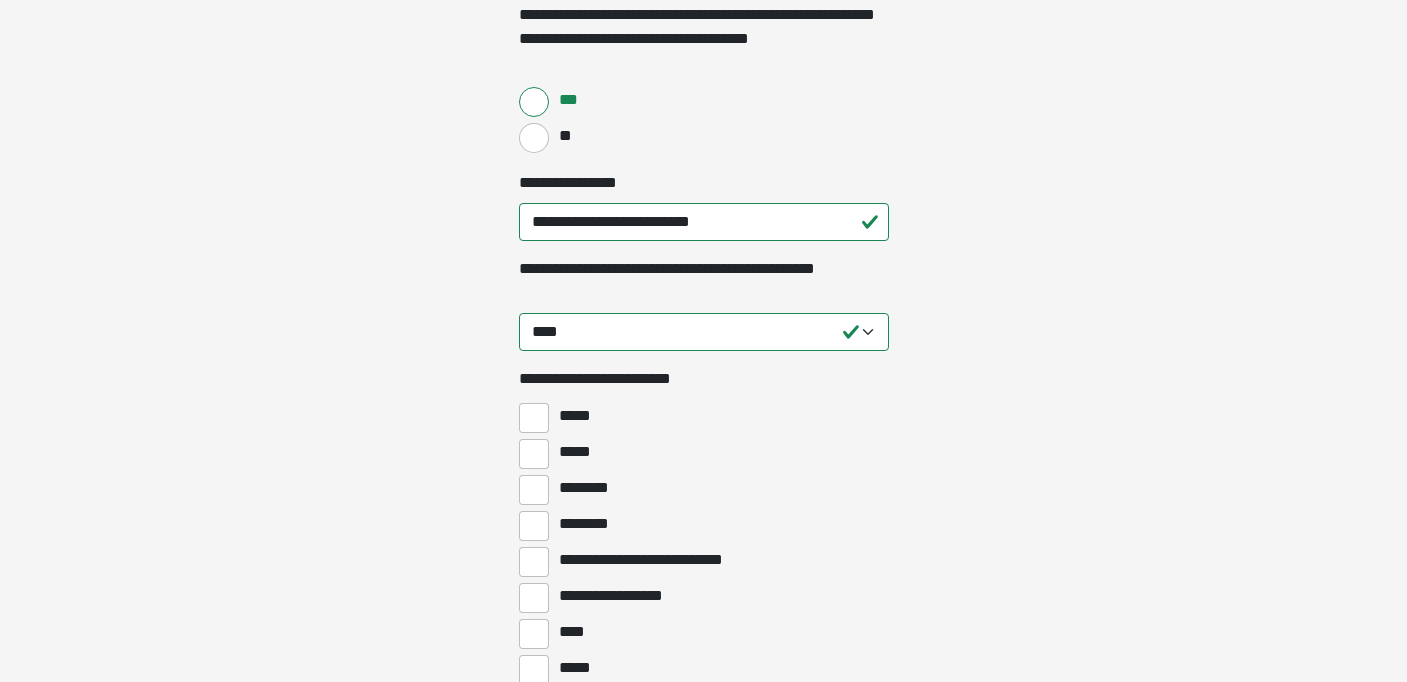 click on "********" at bounding box center (704, 524) 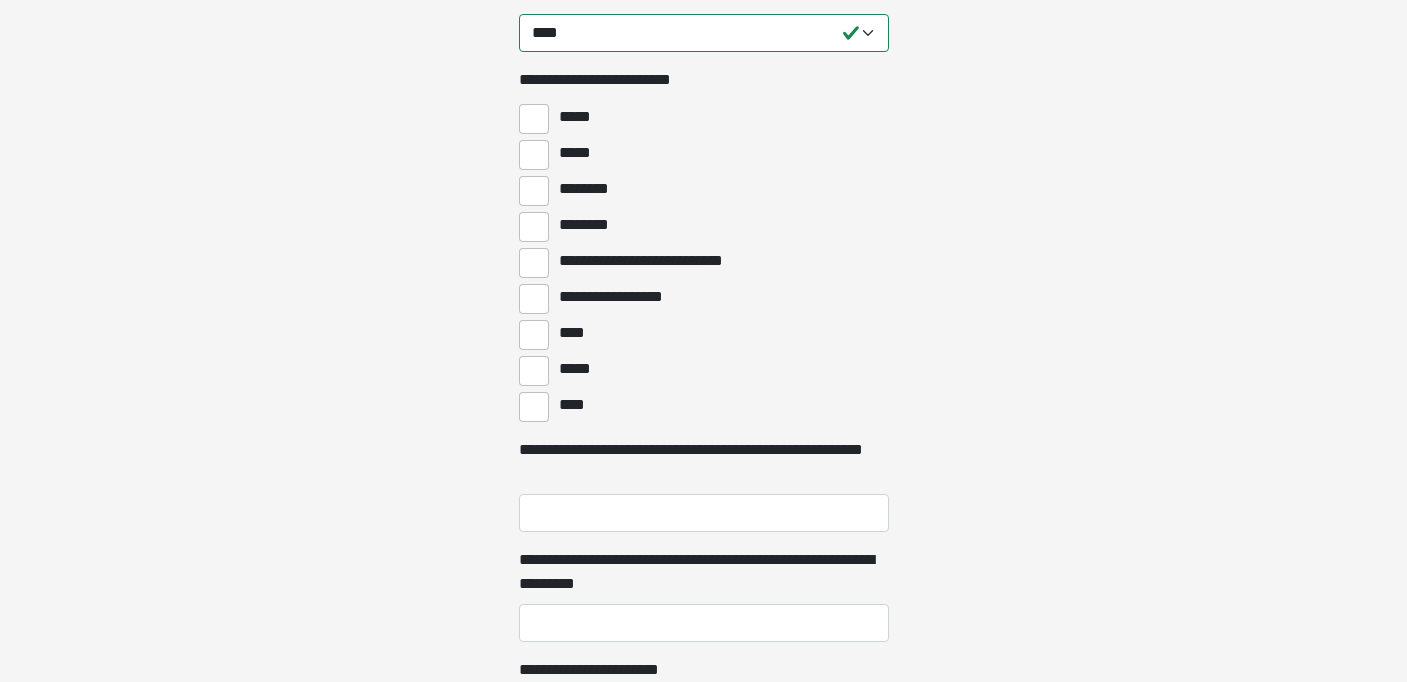 scroll, scrollTop: 880, scrollLeft: 0, axis: vertical 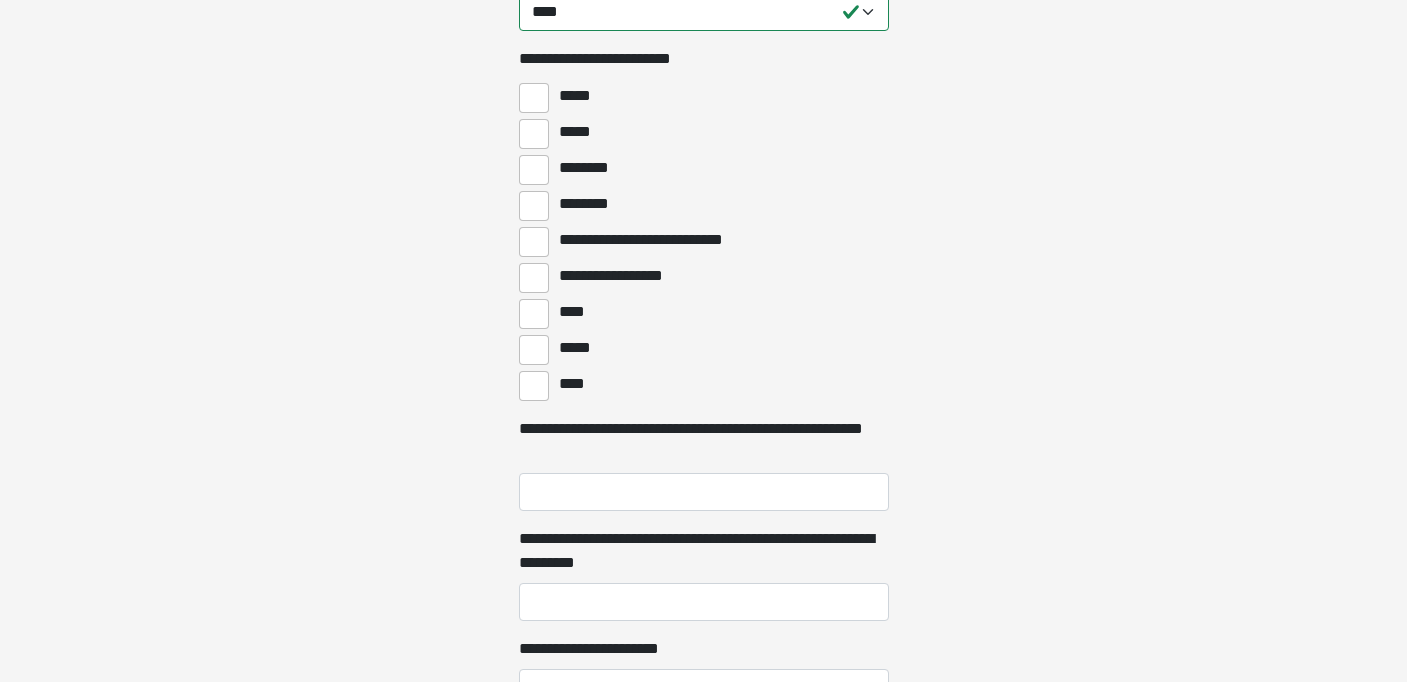 click on "********" at bounding box center (589, 168) 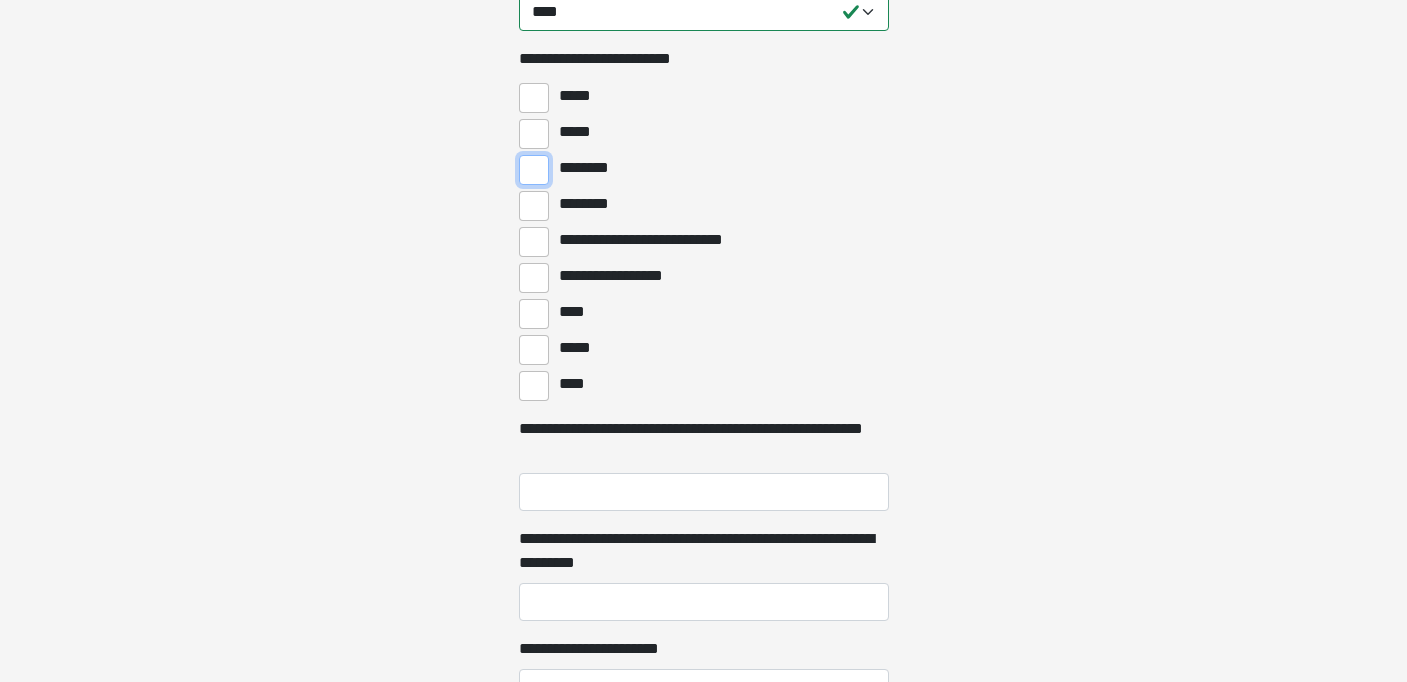 click on "********" at bounding box center (534, 170) 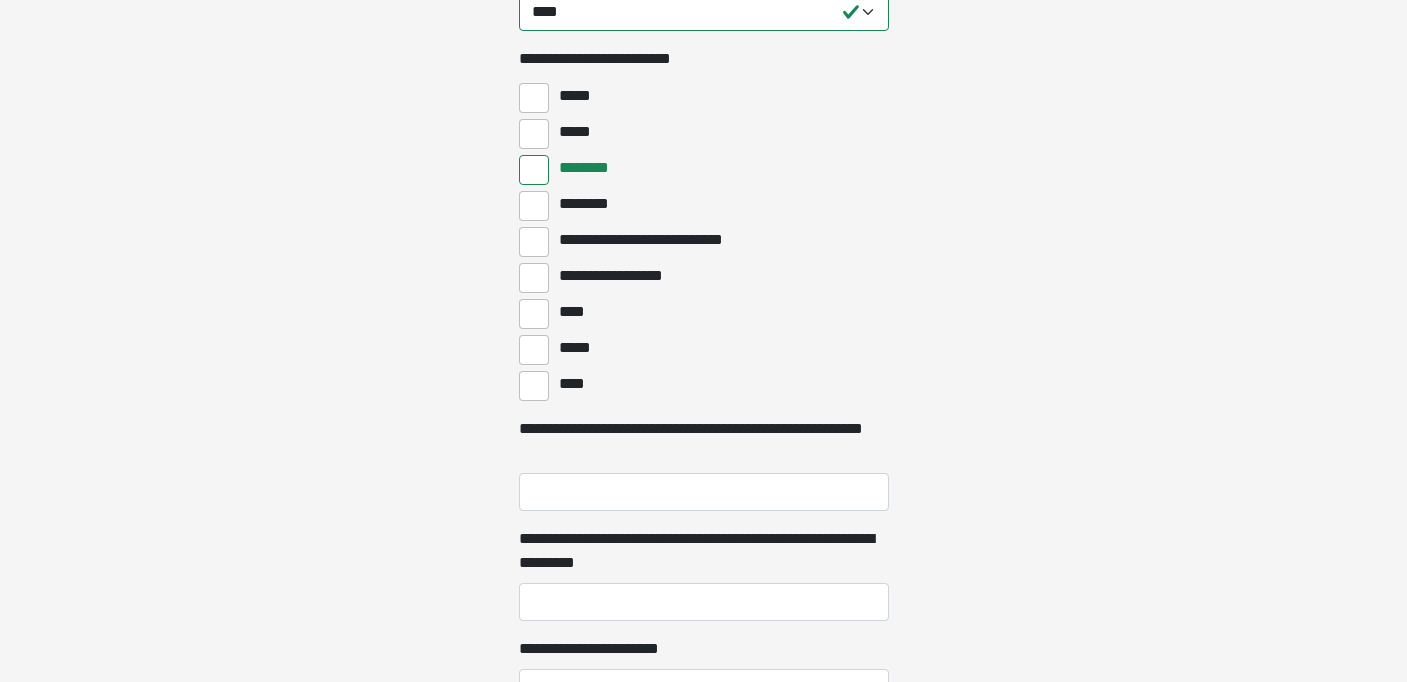 click on "**********" at bounding box center [703, -539] 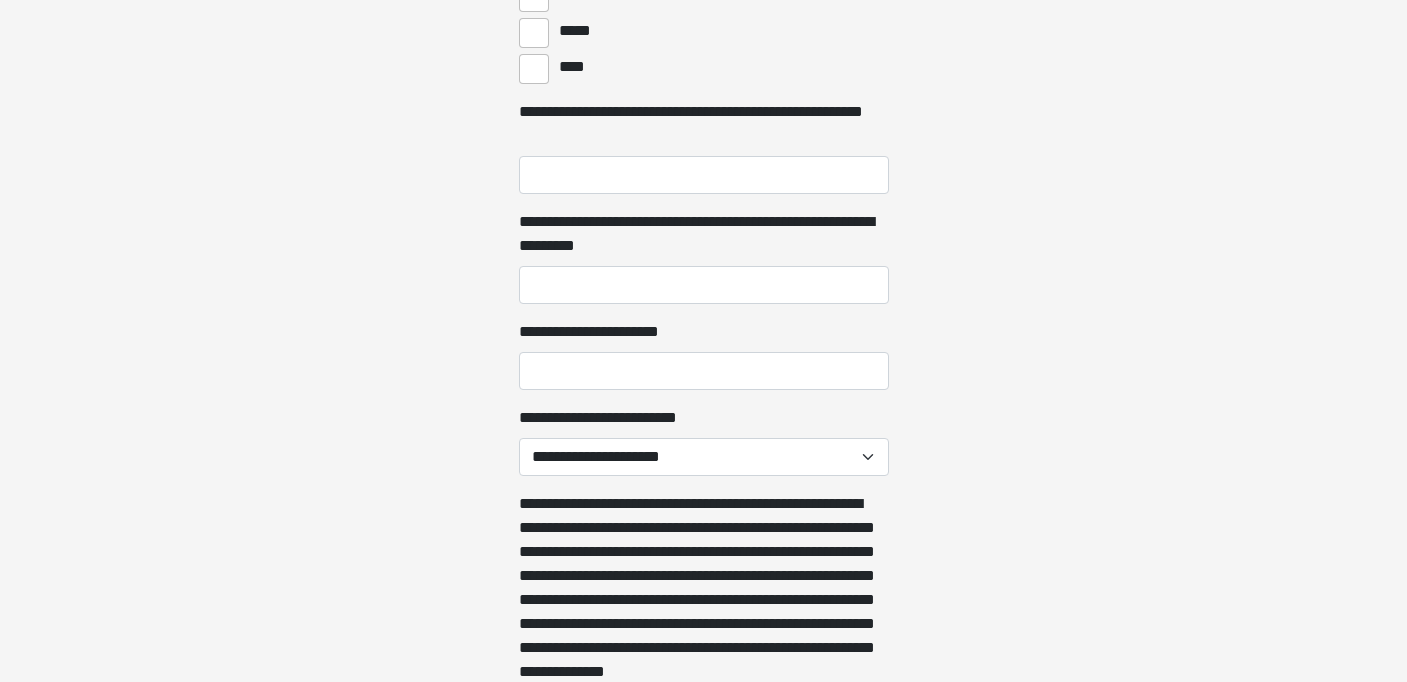 scroll, scrollTop: 1200, scrollLeft: 0, axis: vertical 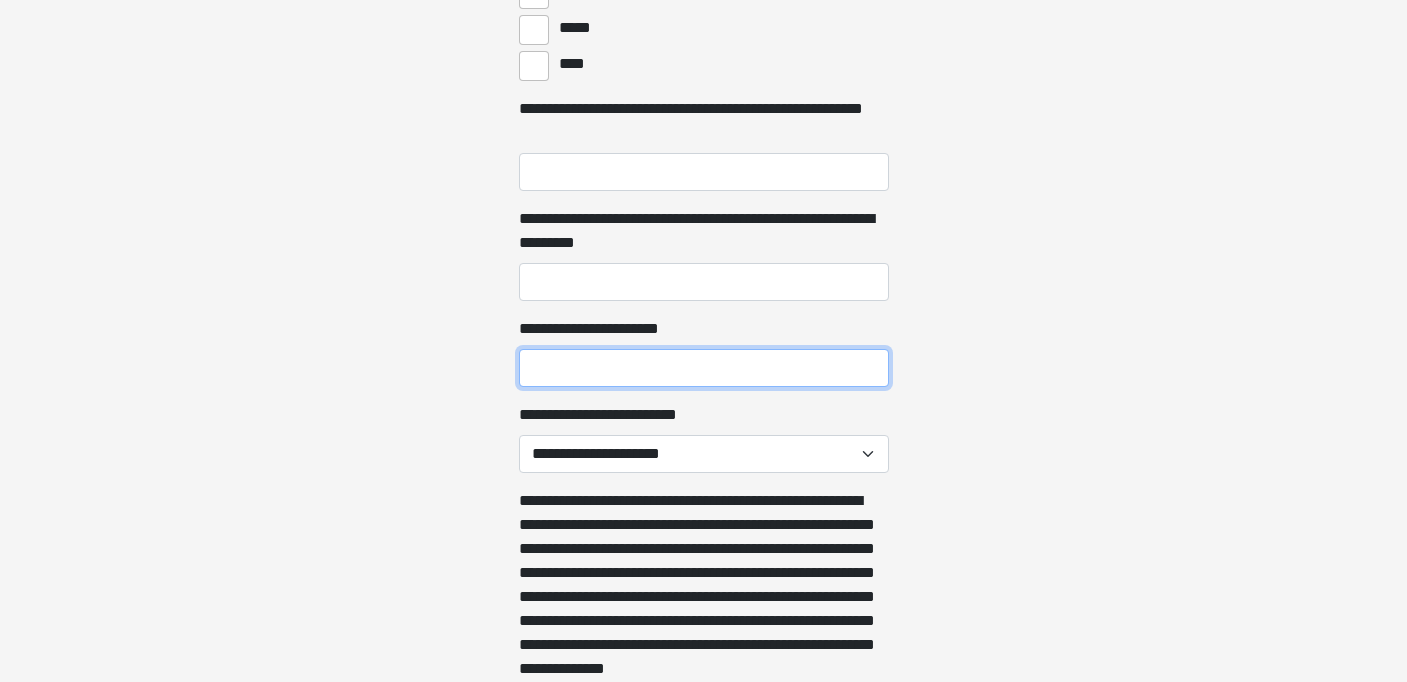 click on "**********" at bounding box center [704, 368] 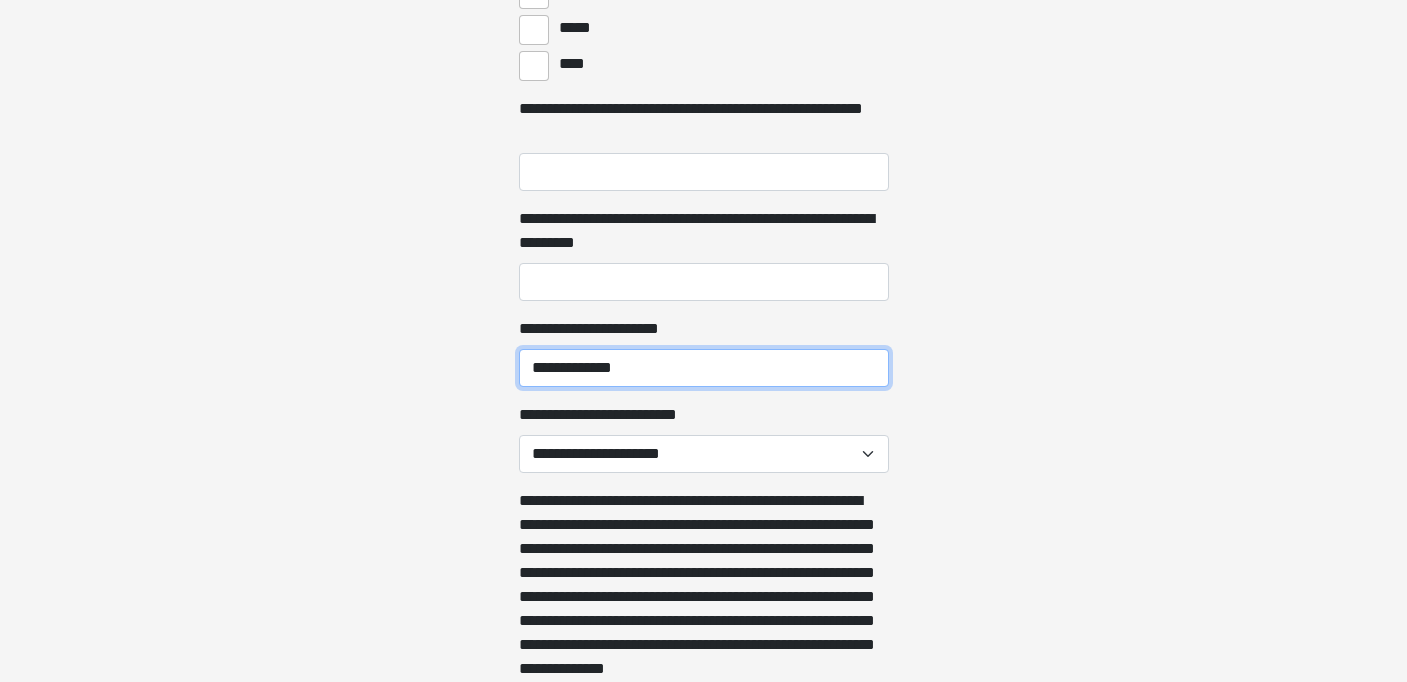 type on "**********" 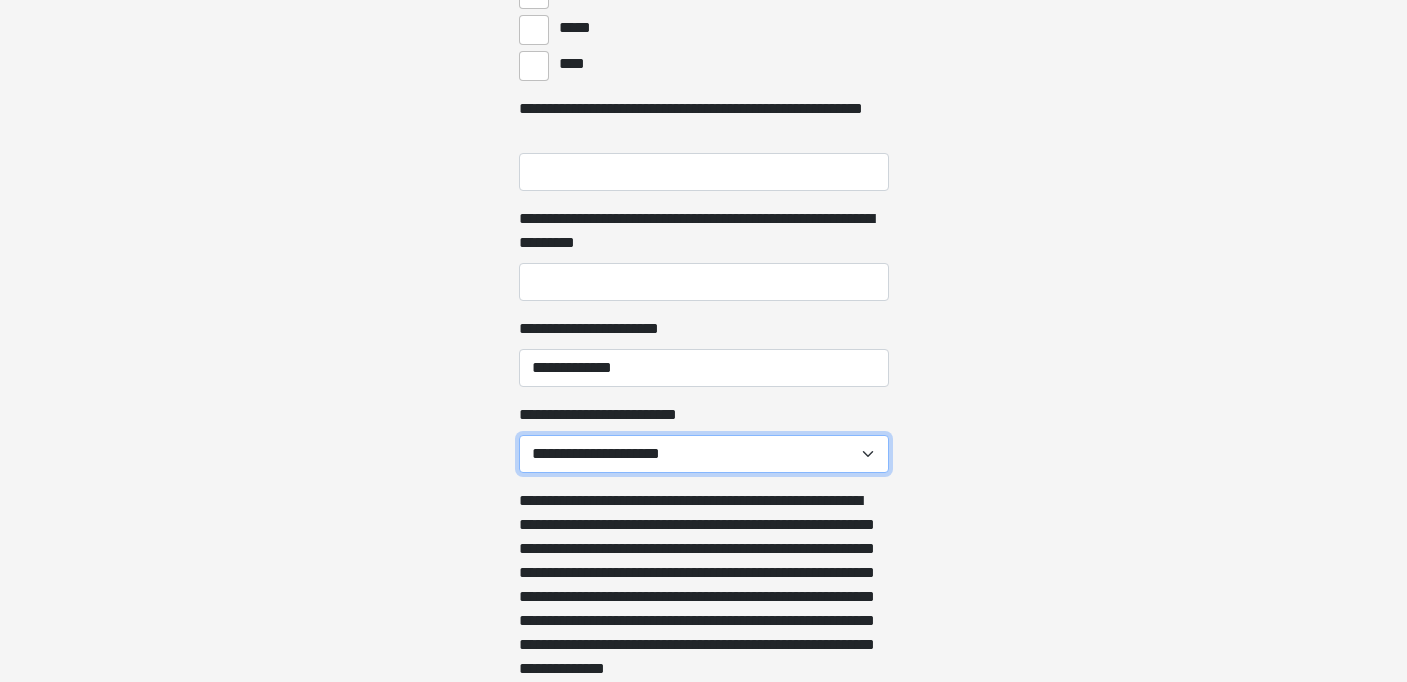 click on "**********" at bounding box center (704, 454) 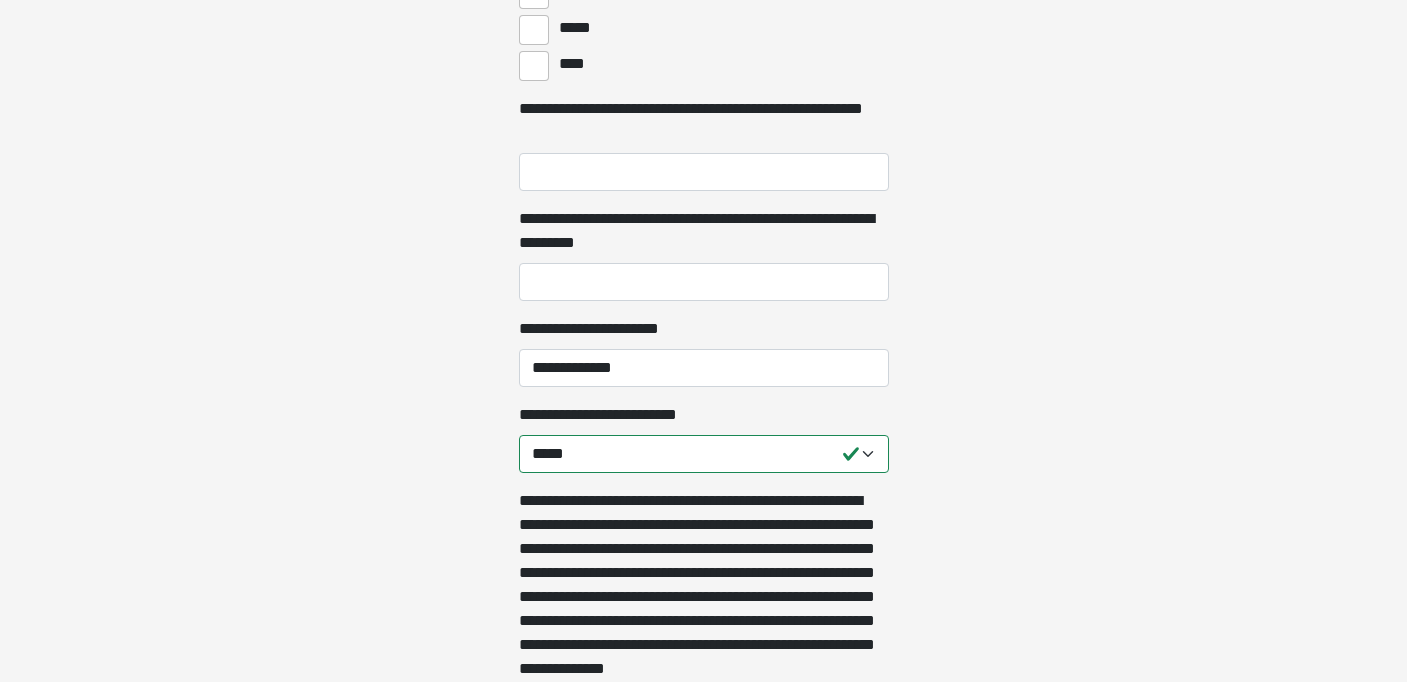click on "**********" at bounding box center [703, -859] 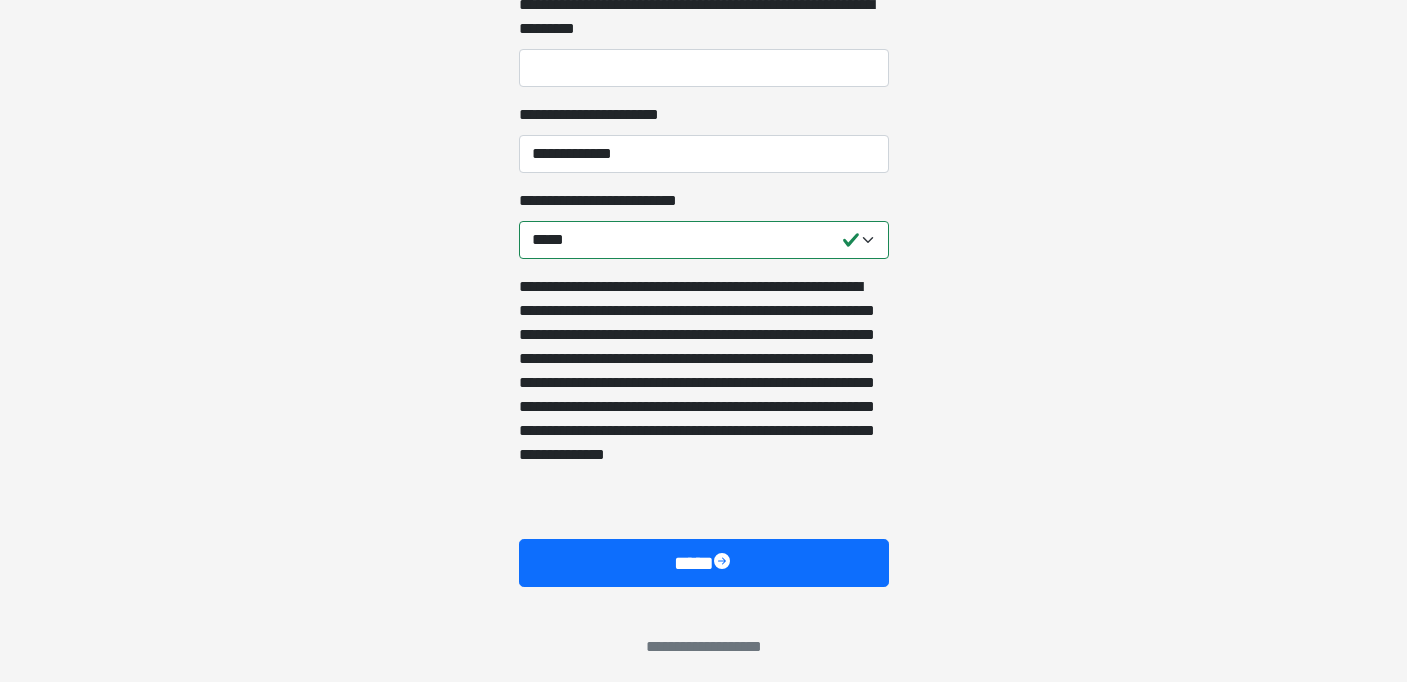scroll, scrollTop: 1422, scrollLeft: 0, axis: vertical 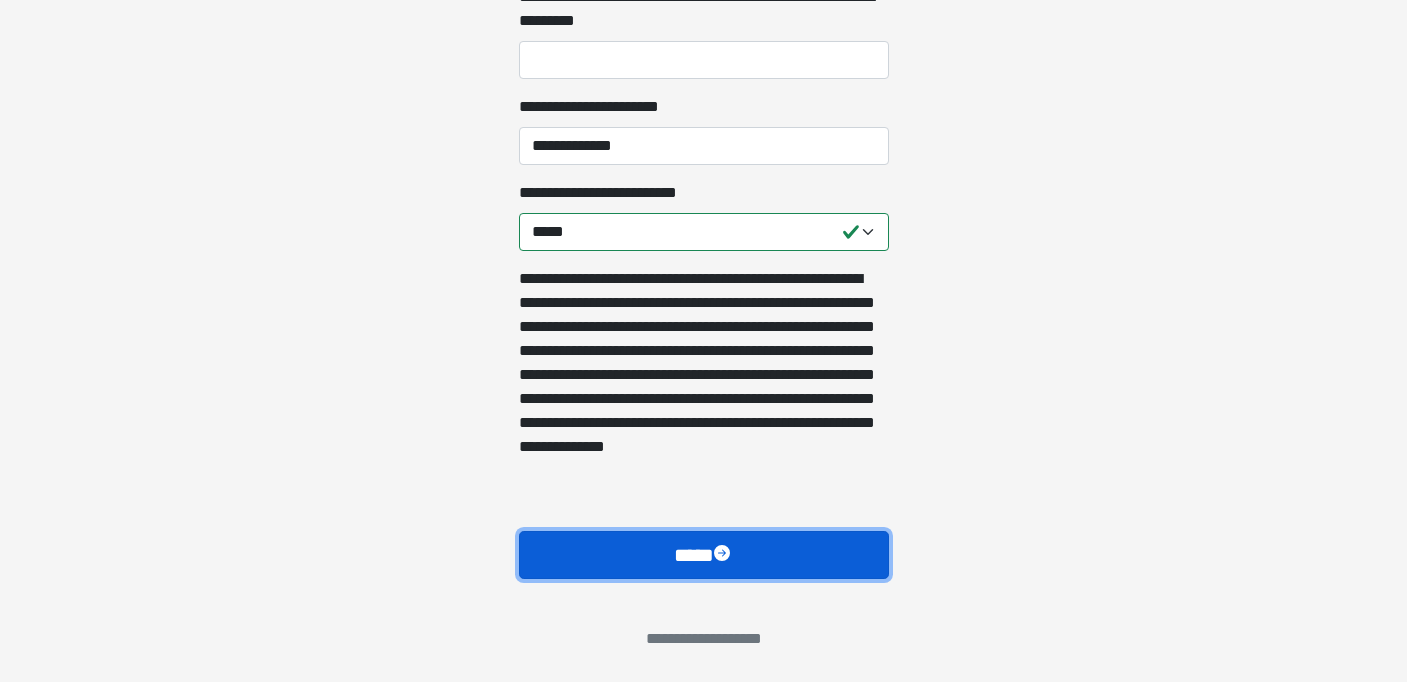 click on "****" at bounding box center (704, 555) 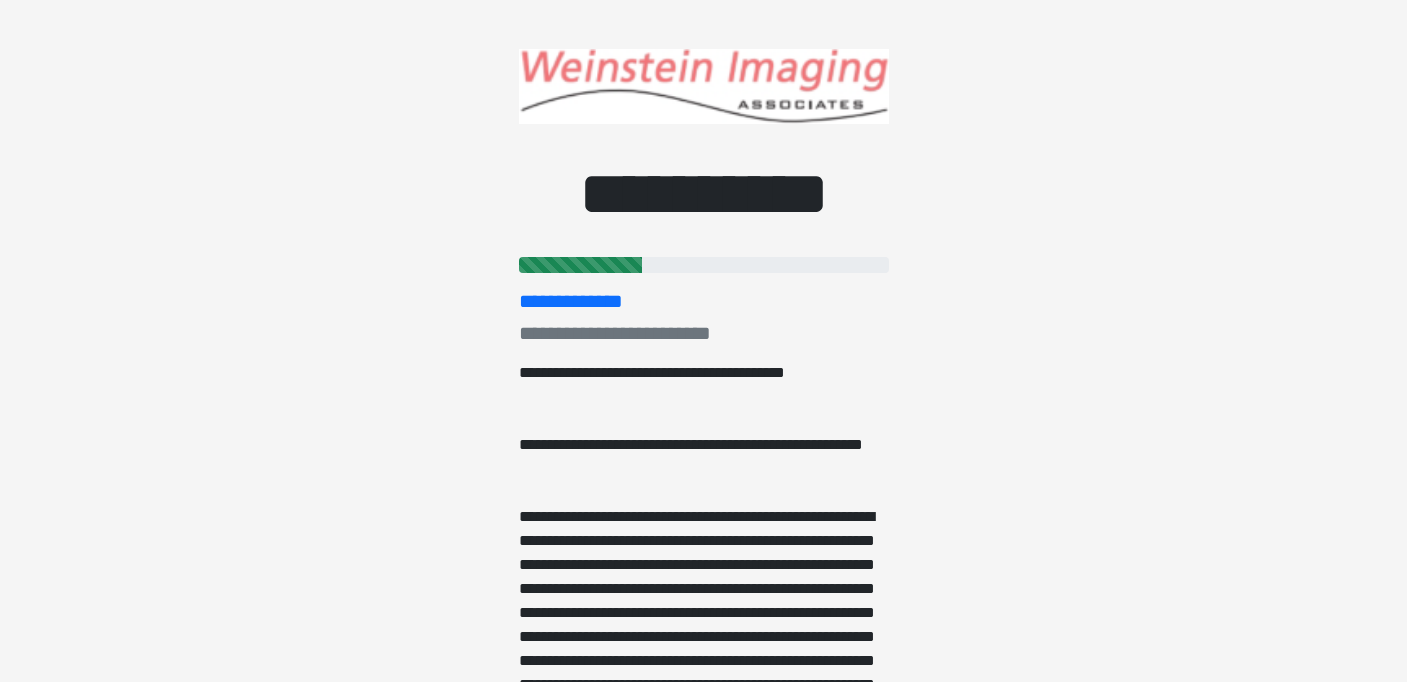 scroll, scrollTop: 0, scrollLeft: 0, axis: both 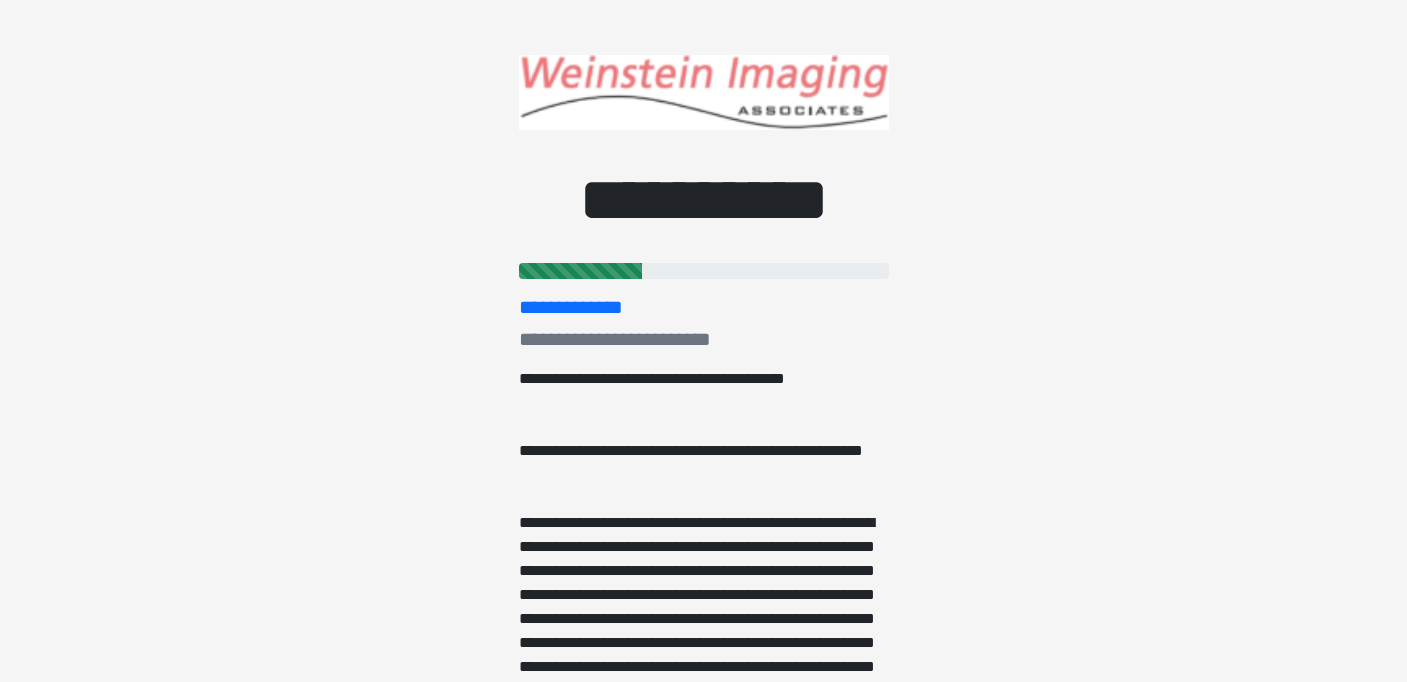 type 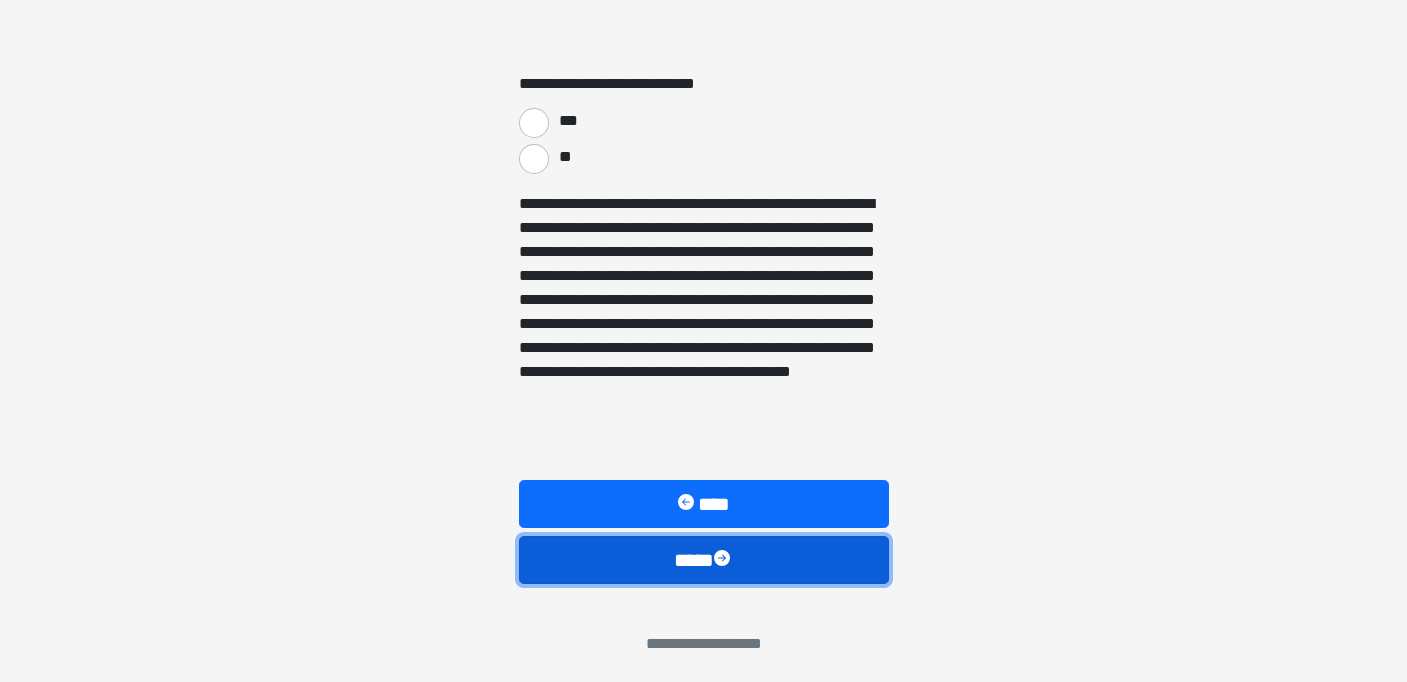 scroll, scrollTop: 3596, scrollLeft: 0, axis: vertical 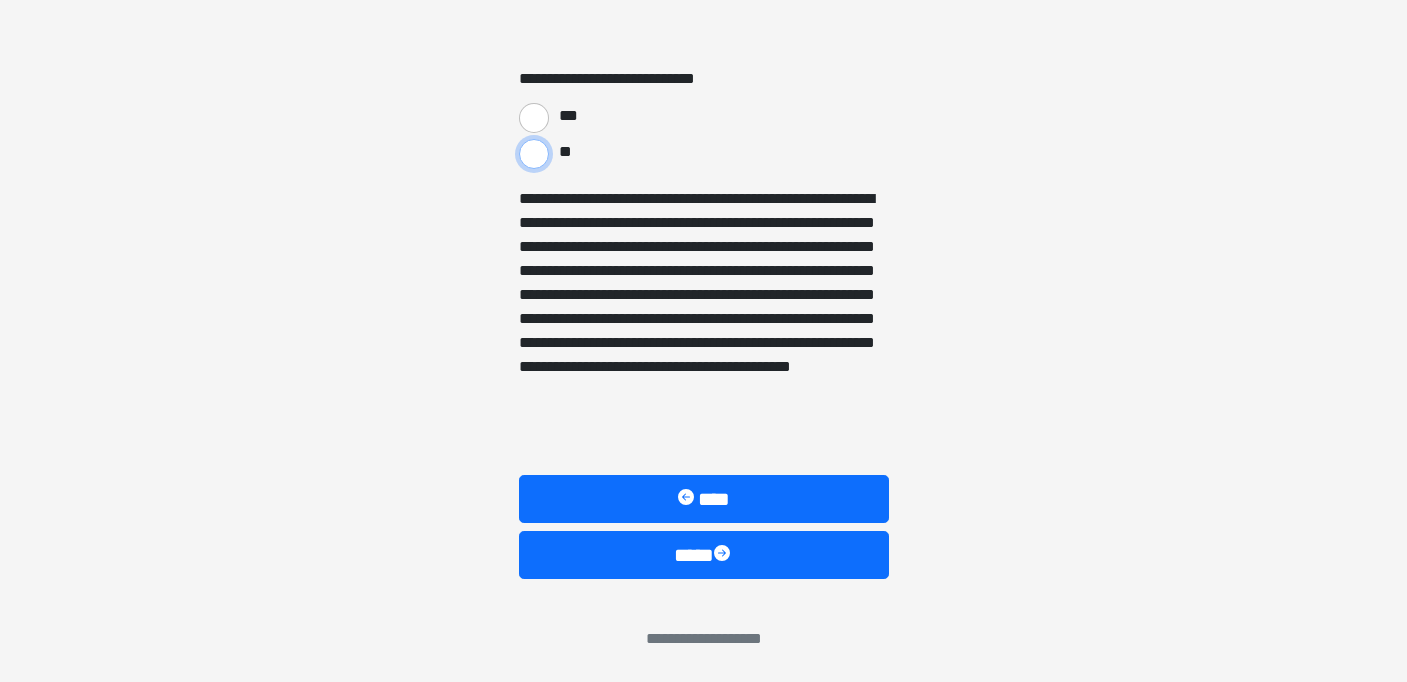click on "**" at bounding box center [534, 154] 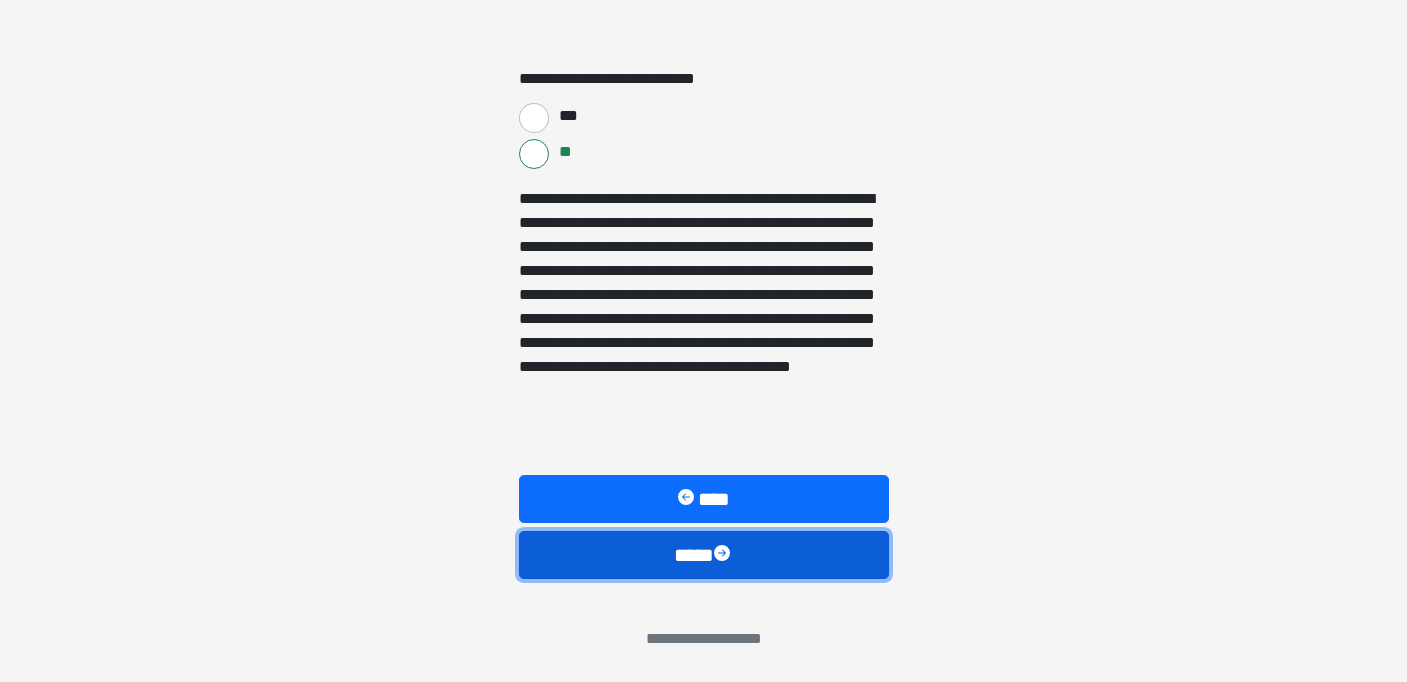 click on "****" at bounding box center [704, 555] 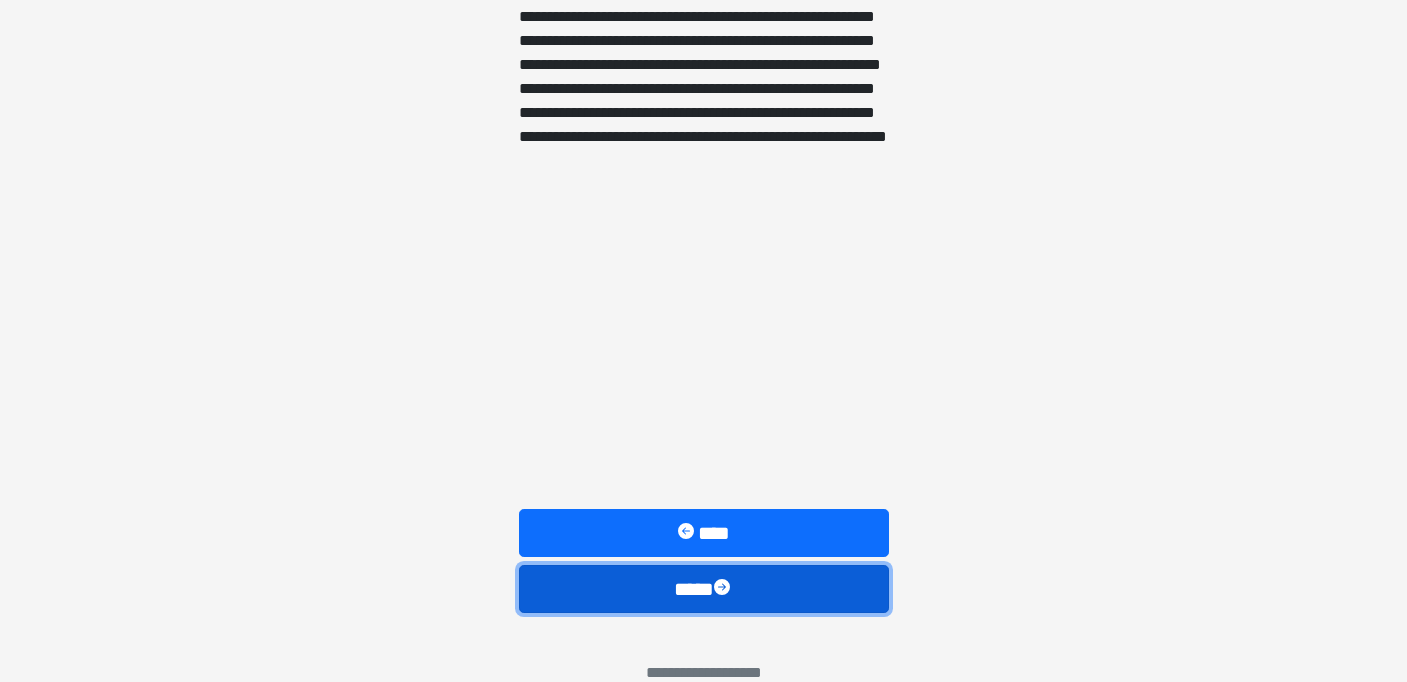 scroll, scrollTop: 1804, scrollLeft: 0, axis: vertical 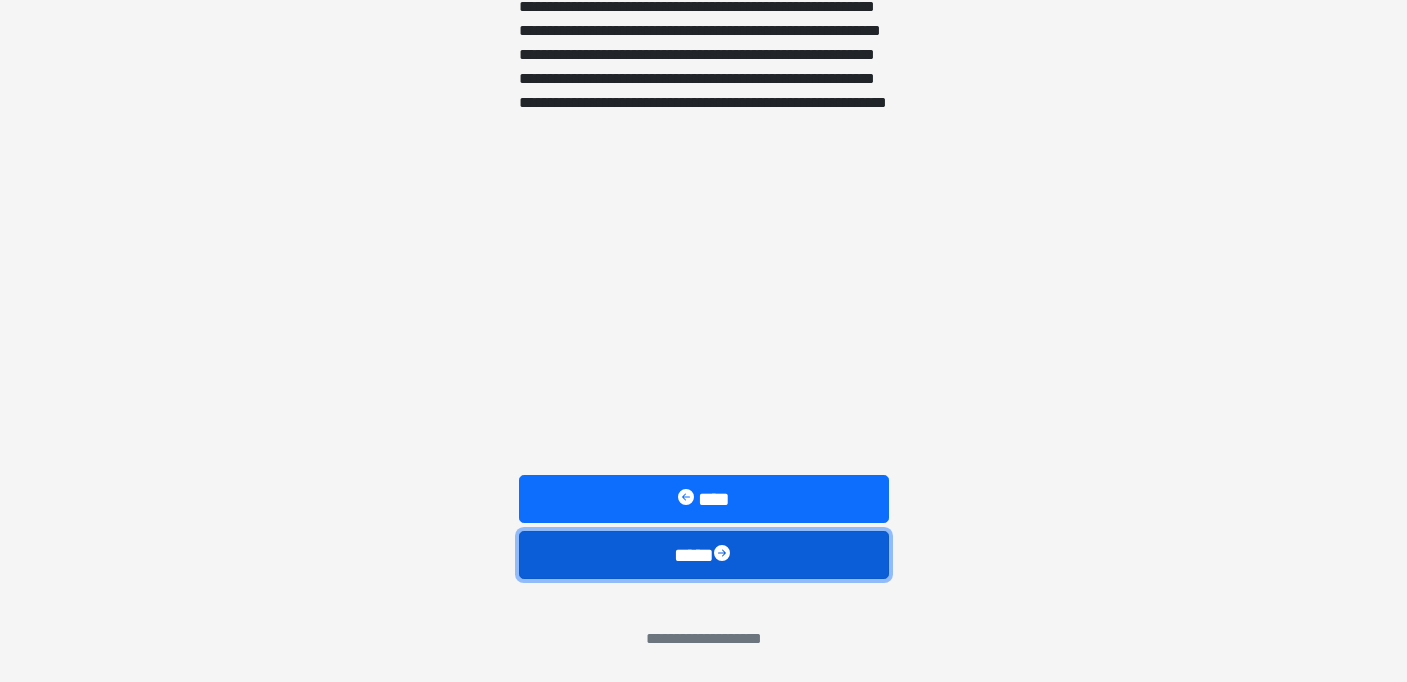 click on "****" at bounding box center [704, 555] 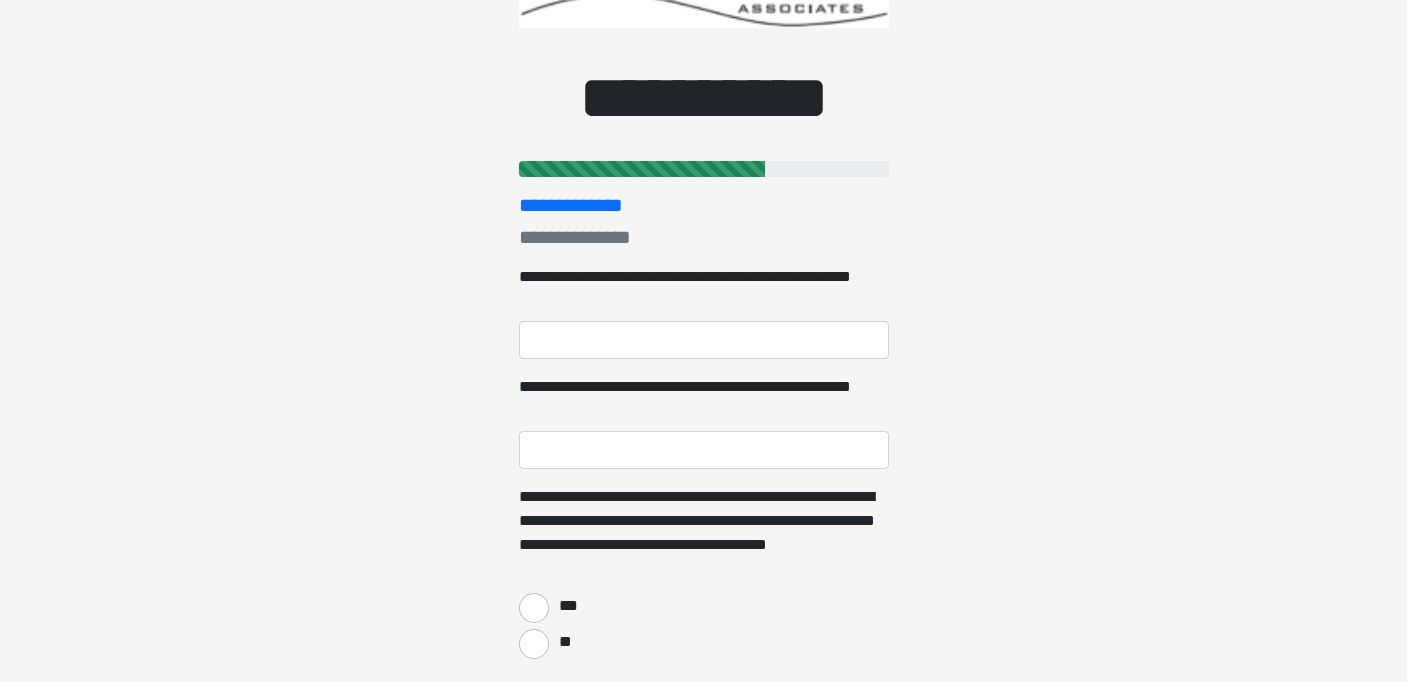 scroll, scrollTop: 0, scrollLeft: 0, axis: both 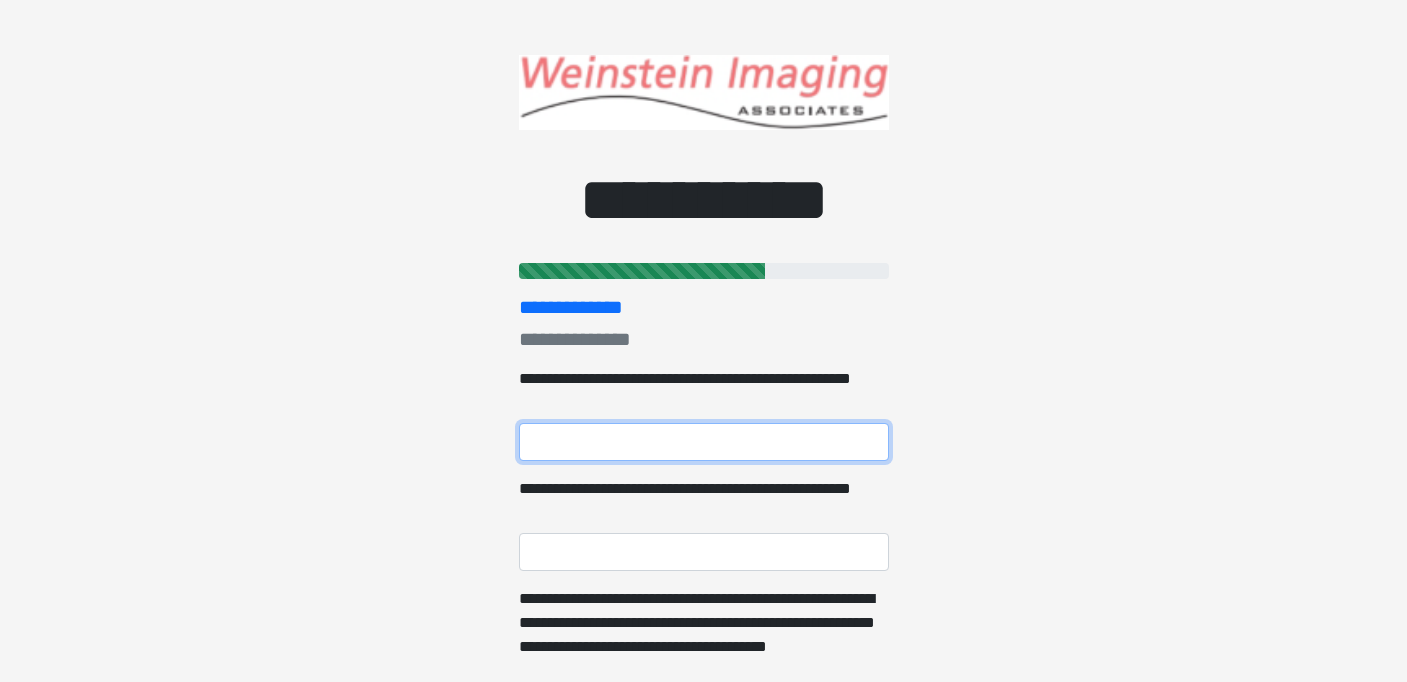 click on "**********" at bounding box center (704, 442) 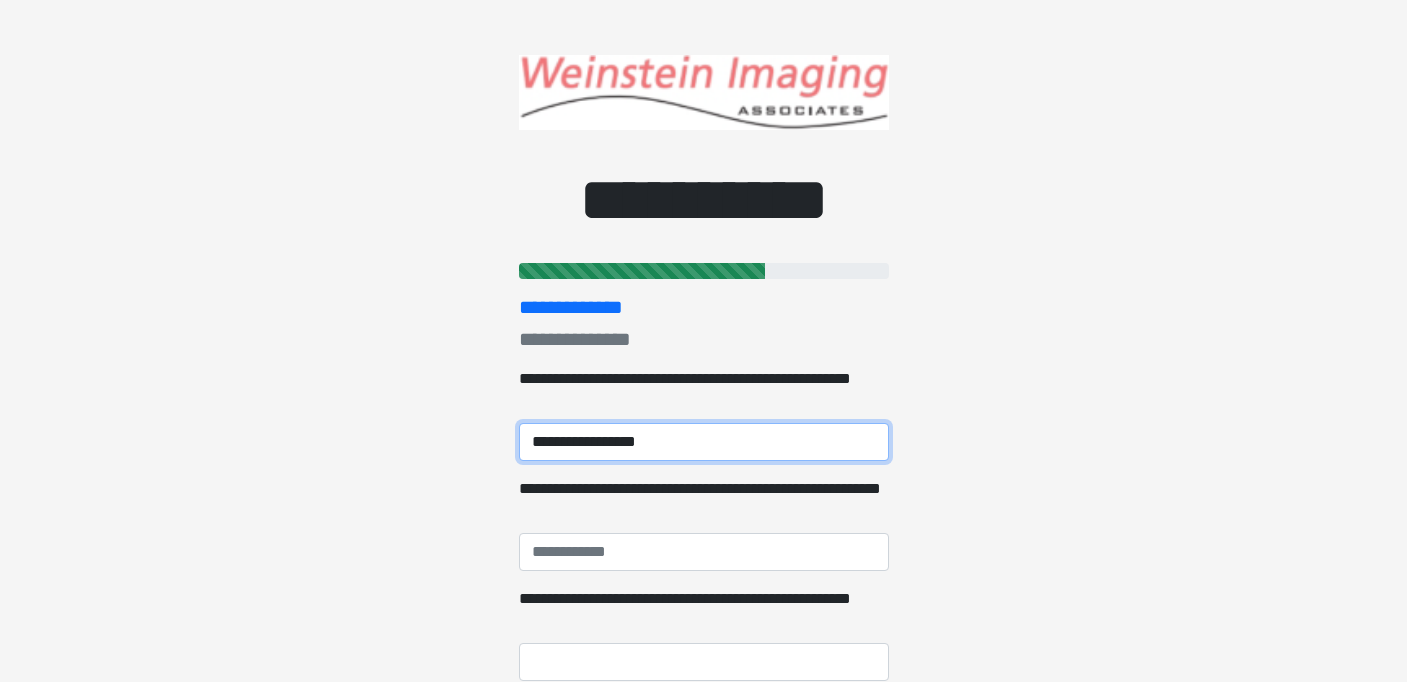 type on "**********" 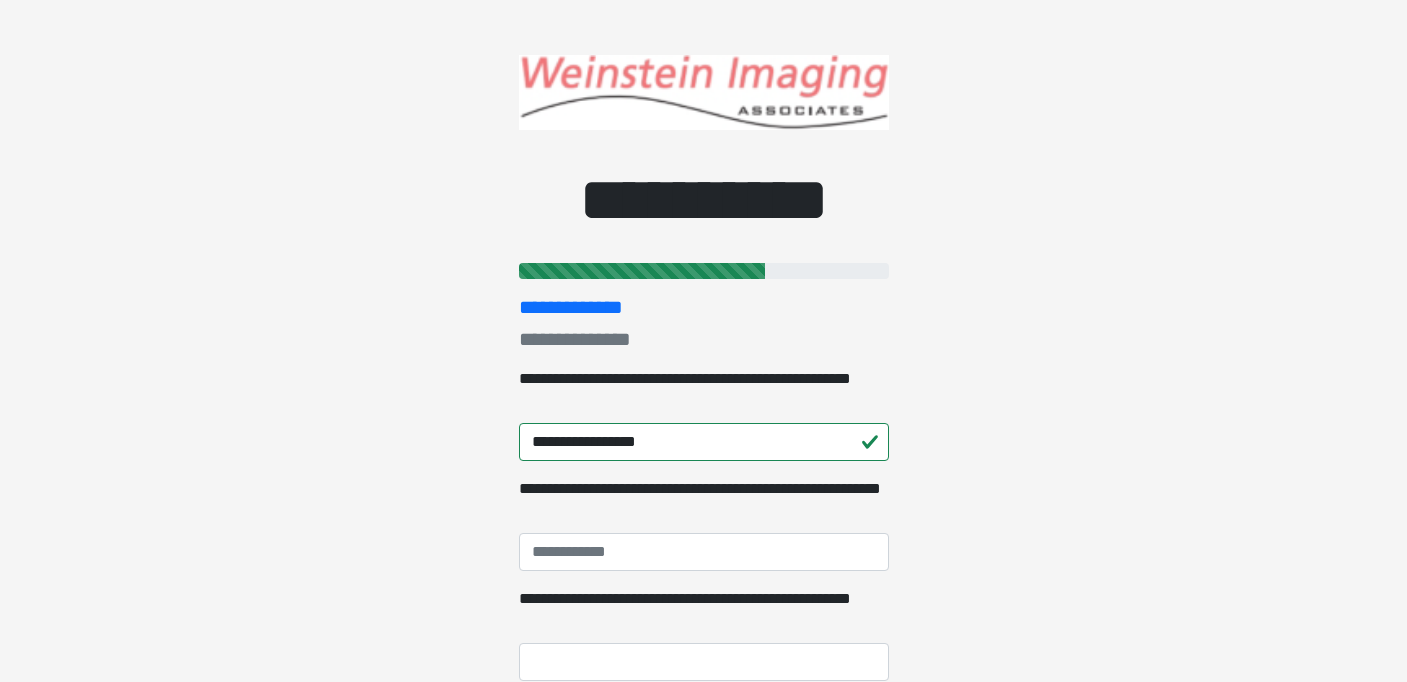 click on "**********" at bounding box center (703, 341) 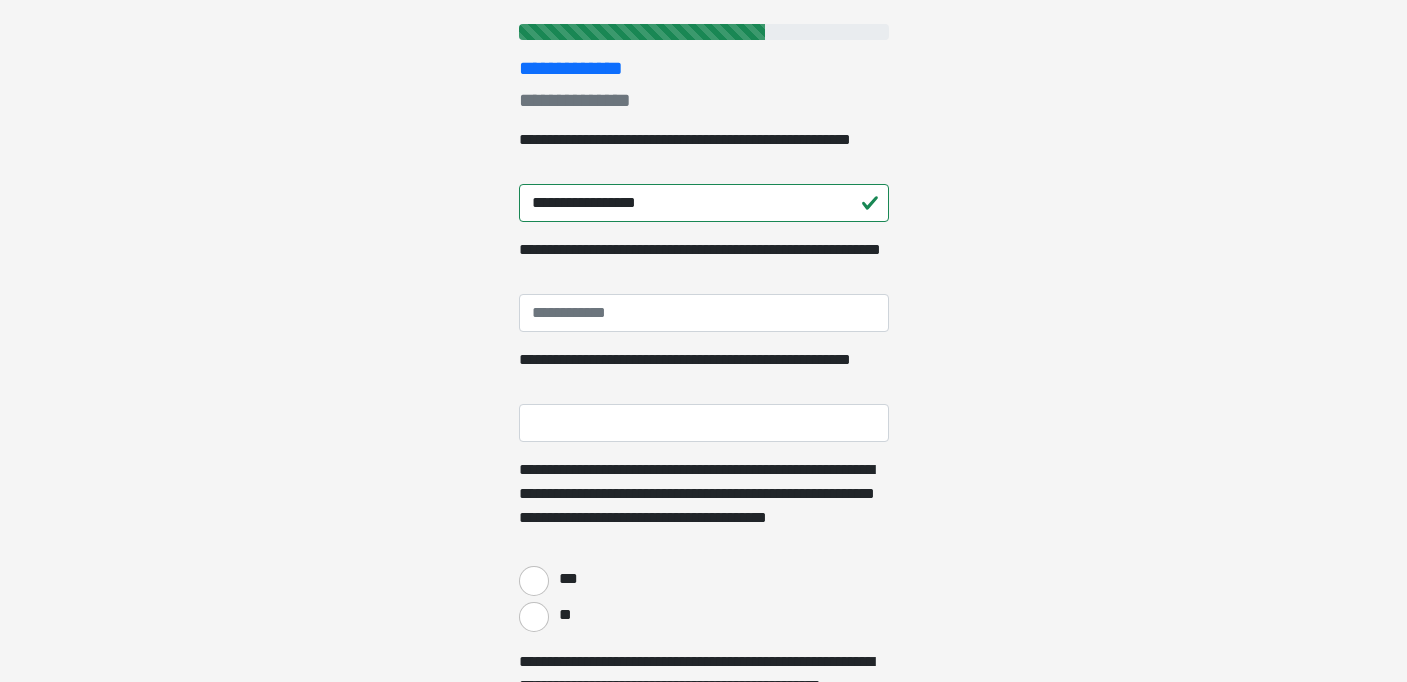 scroll, scrollTop: 240, scrollLeft: 0, axis: vertical 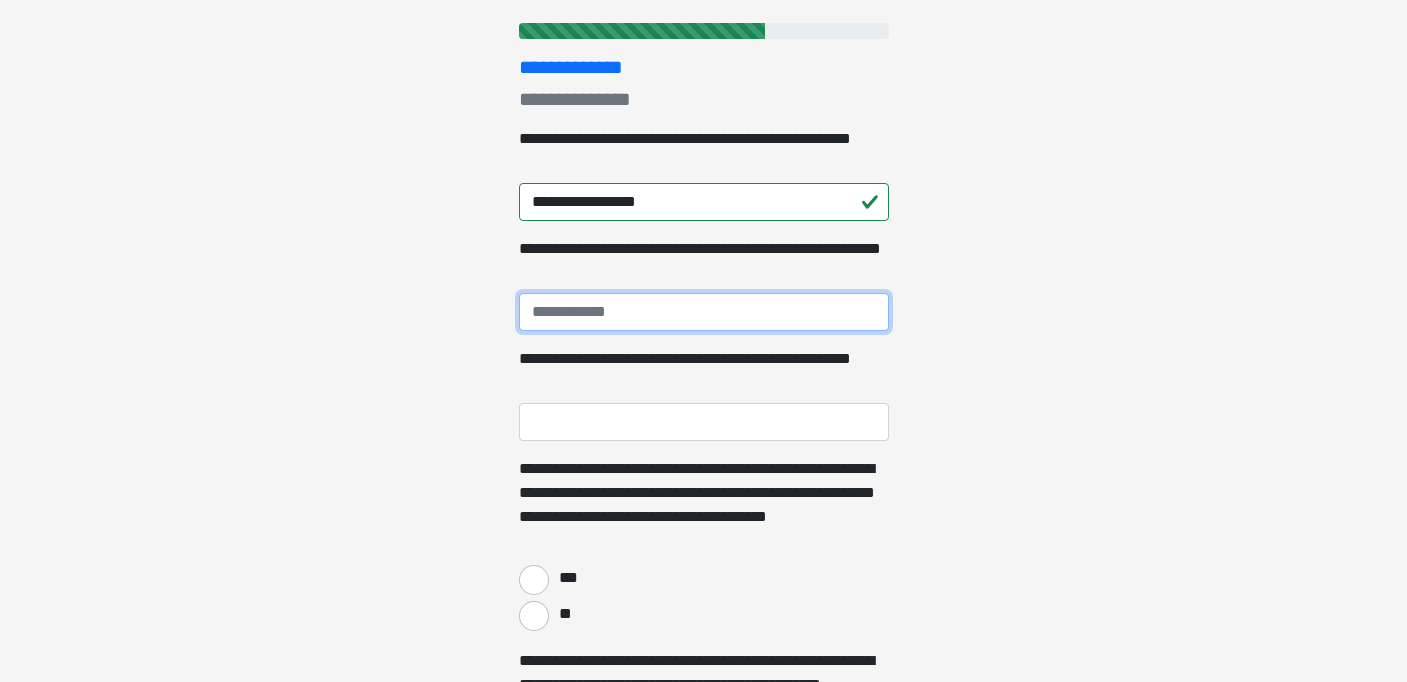click on "**********" at bounding box center [704, 312] 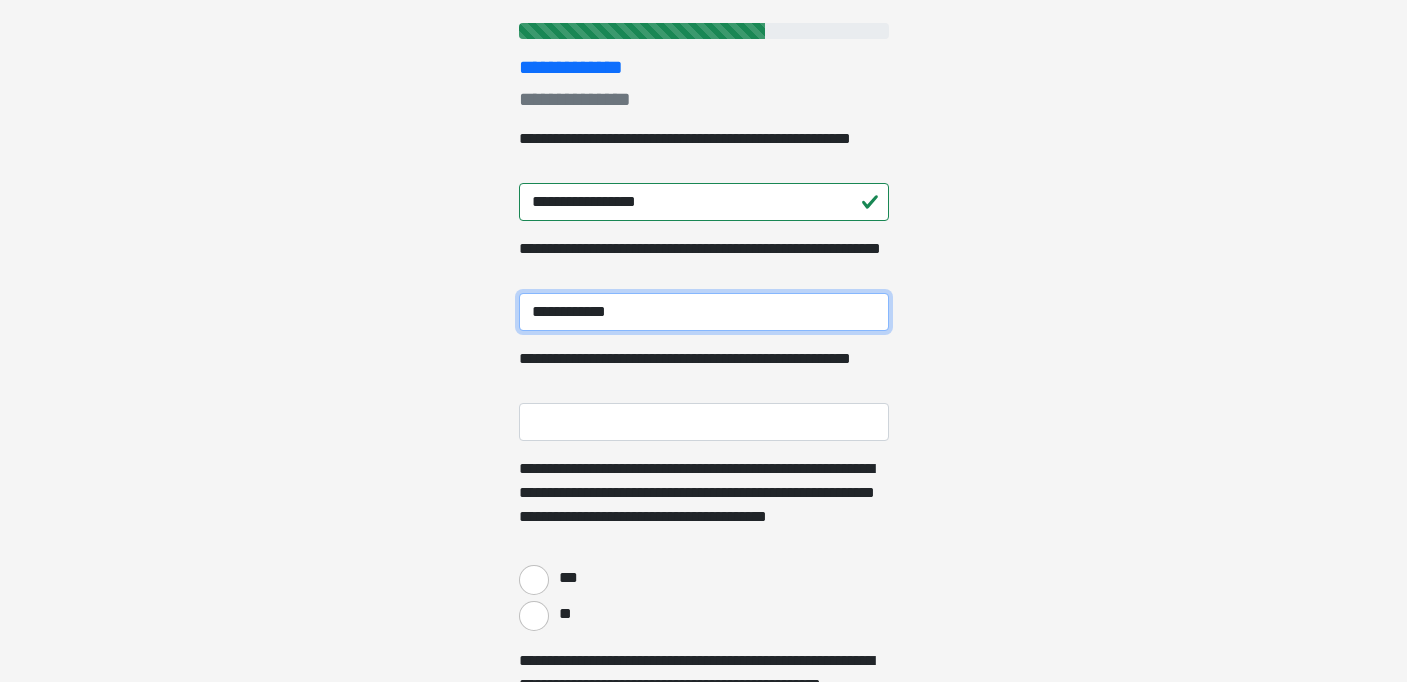 type on "**********" 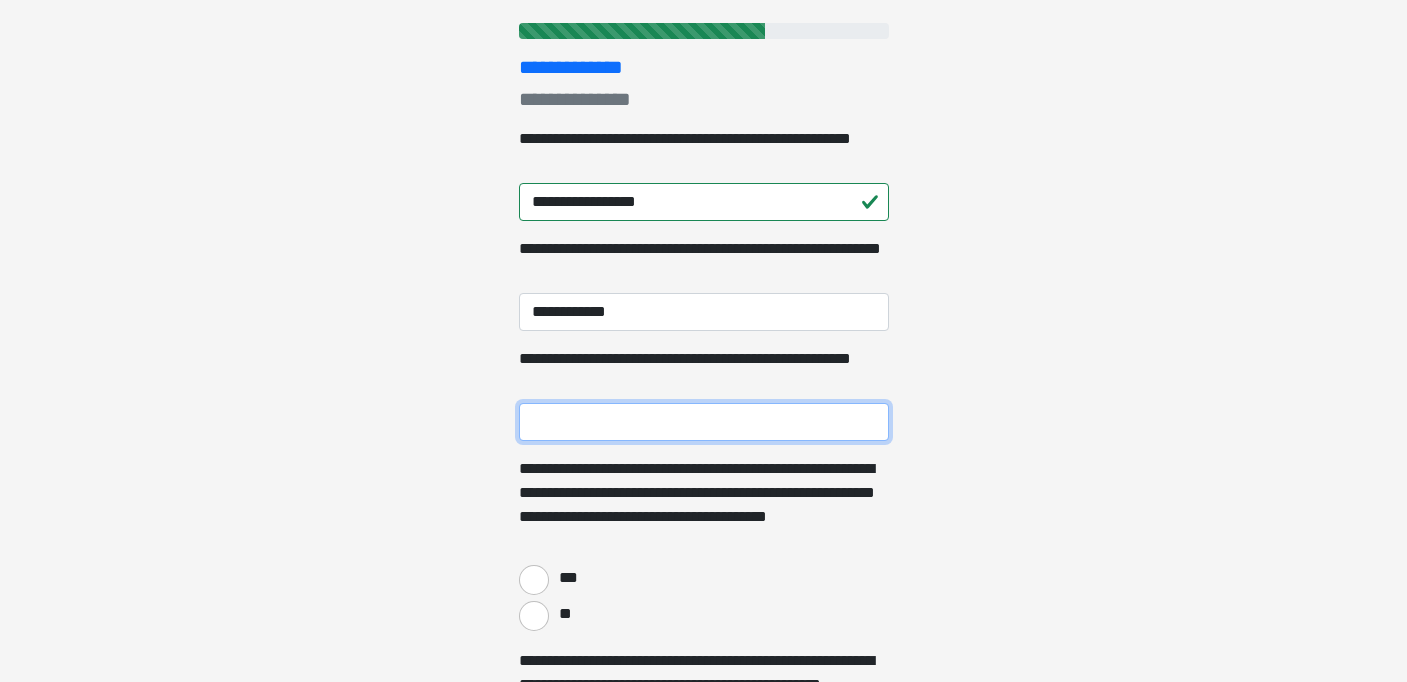 click on "**********" at bounding box center [704, 422] 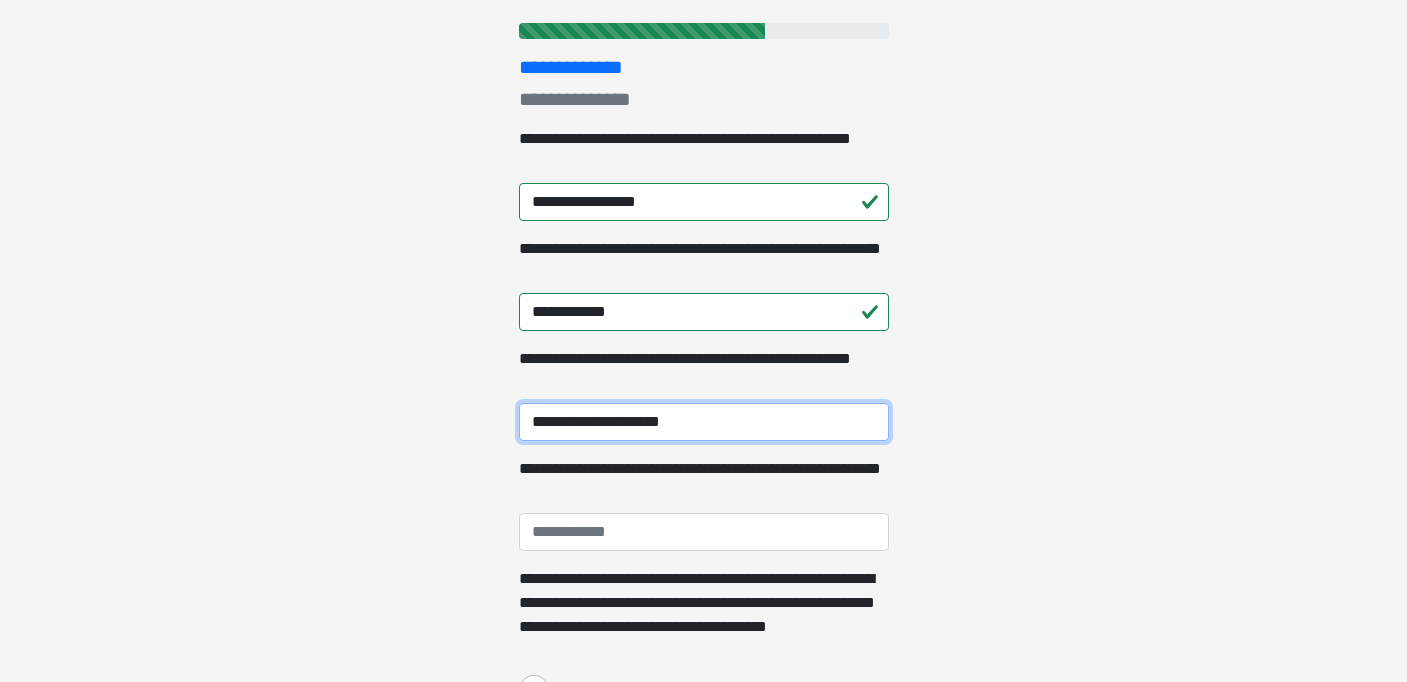type on "**********" 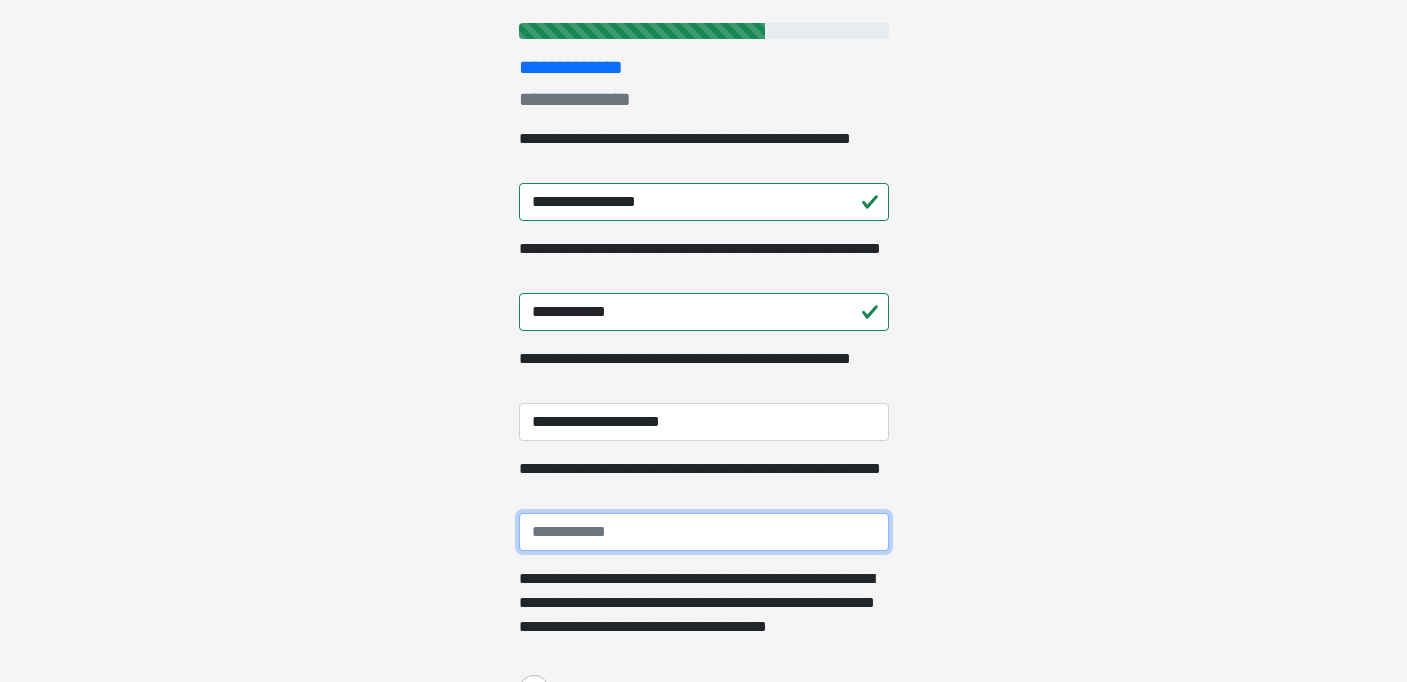 click on "**********" at bounding box center [704, 532] 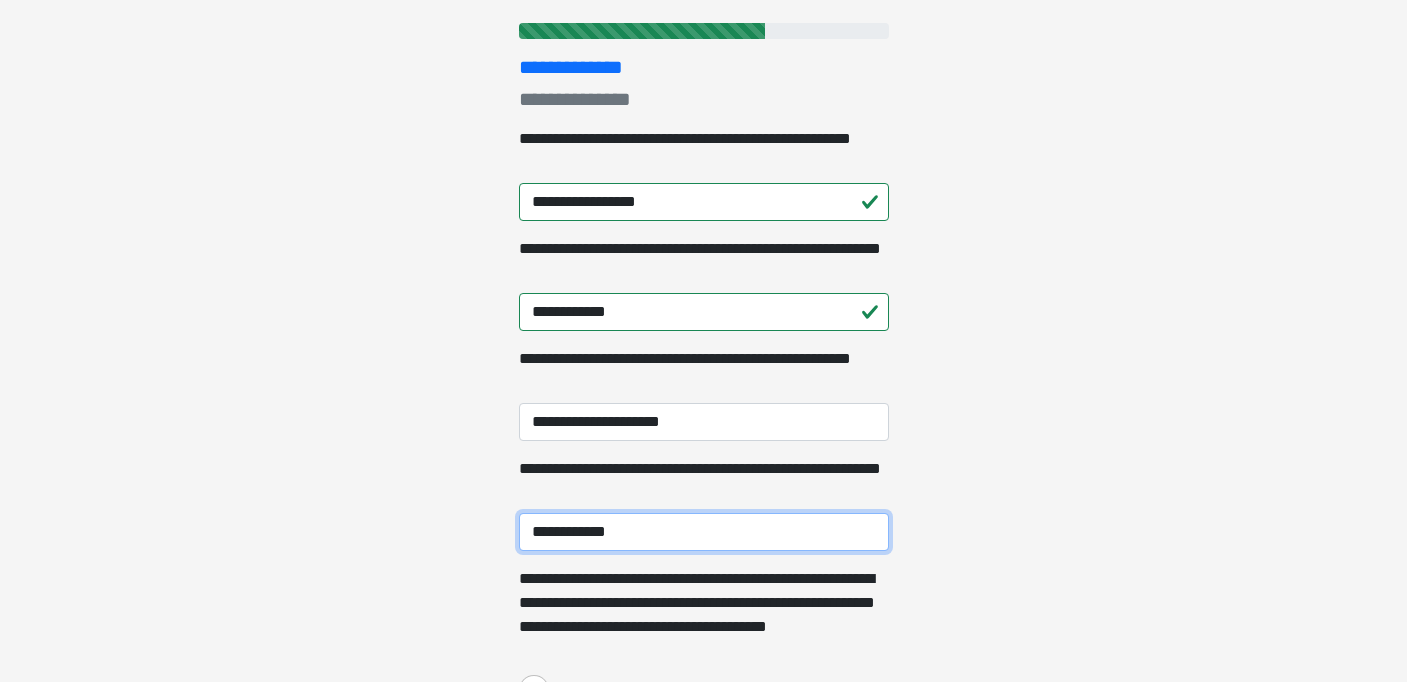 type on "**********" 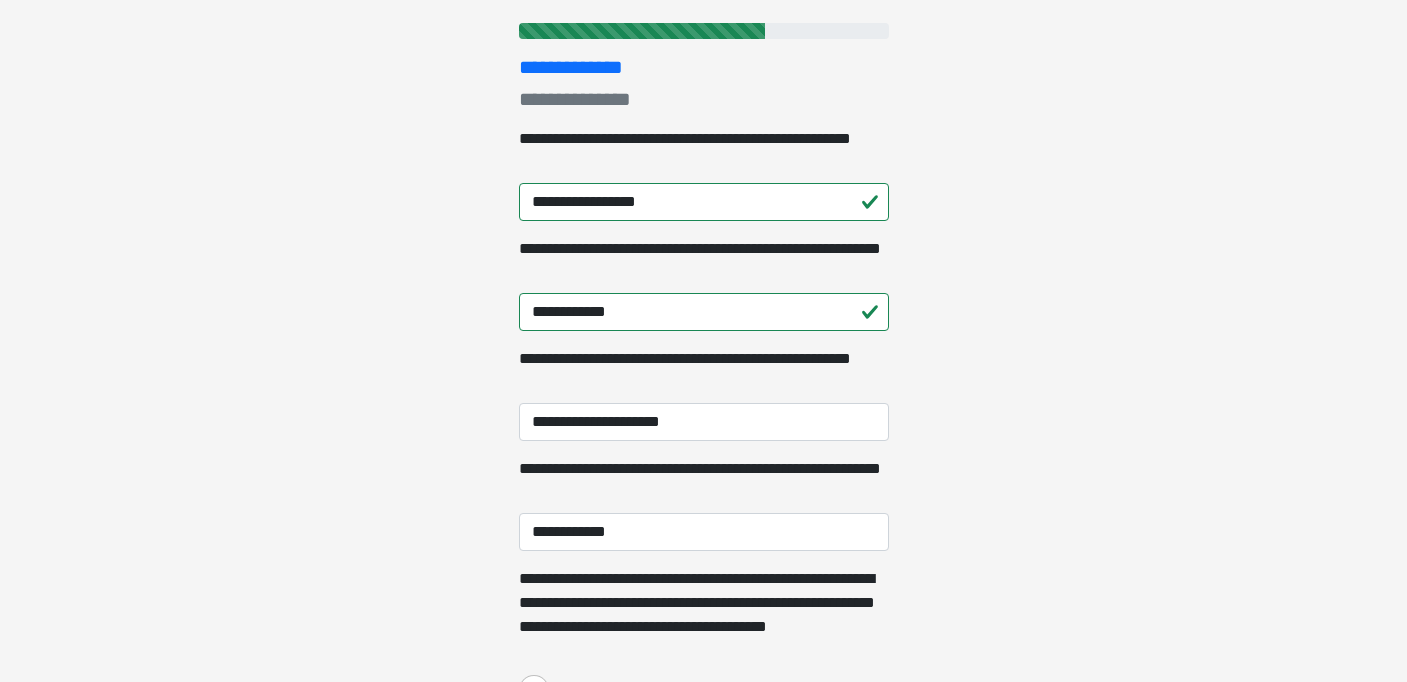click on "**********" at bounding box center [703, 101] 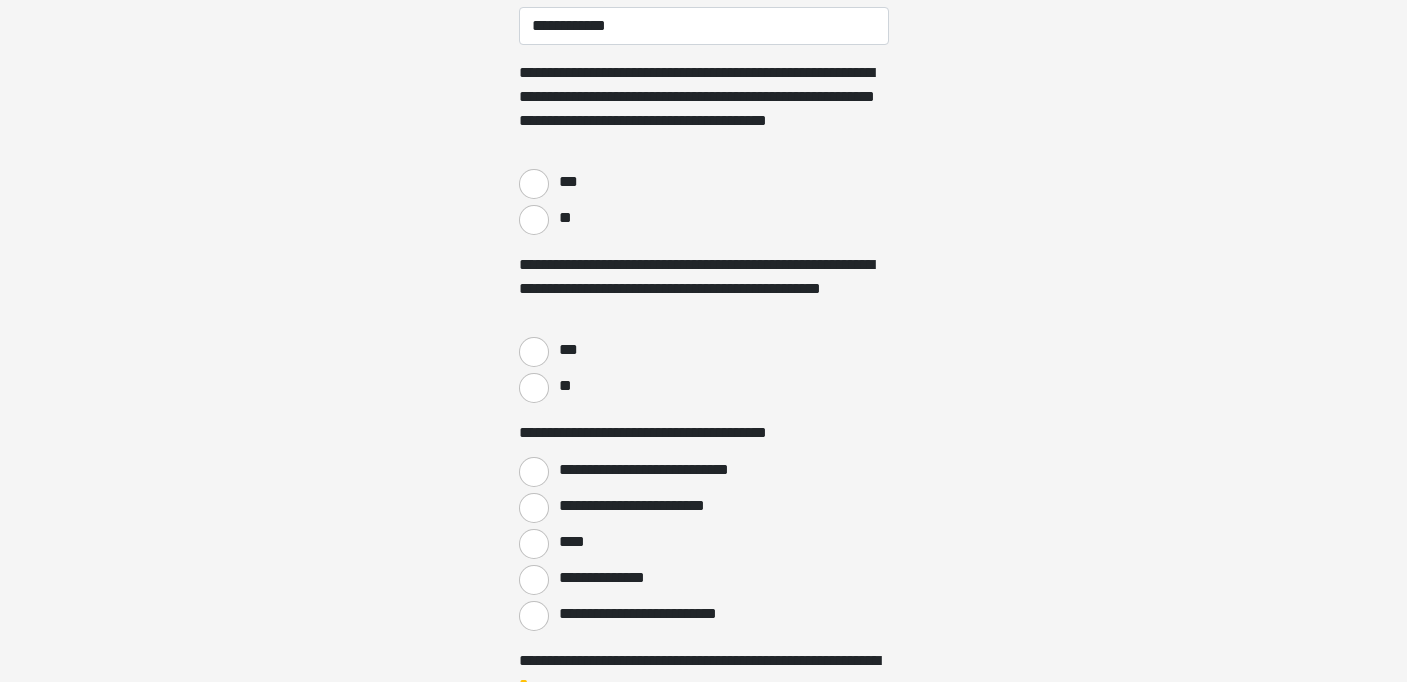 scroll, scrollTop: 760, scrollLeft: 0, axis: vertical 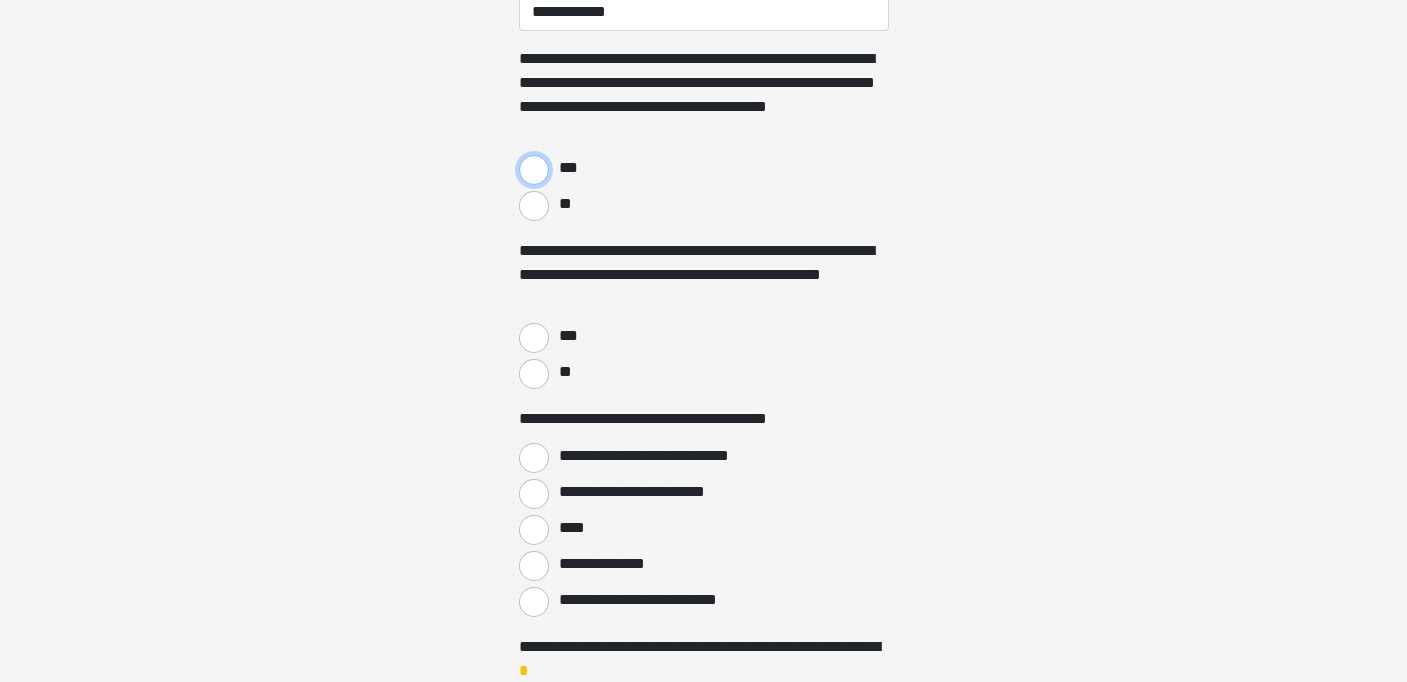 click on "***" at bounding box center (534, 170) 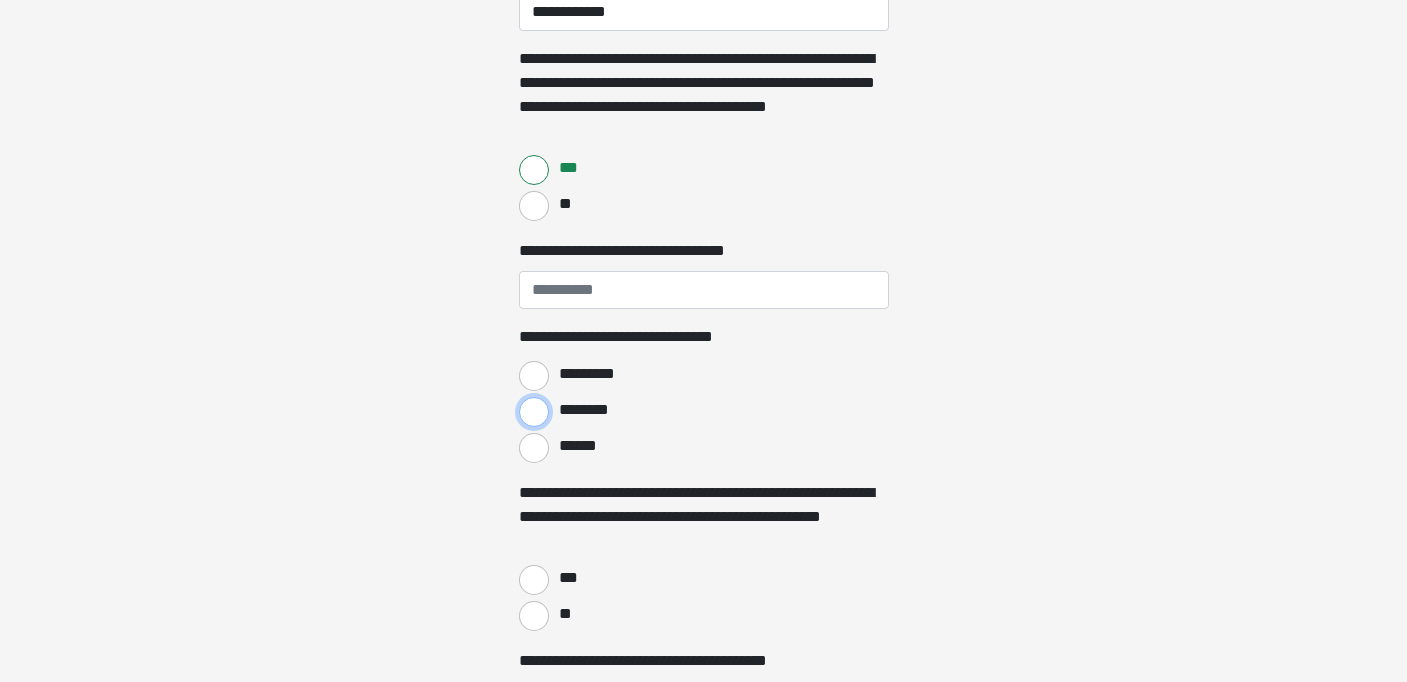 click on "********" at bounding box center [534, 412] 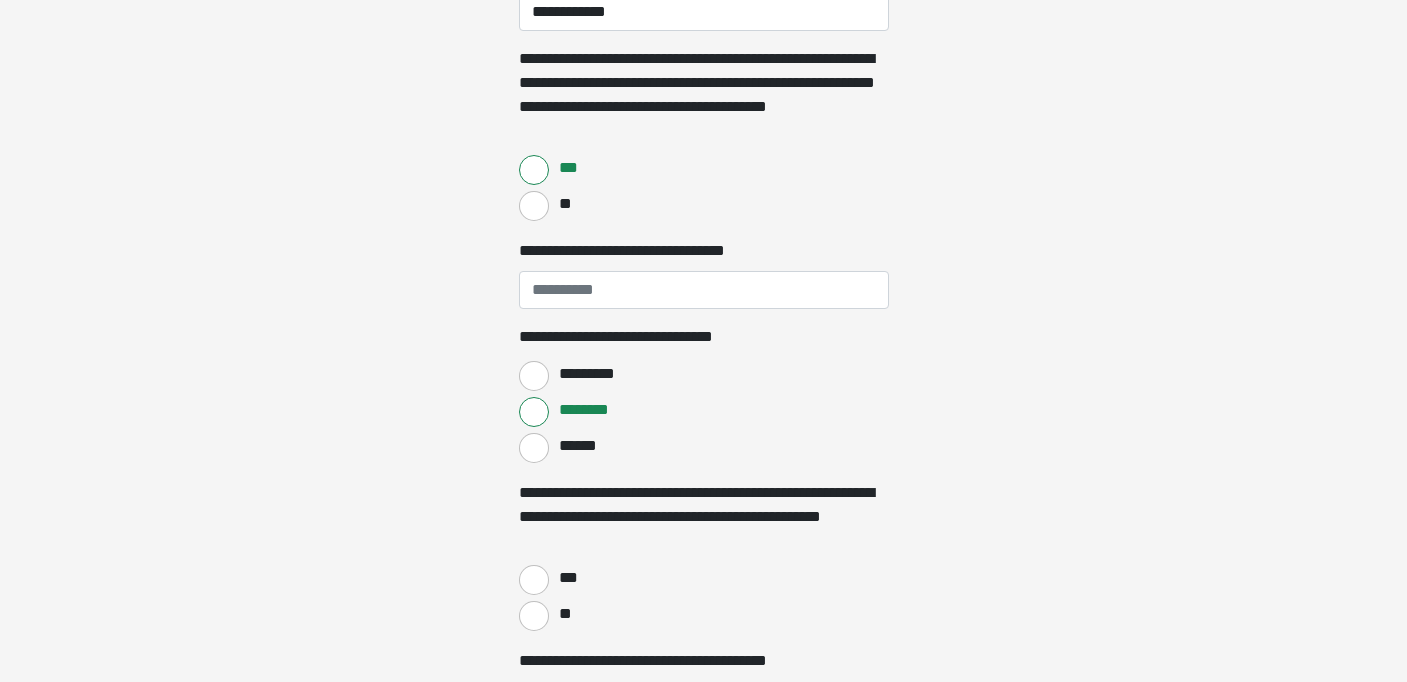 click on "**********" at bounding box center [703, -419] 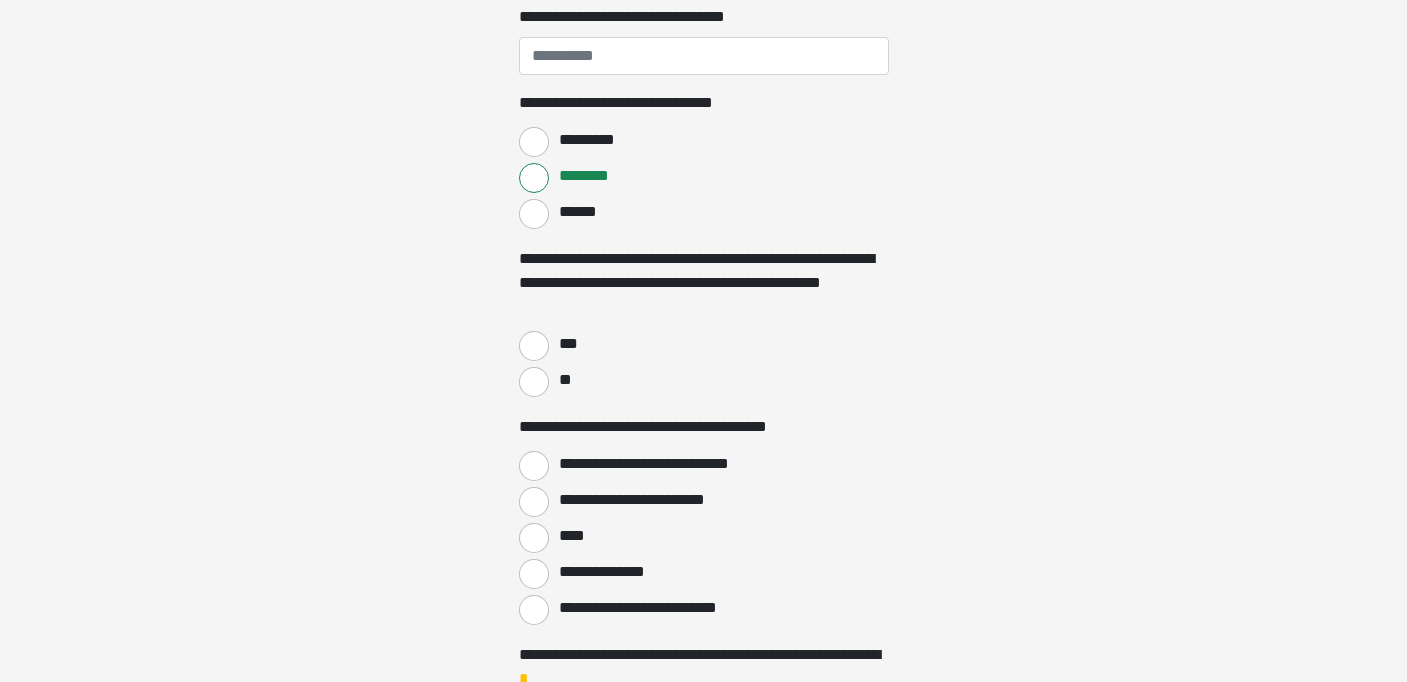 scroll, scrollTop: 1080, scrollLeft: 0, axis: vertical 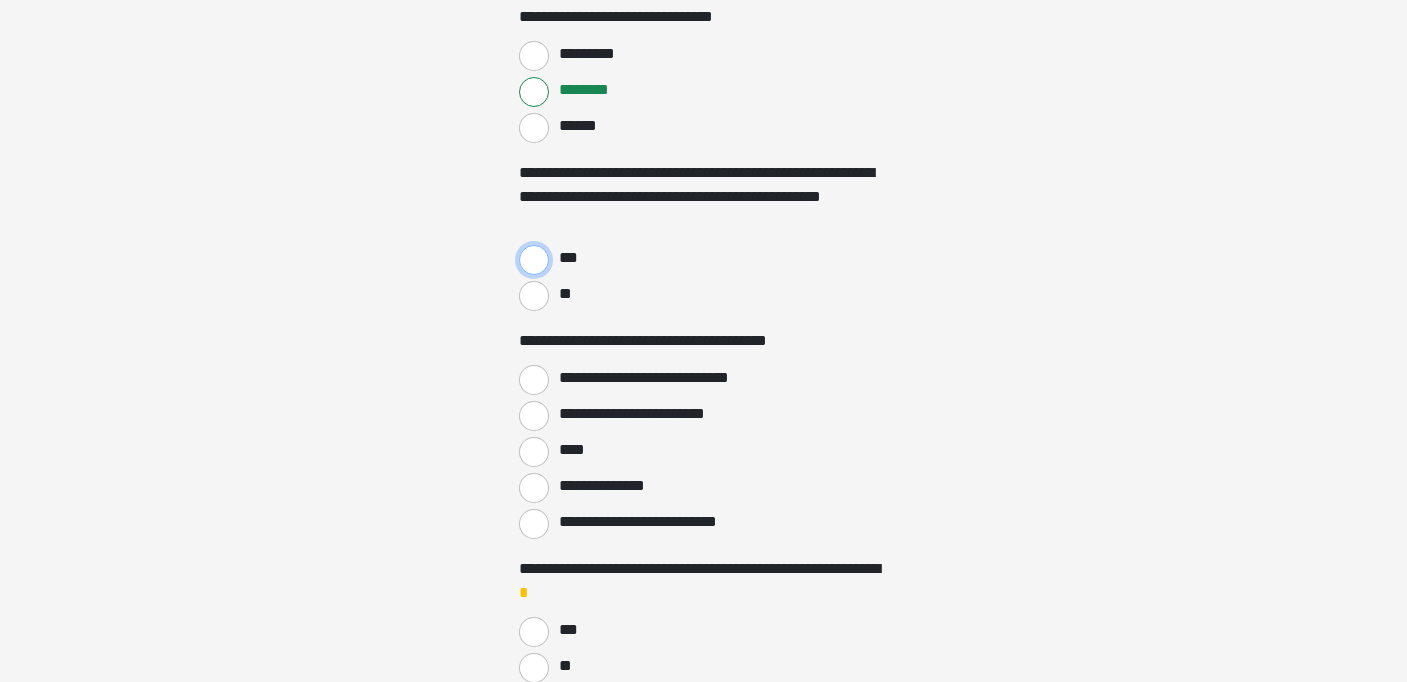 click on "***" at bounding box center [534, 260] 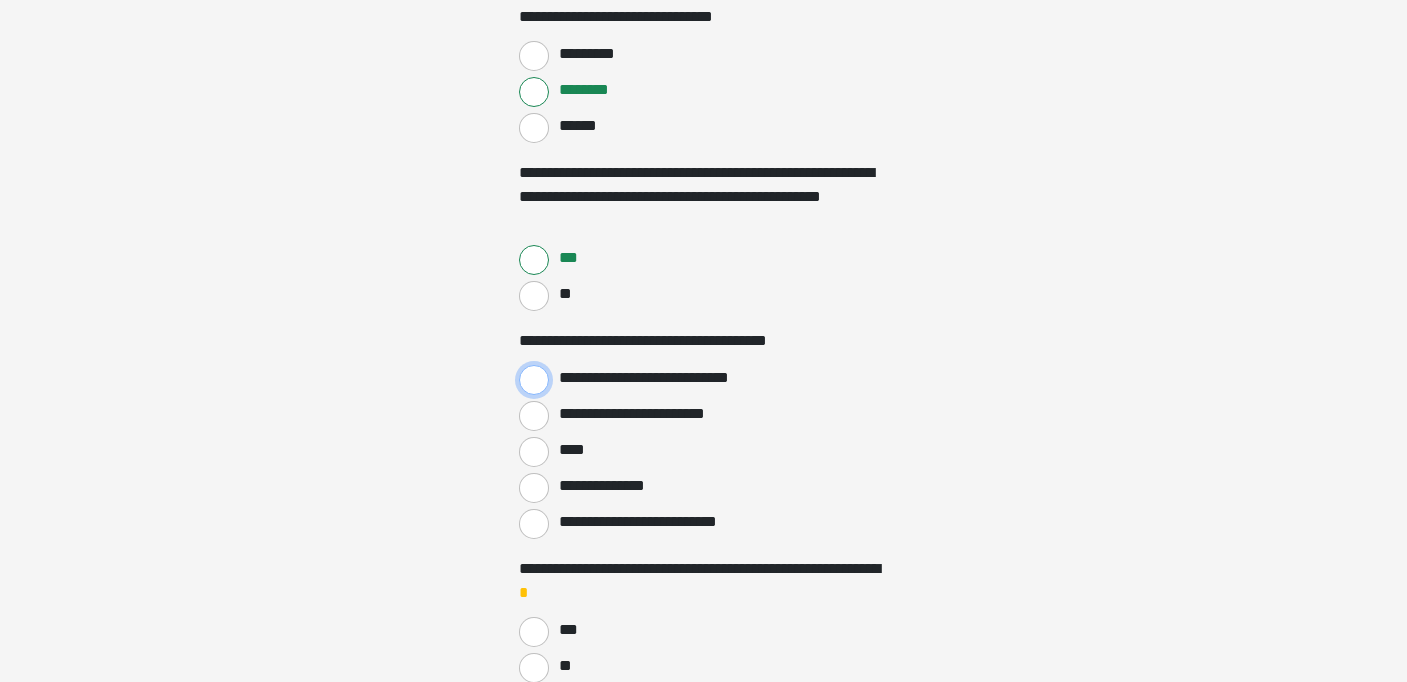 click on "**********" at bounding box center [534, 380] 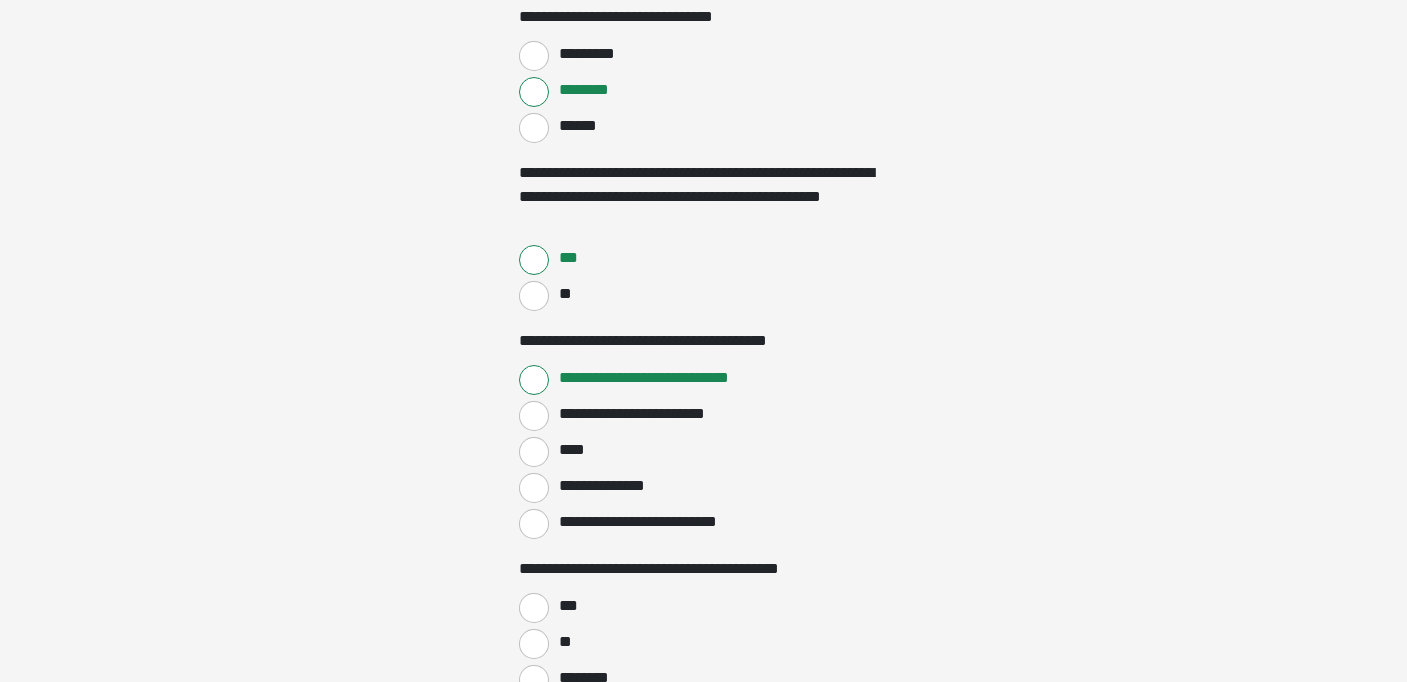 click on "**********" at bounding box center [703, -739] 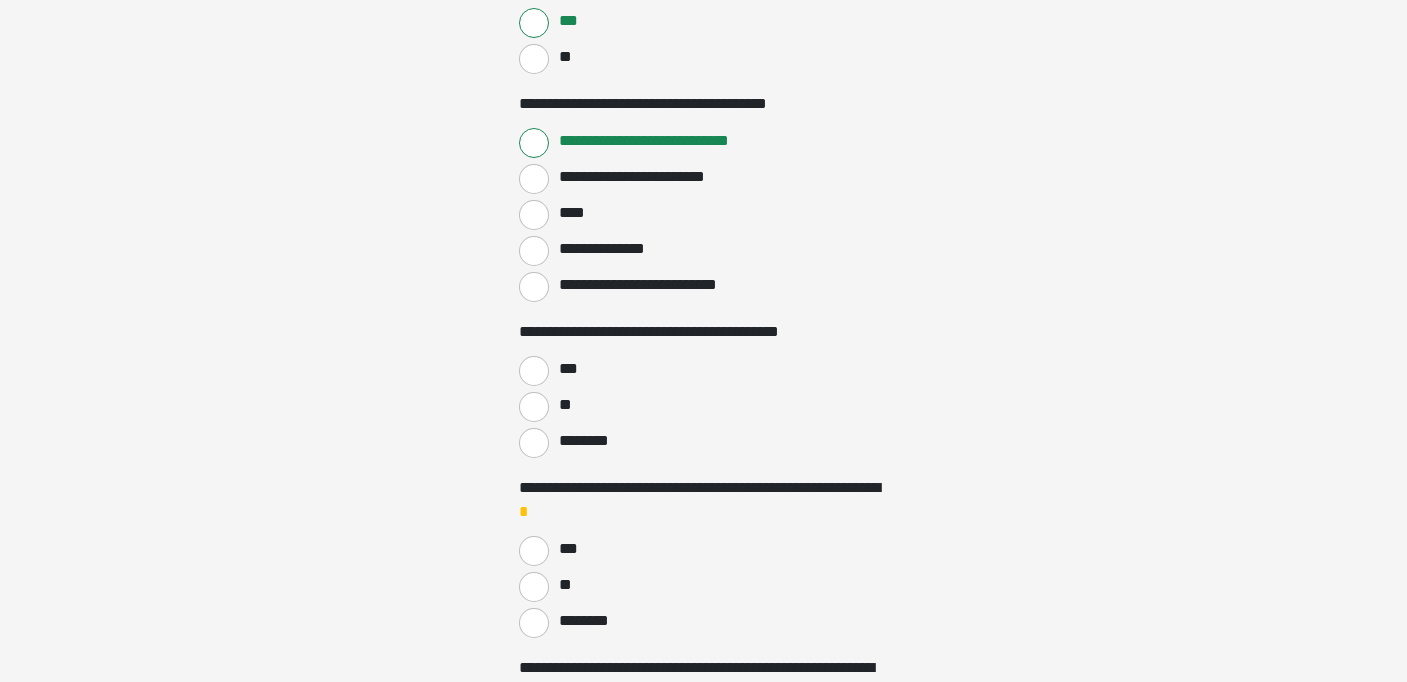 scroll, scrollTop: 1320, scrollLeft: 0, axis: vertical 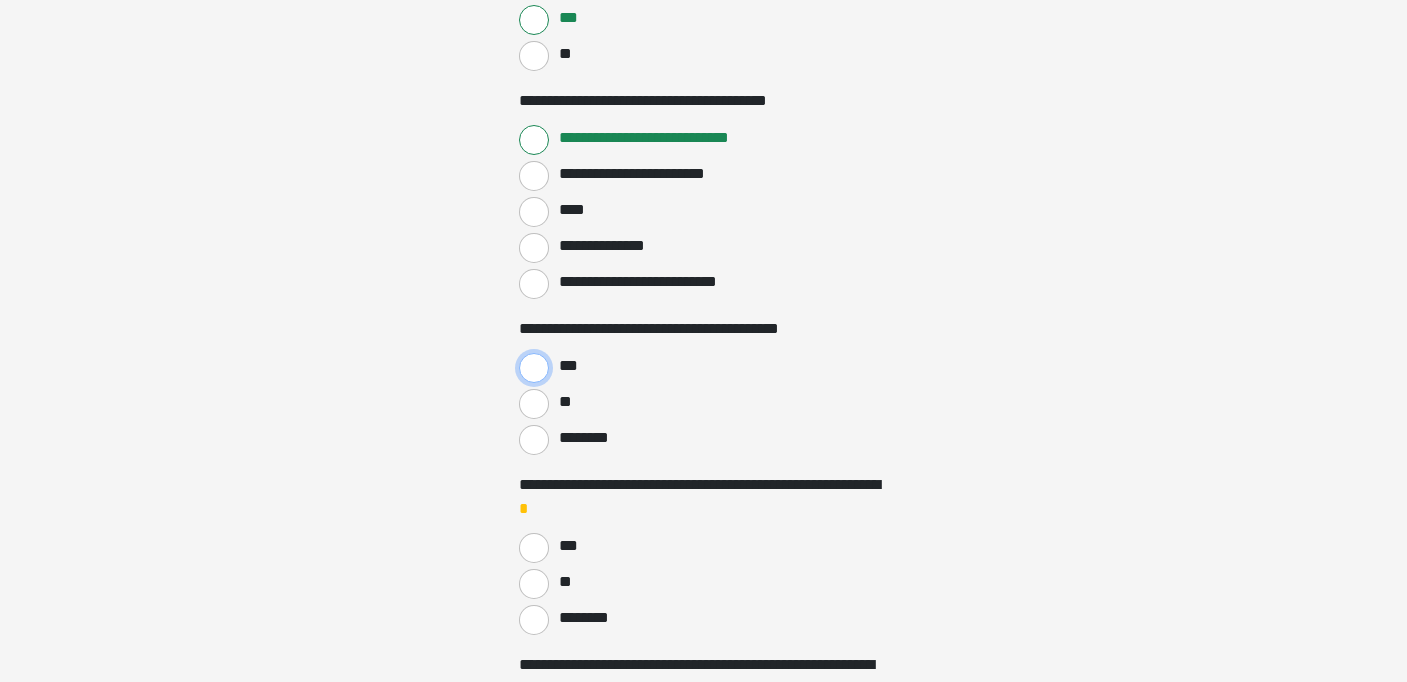 click on "***" at bounding box center (534, 368) 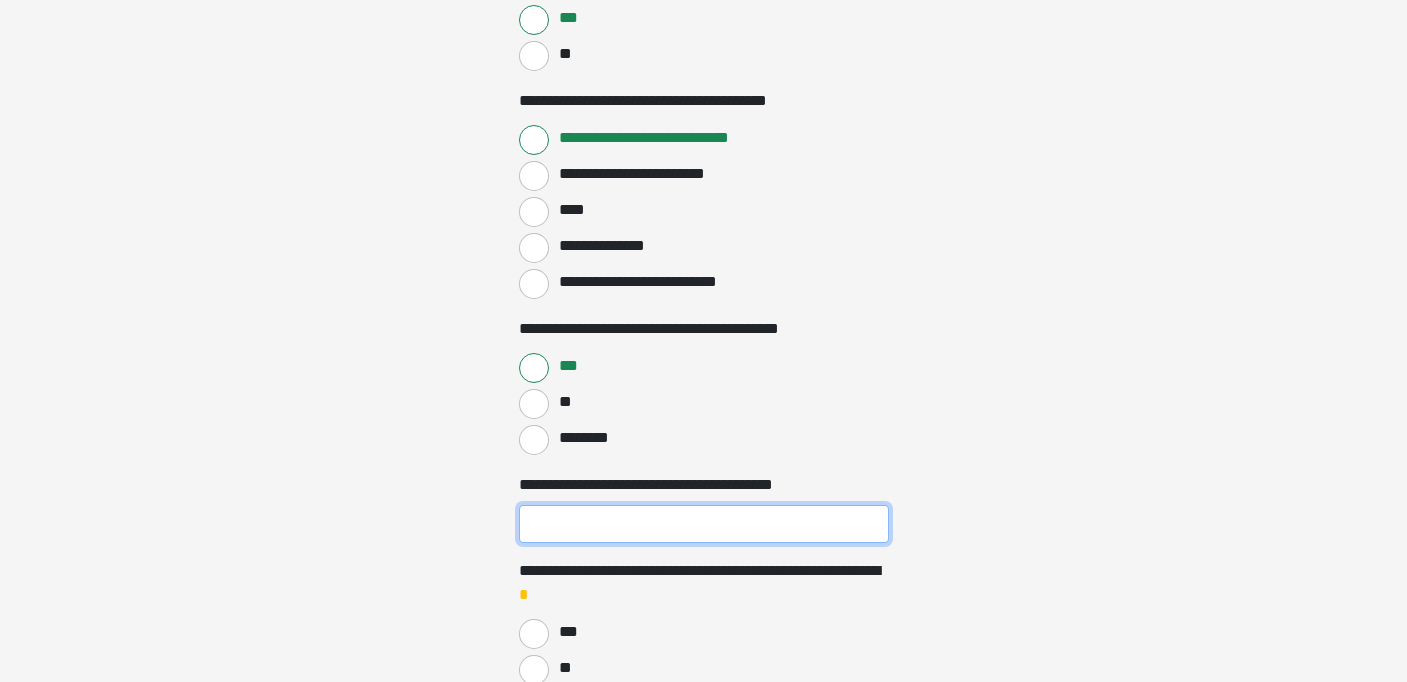 click on "**********" at bounding box center [704, 524] 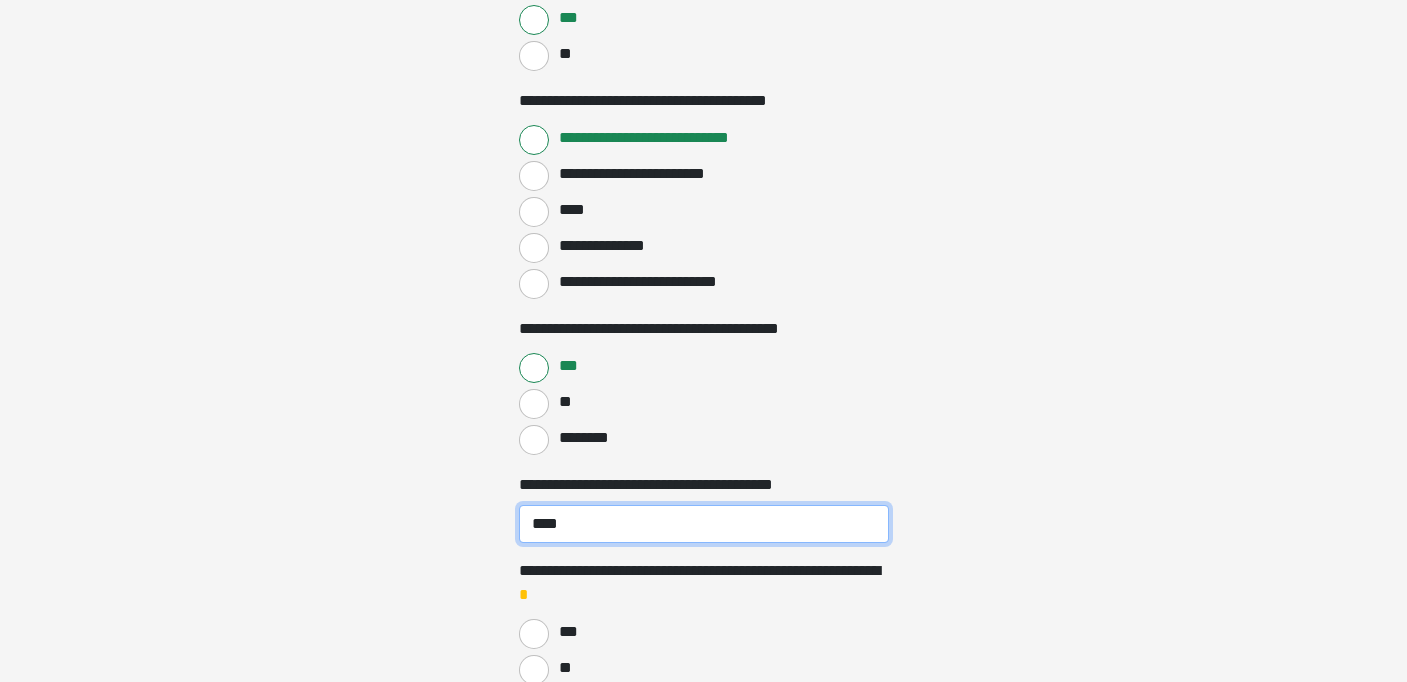 type on "****" 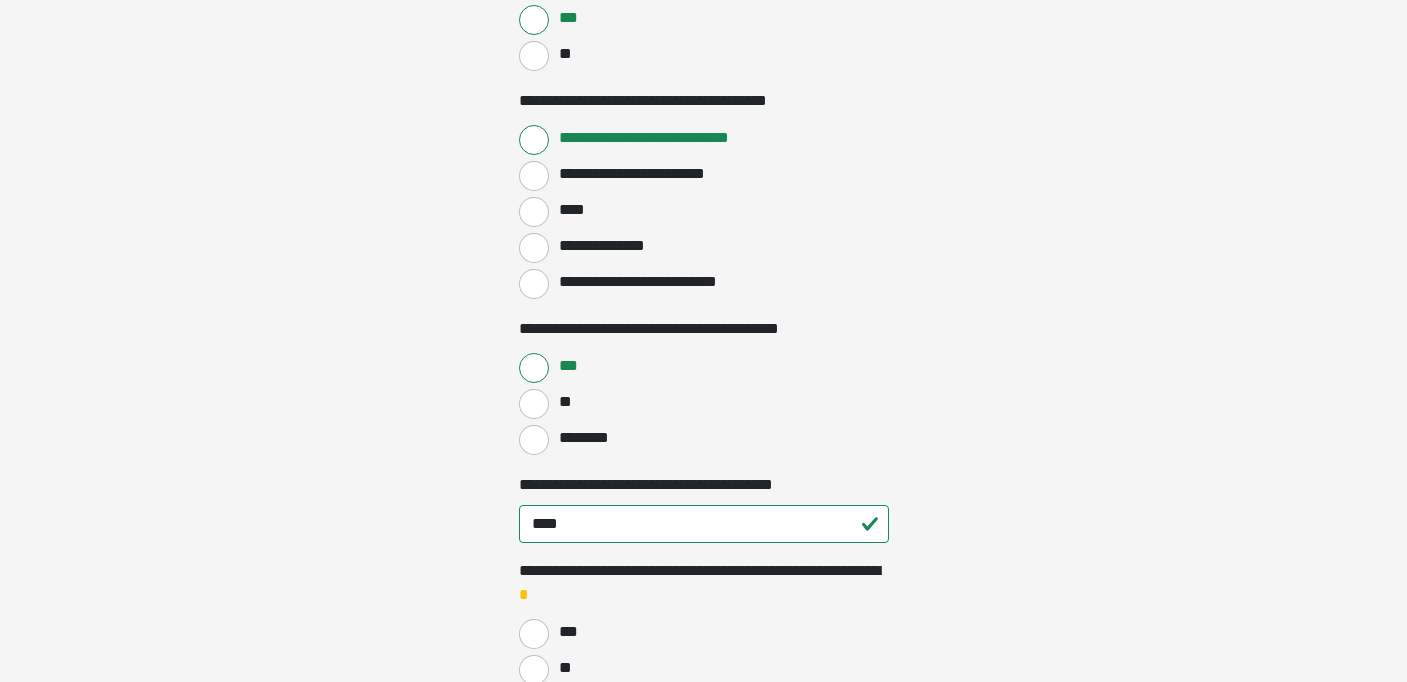 click on "**********" at bounding box center [703, -979] 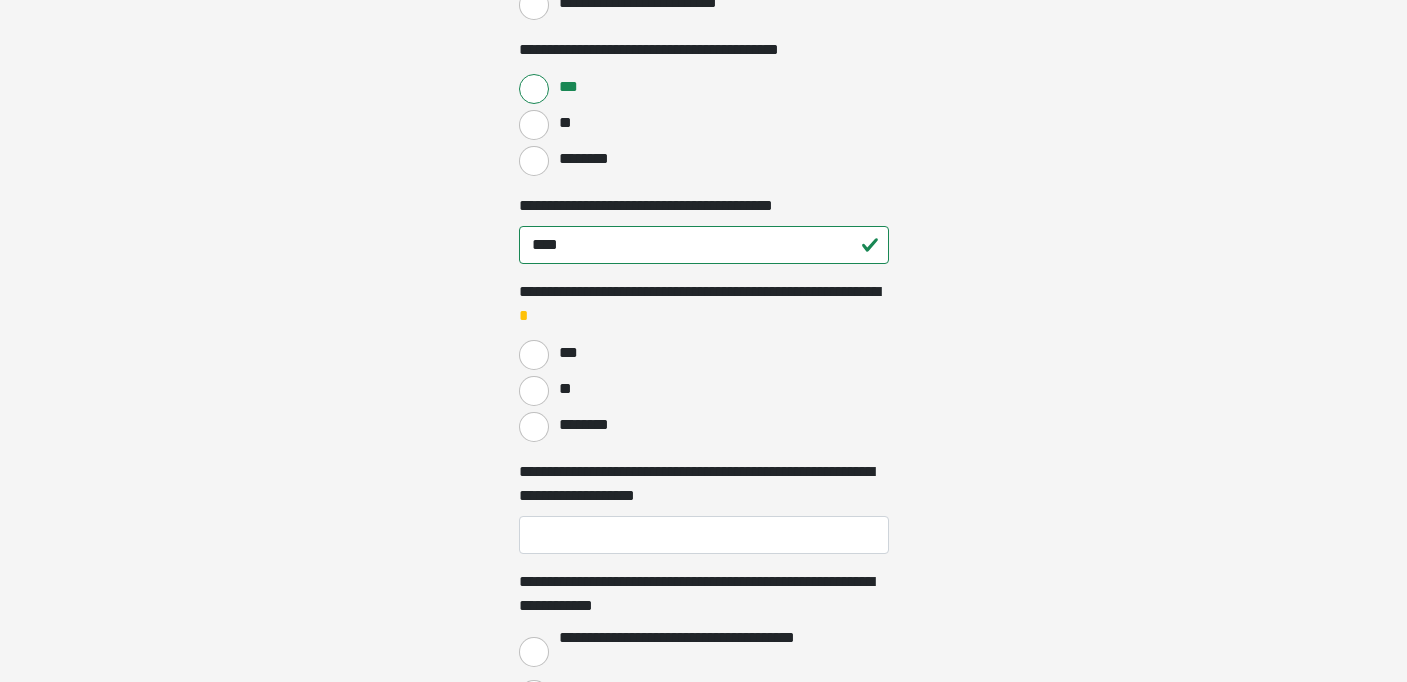 scroll, scrollTop: 1600, scrollLeft: 0, axis: vertical 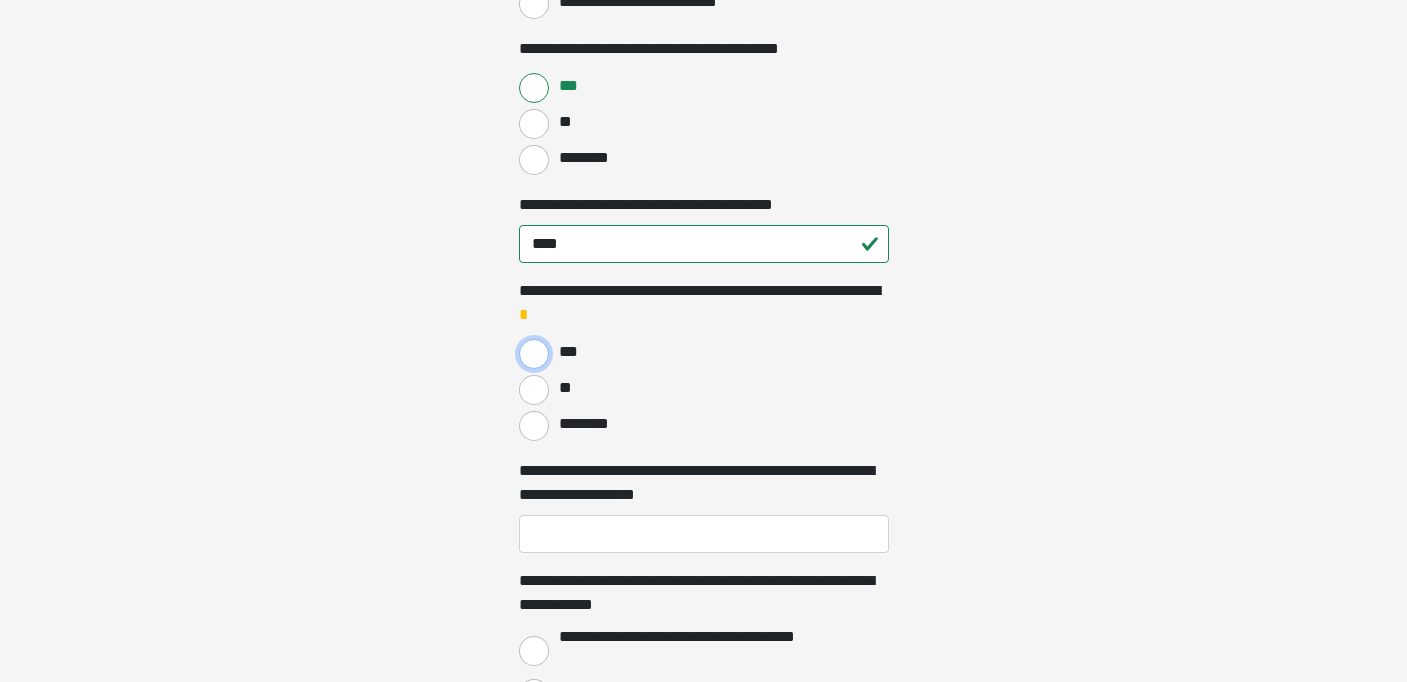 click on "***" at bounding box center (534, 354) 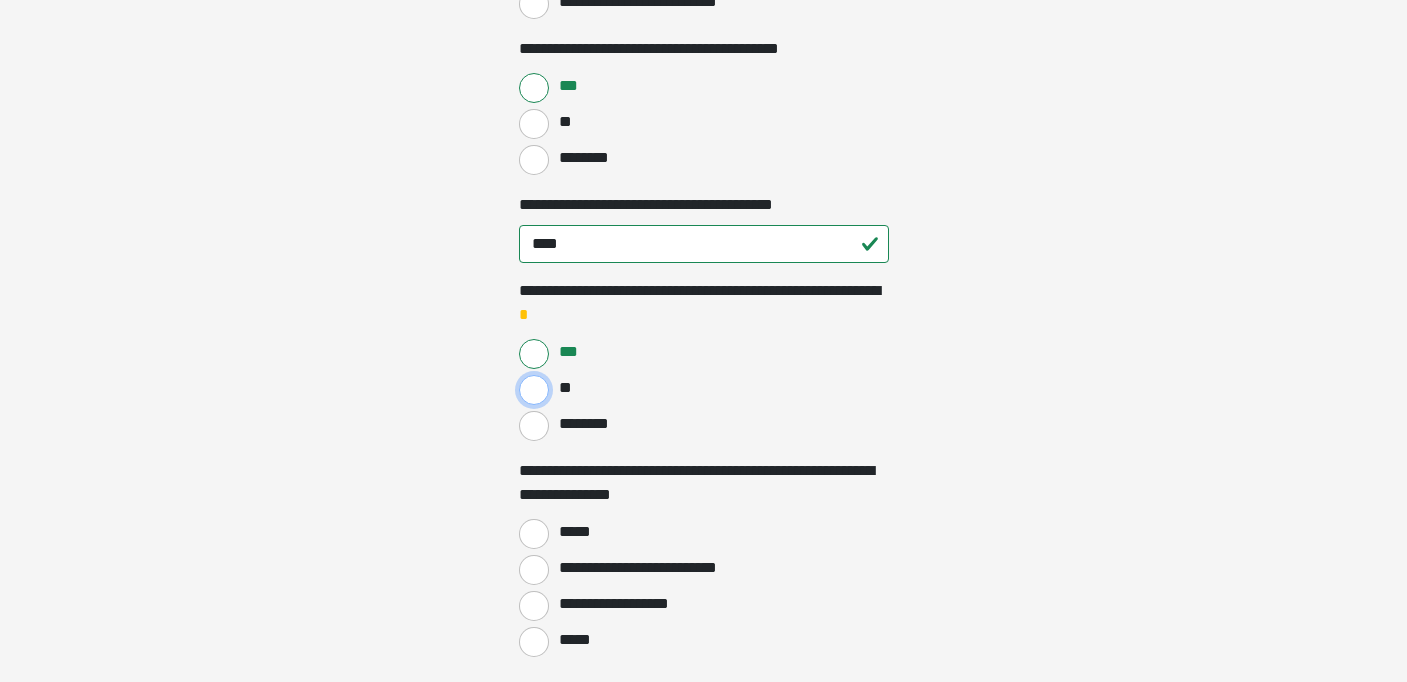 click on "**" at bounding box center (534, 390) 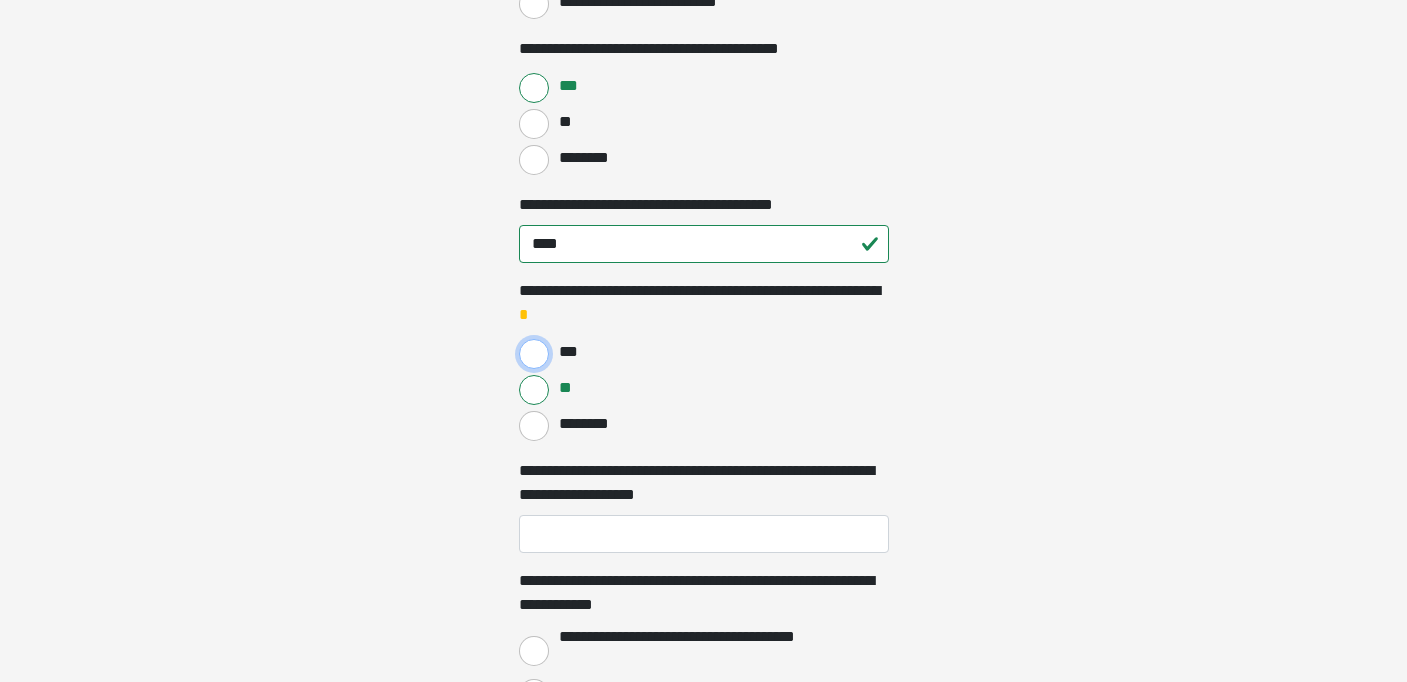 click on "***" at bounding box center (534, 354) 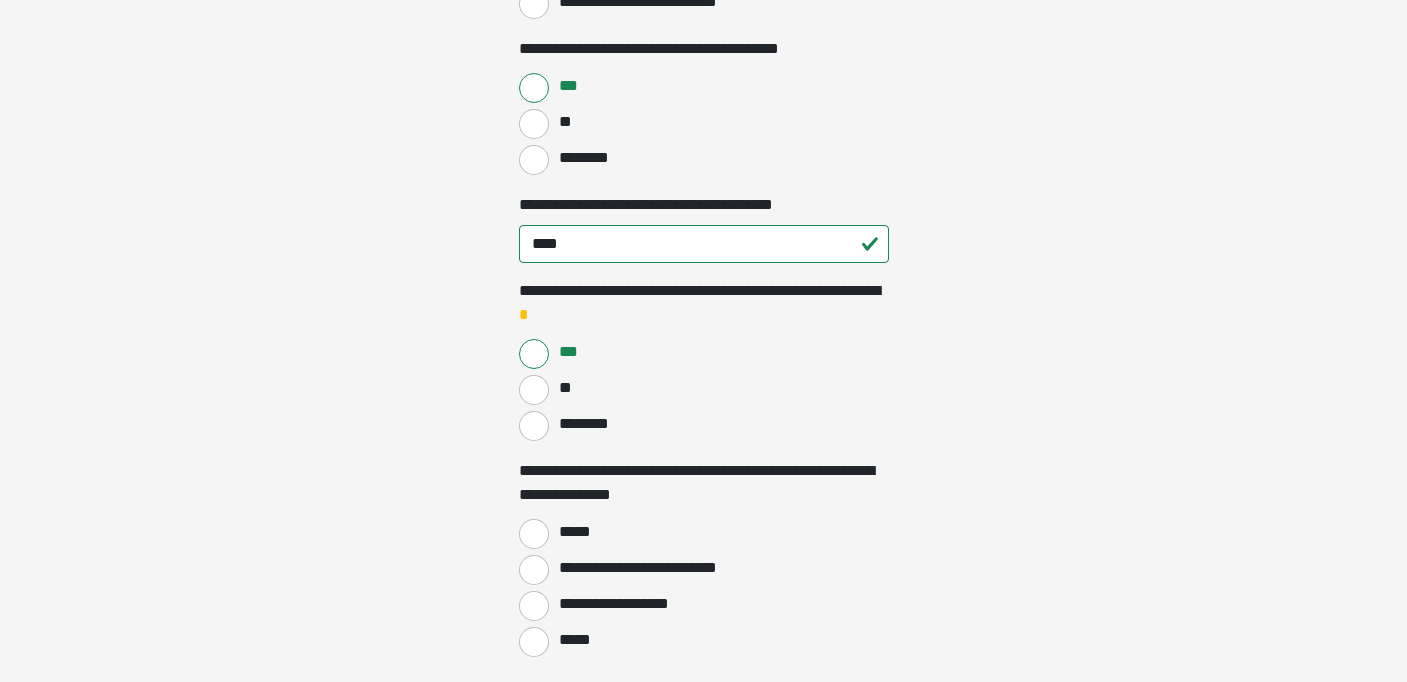 click on "**********" at bounding box center (703, -1259) 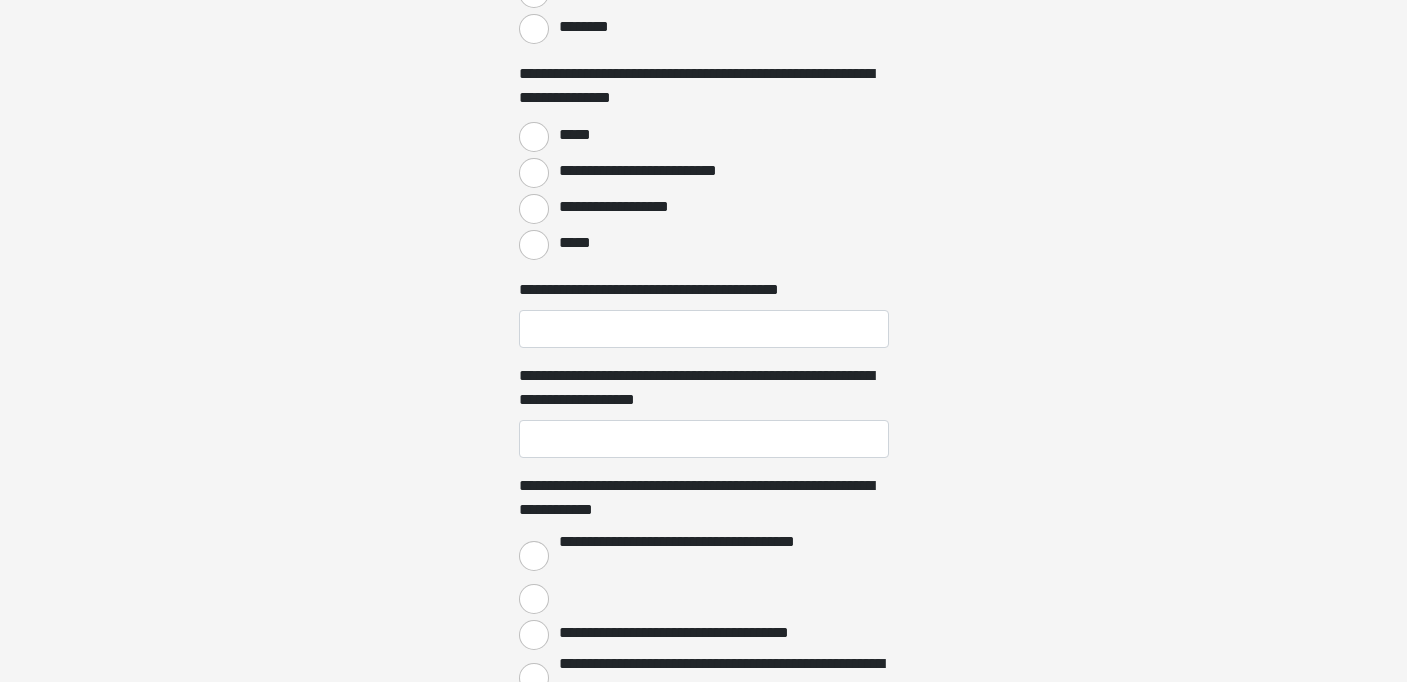 scroll, scrollTop: 2000, scrollLeft: 0, axis: vertical 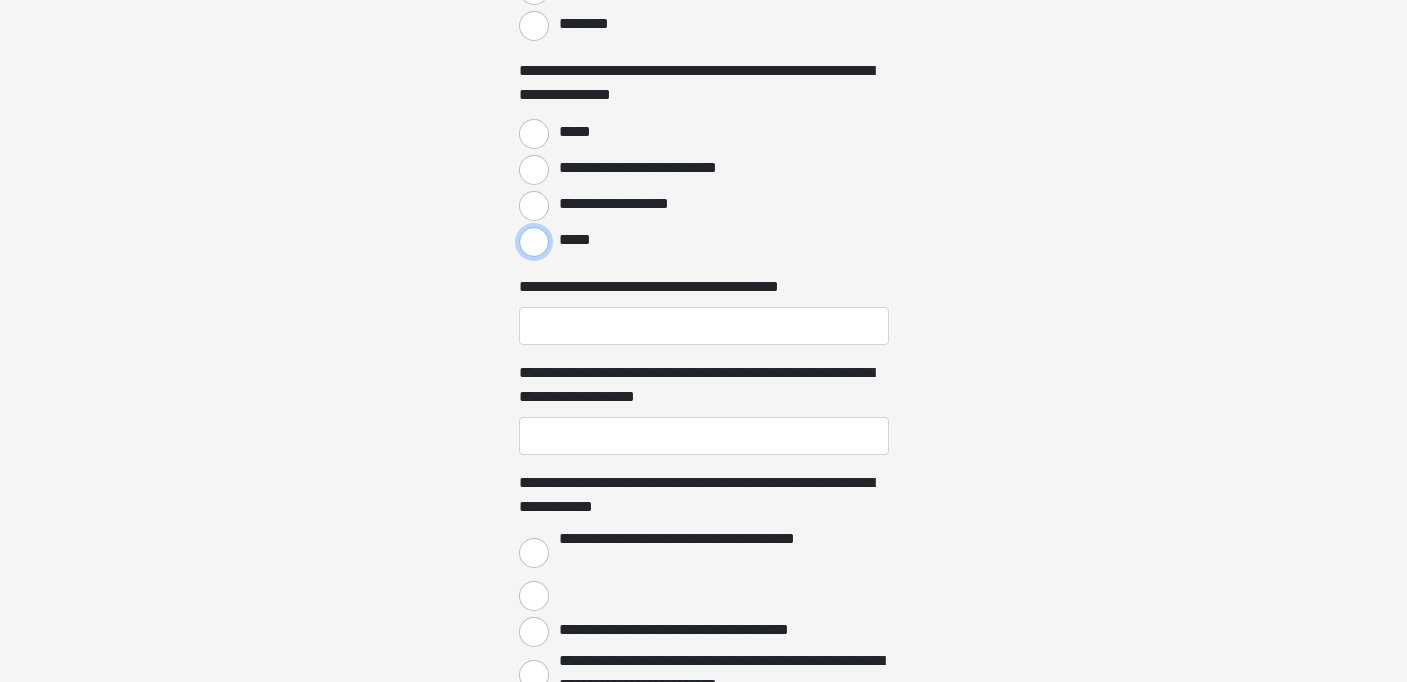 click on "*****" at bounding box center [534, 242] 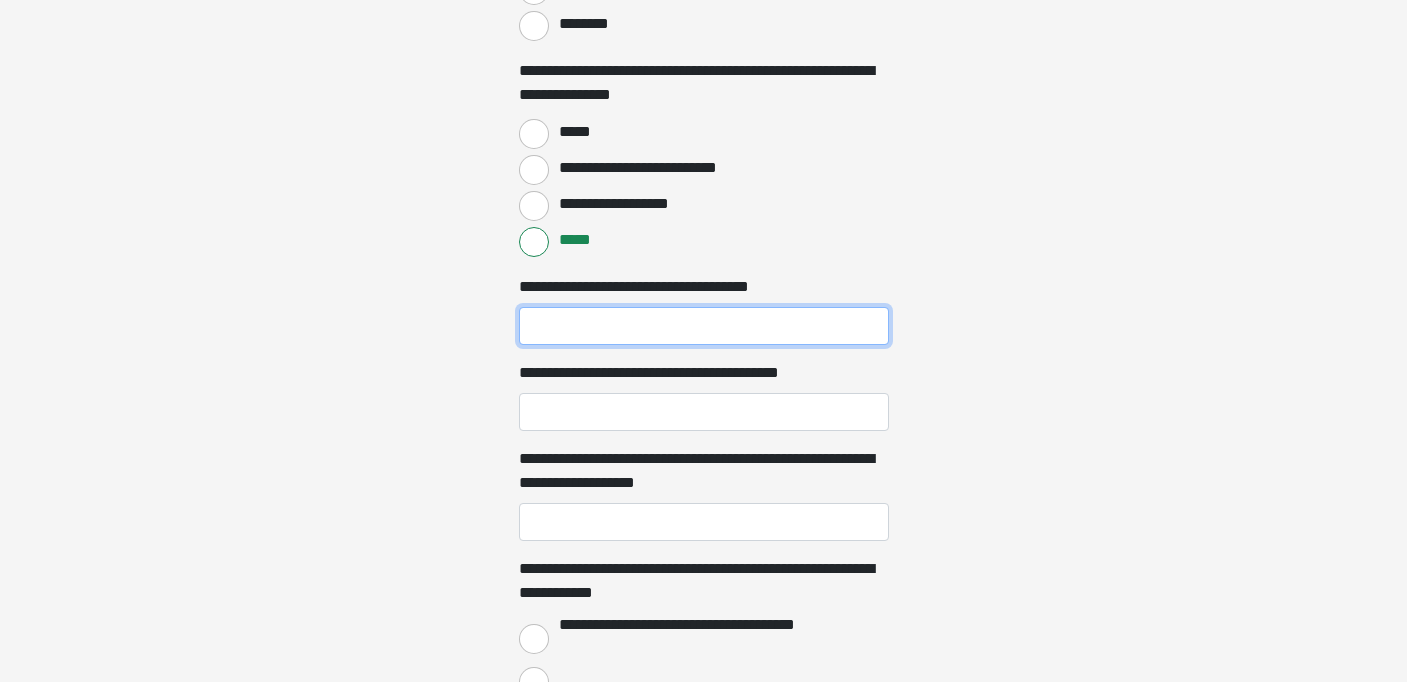 click on "**********" at bounding box center (704, 326) 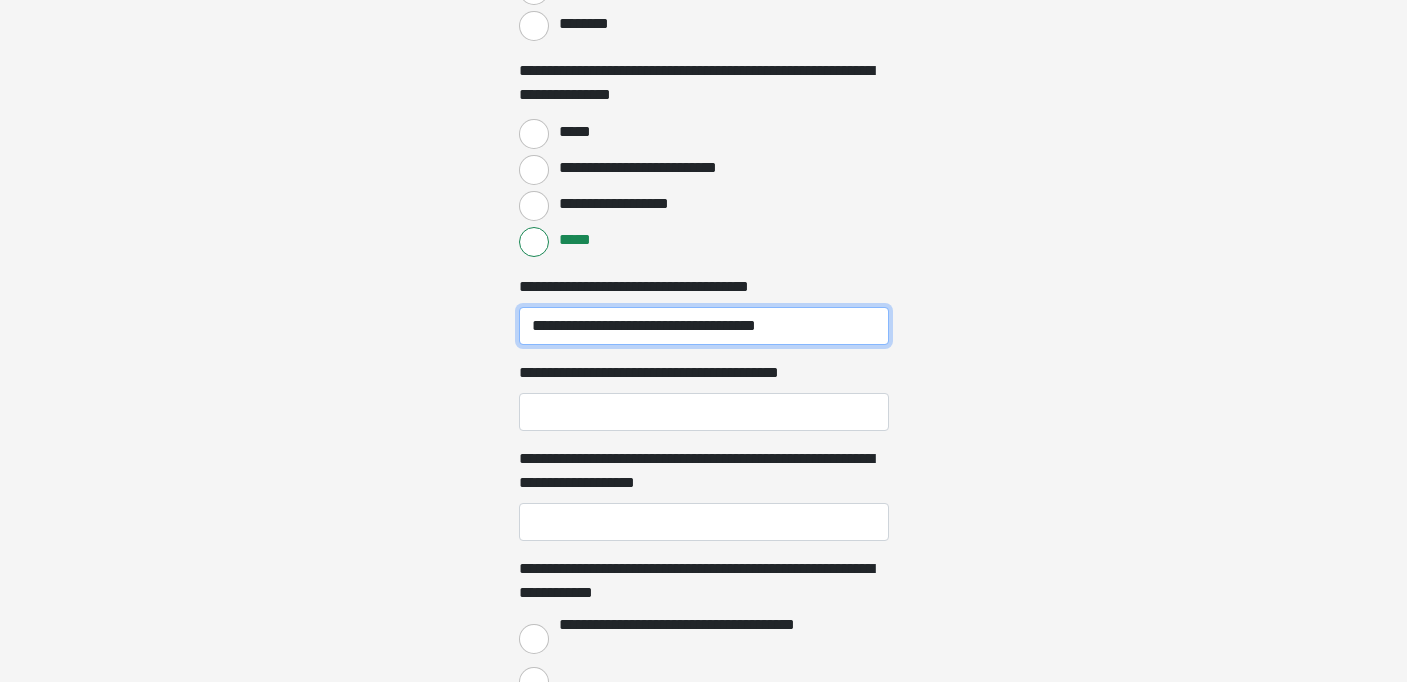 type on "**********" 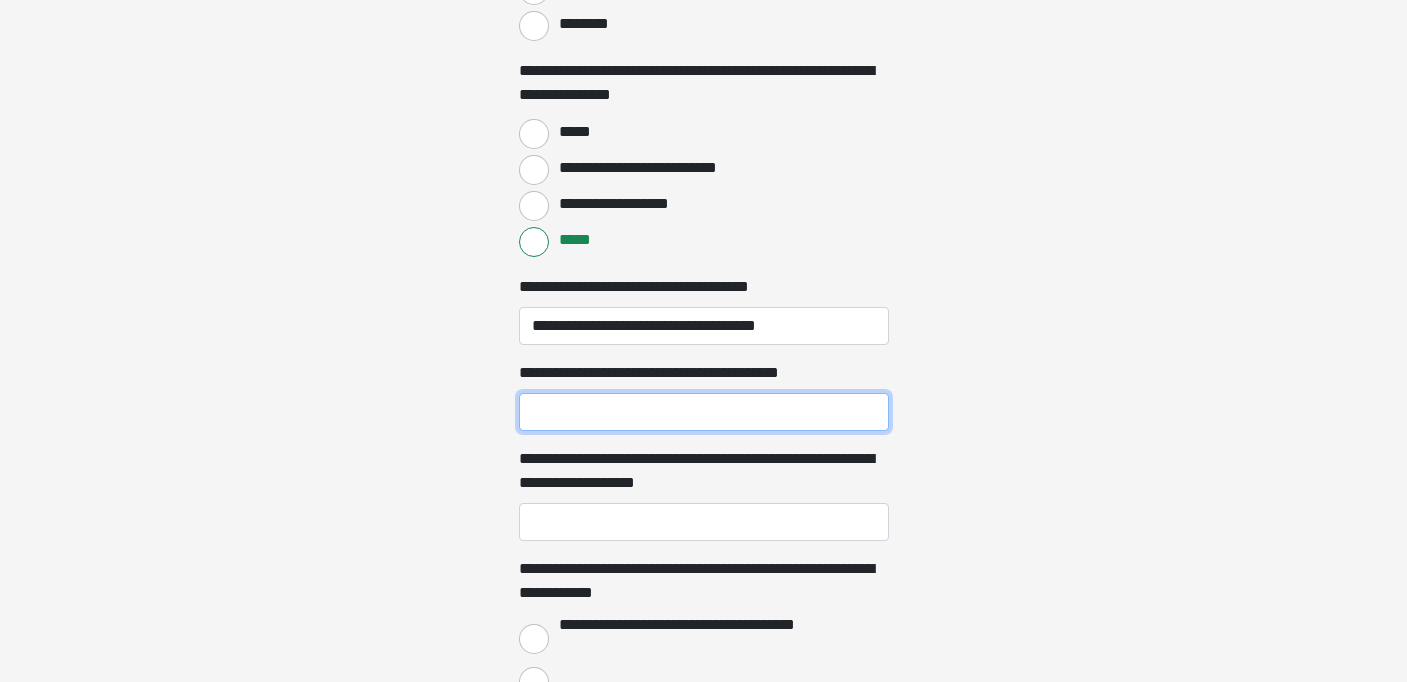 click on "**********" at bounding box center [704, 412] 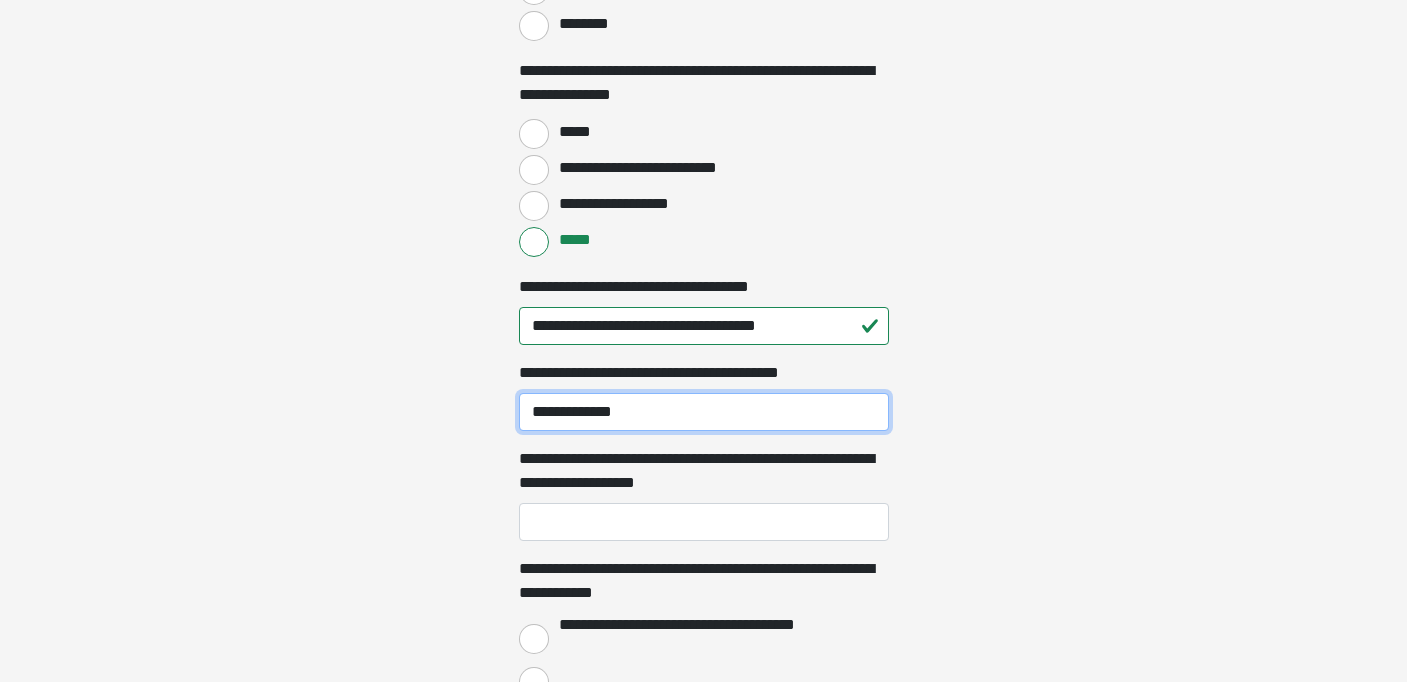 type on "**********" 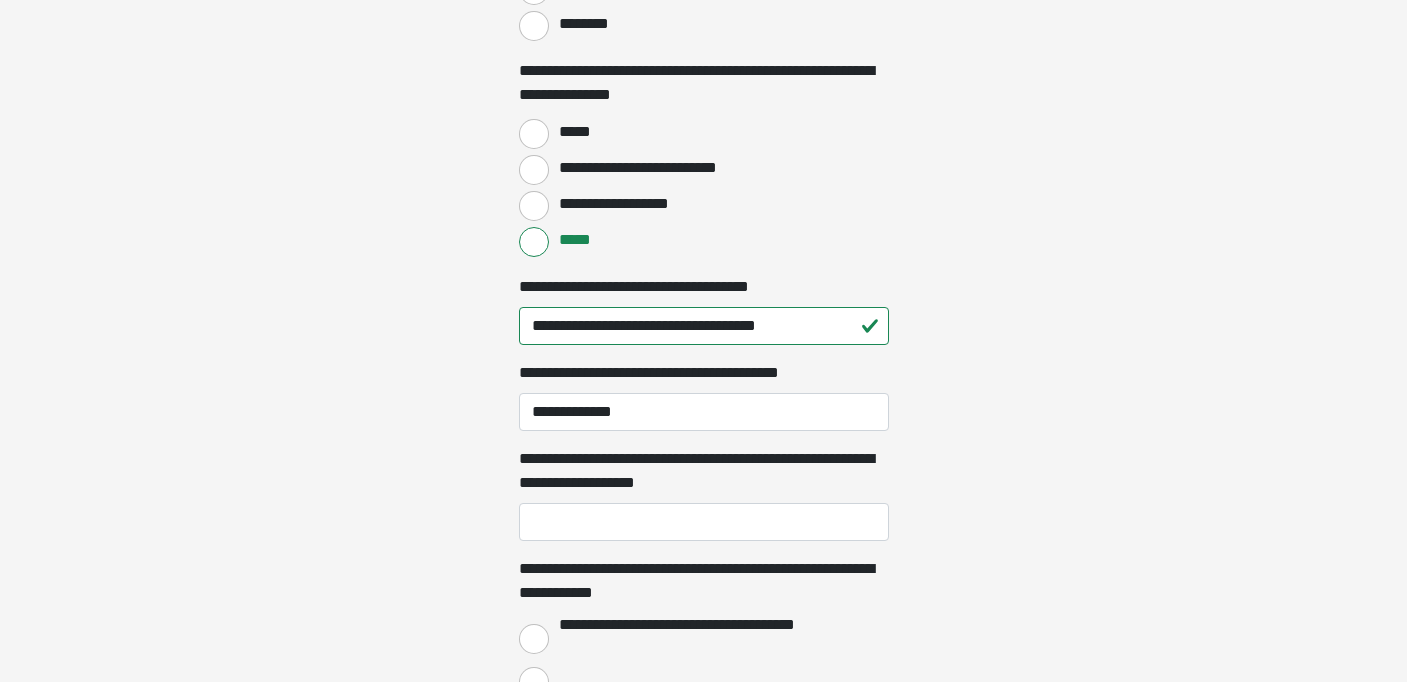 click on "**********" at bounding box center (703, -1659) 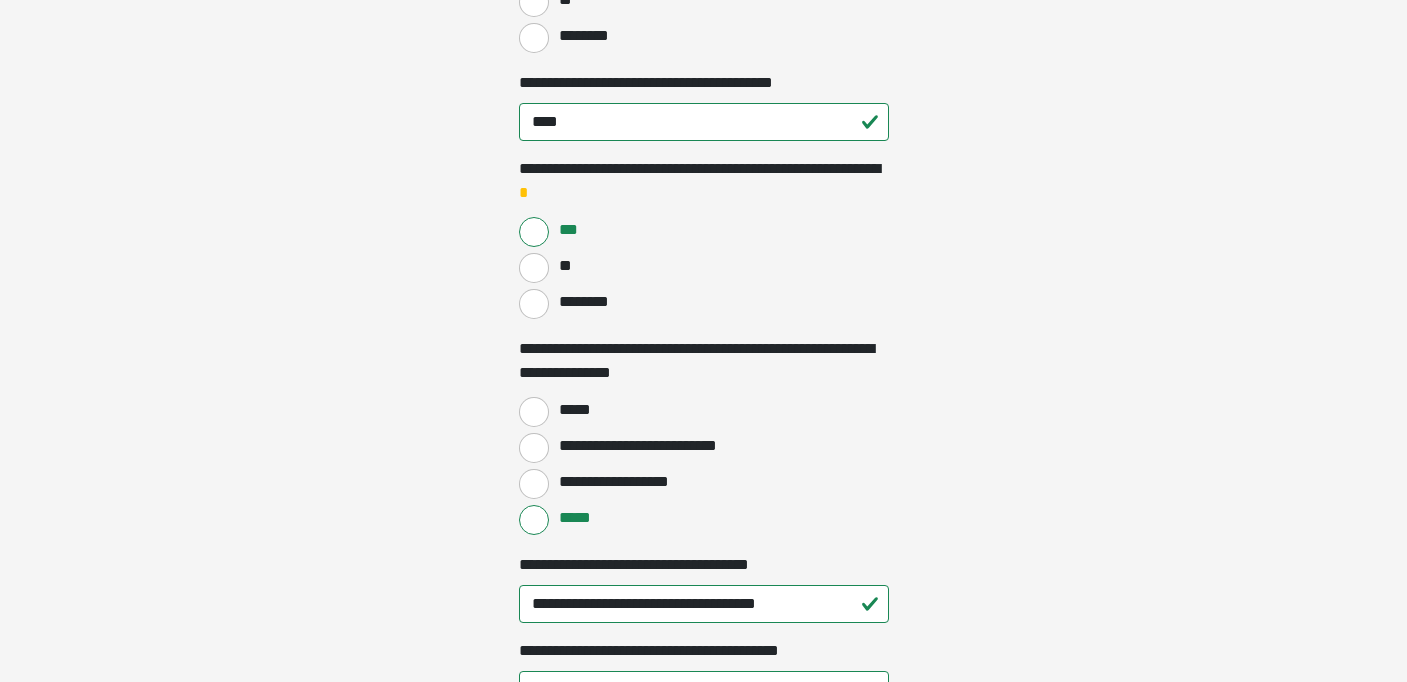 scroll, scrollTop: 1720, scrollLeft: 0, axis: vertical 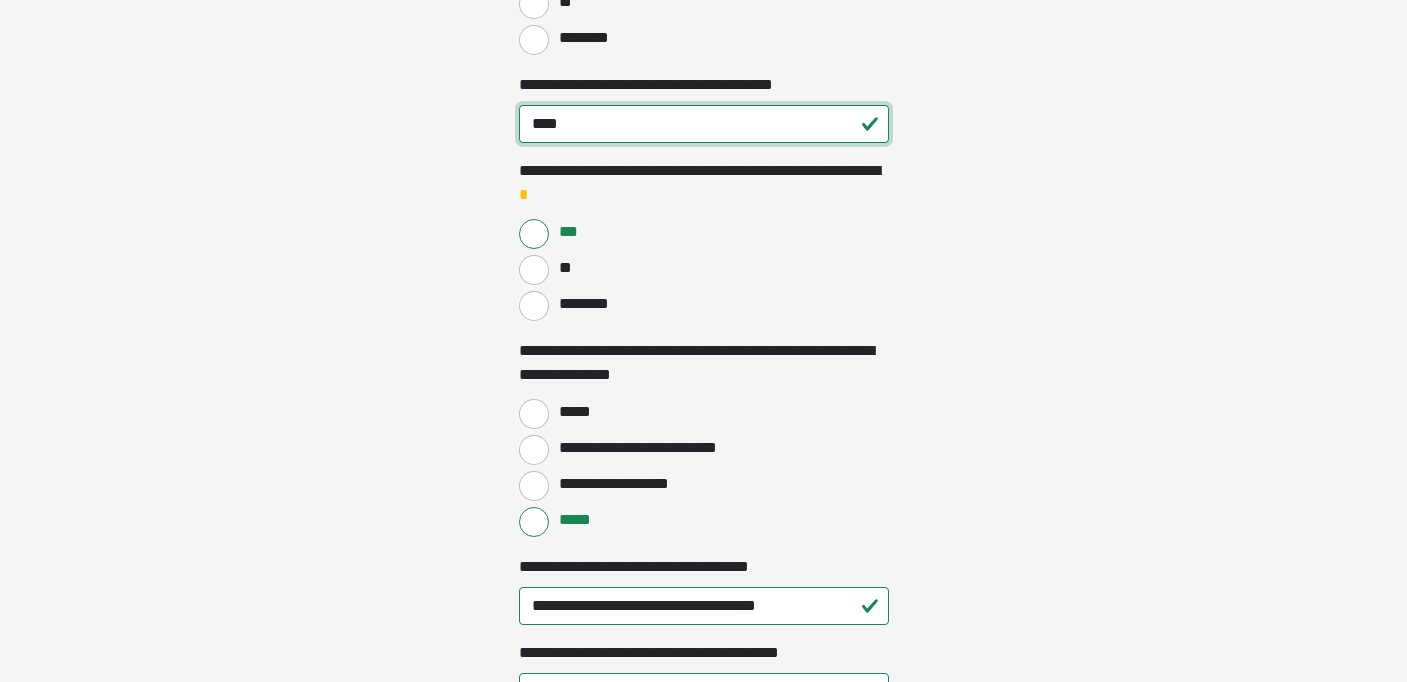 click on "****" at bounding box center [704, 124] 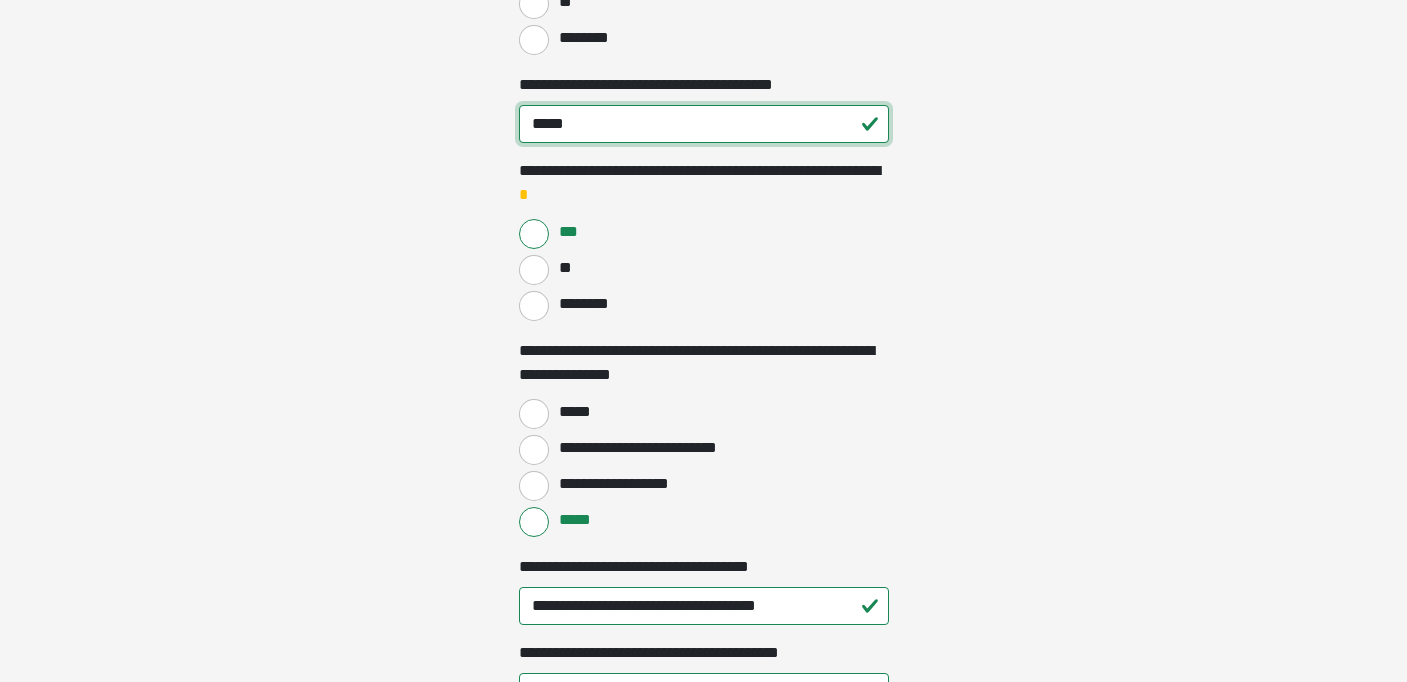 type on "****" 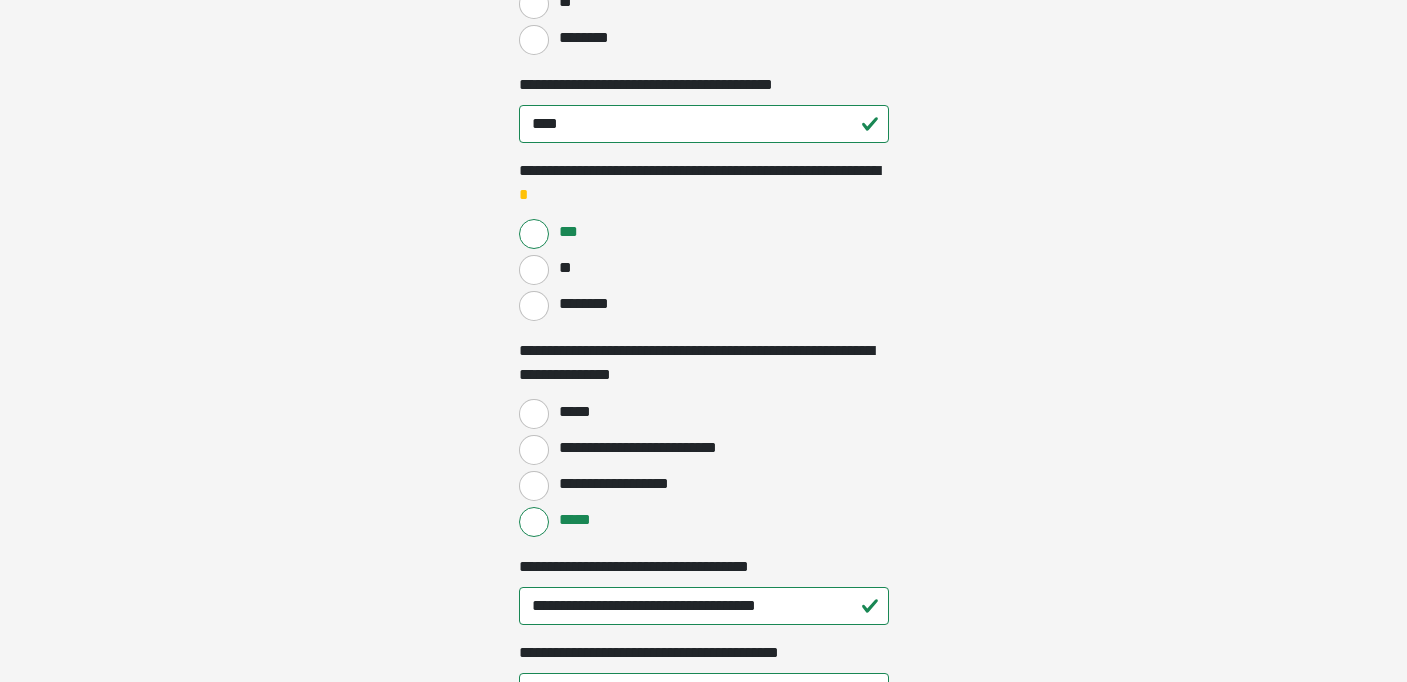 click on "**********" at bounding box center (703, -1379) 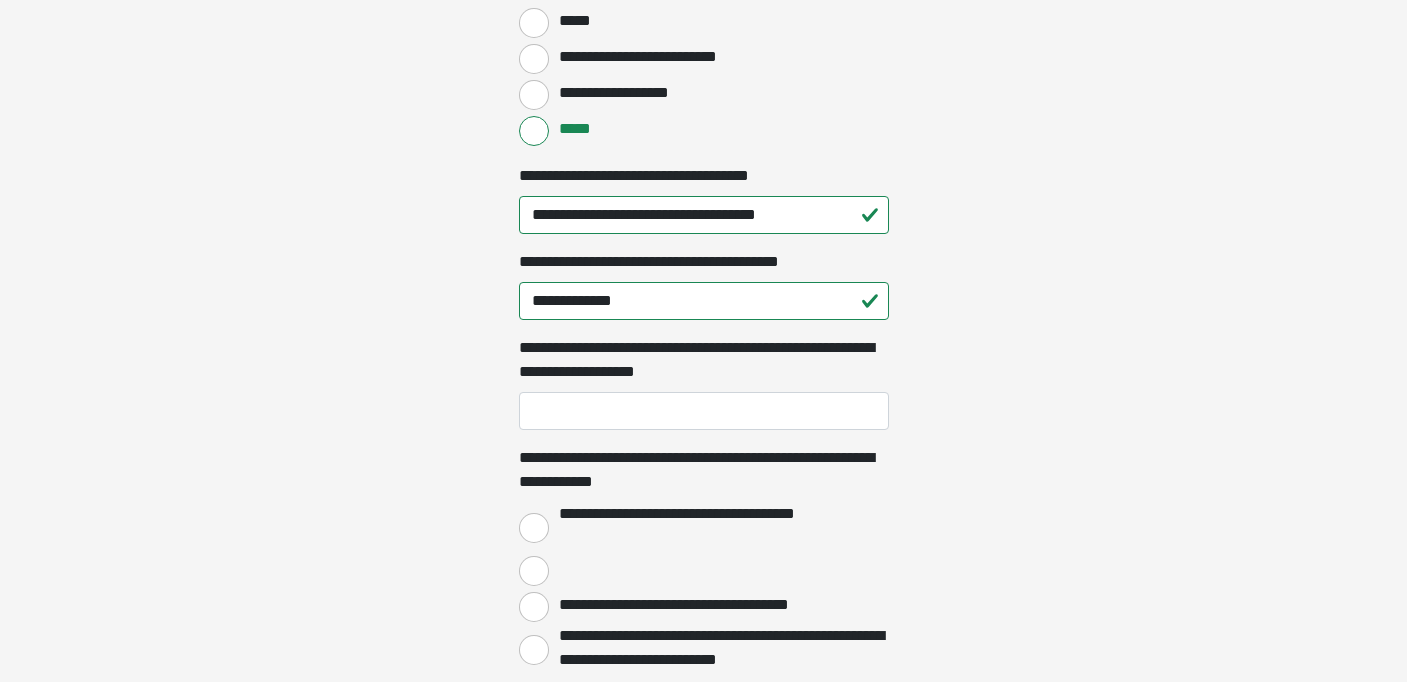 scroll, scrollTop: 2120, scrollLeft: 0, axis: vertical 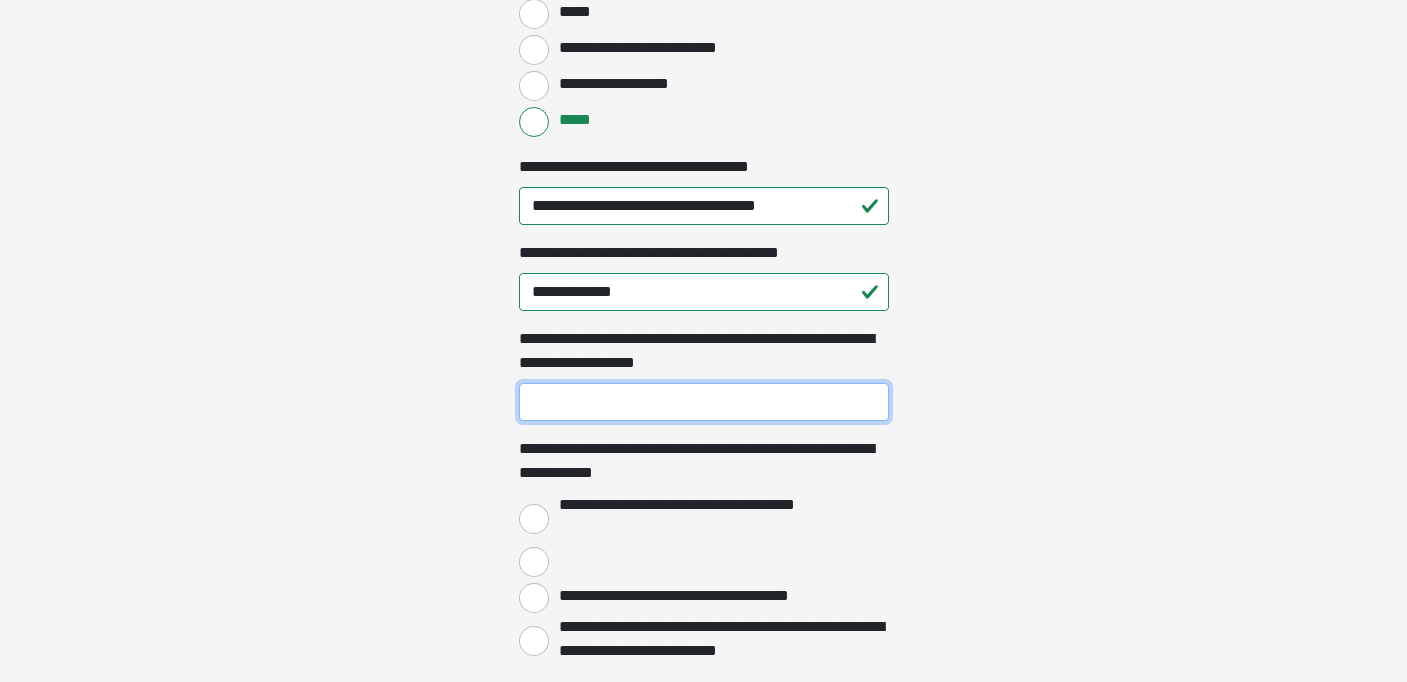 click on "**********" at bounding box center (704, 402) 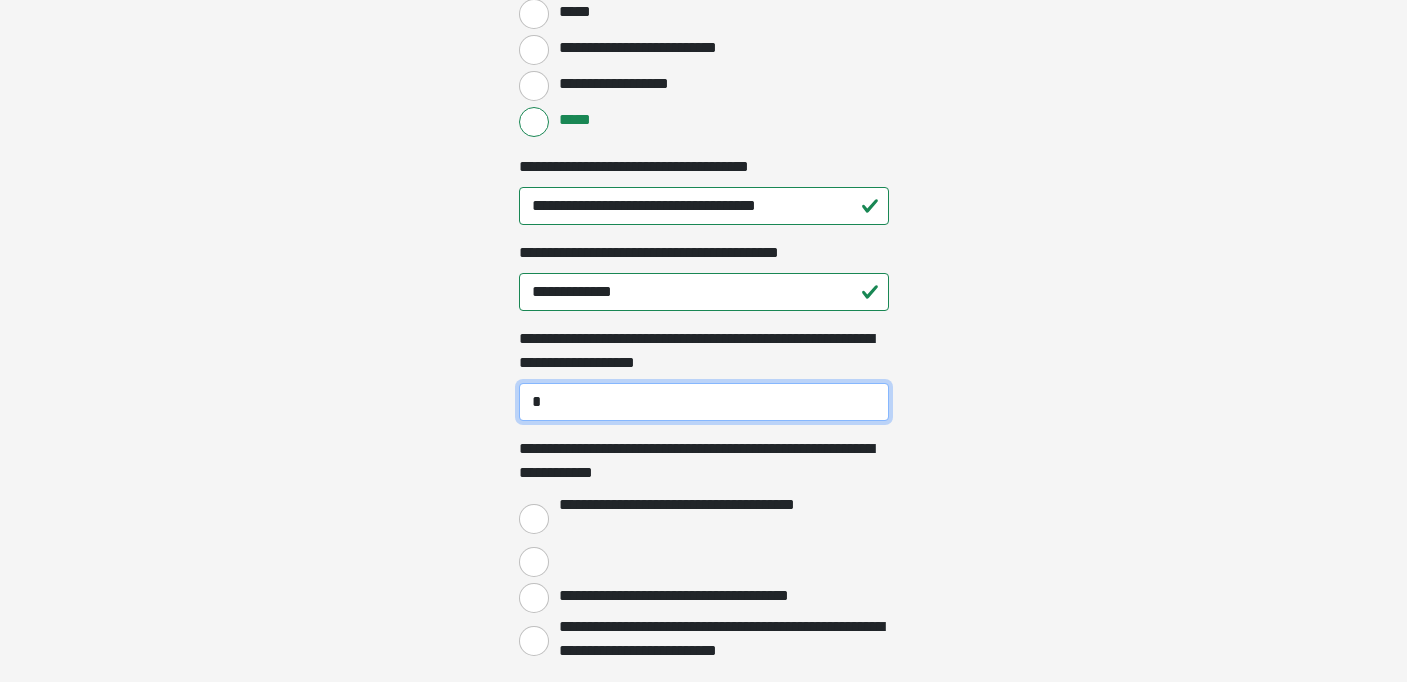 scroll, scrollTop: 2116, scrollLeft: 0, axis: vertical 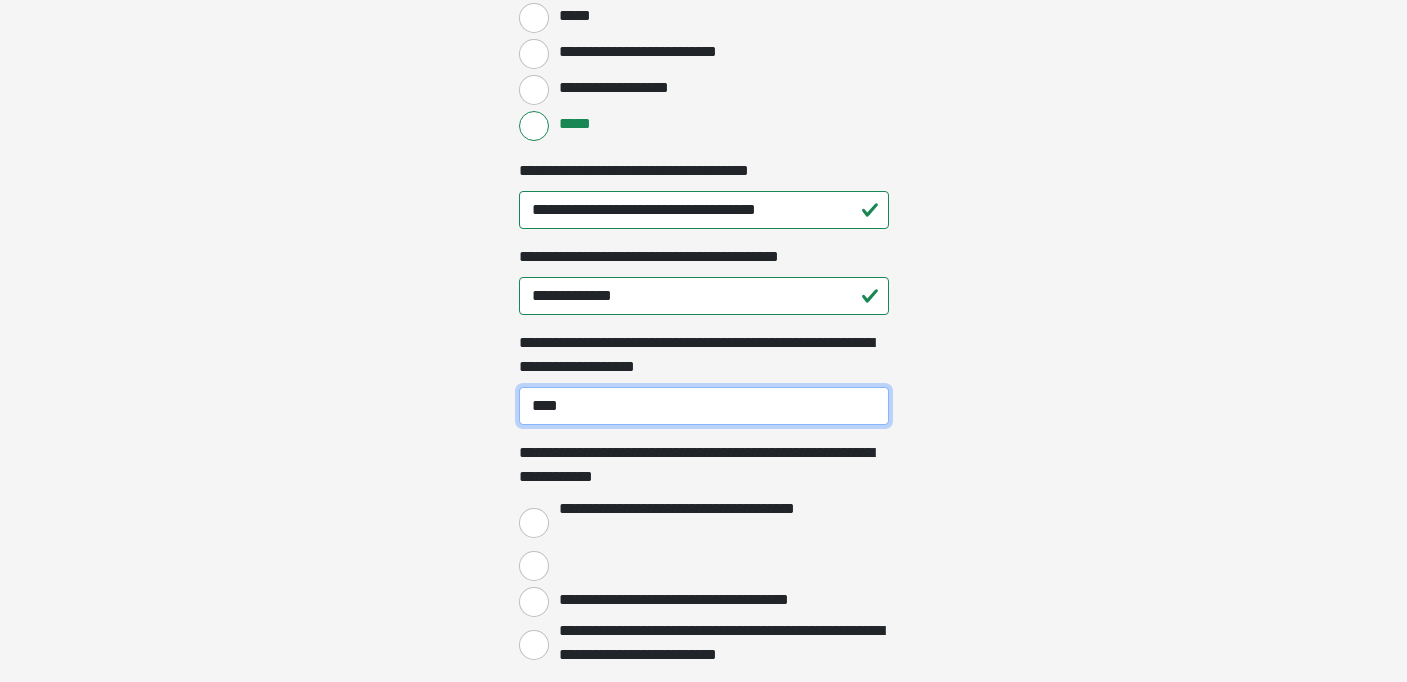 type on "****" 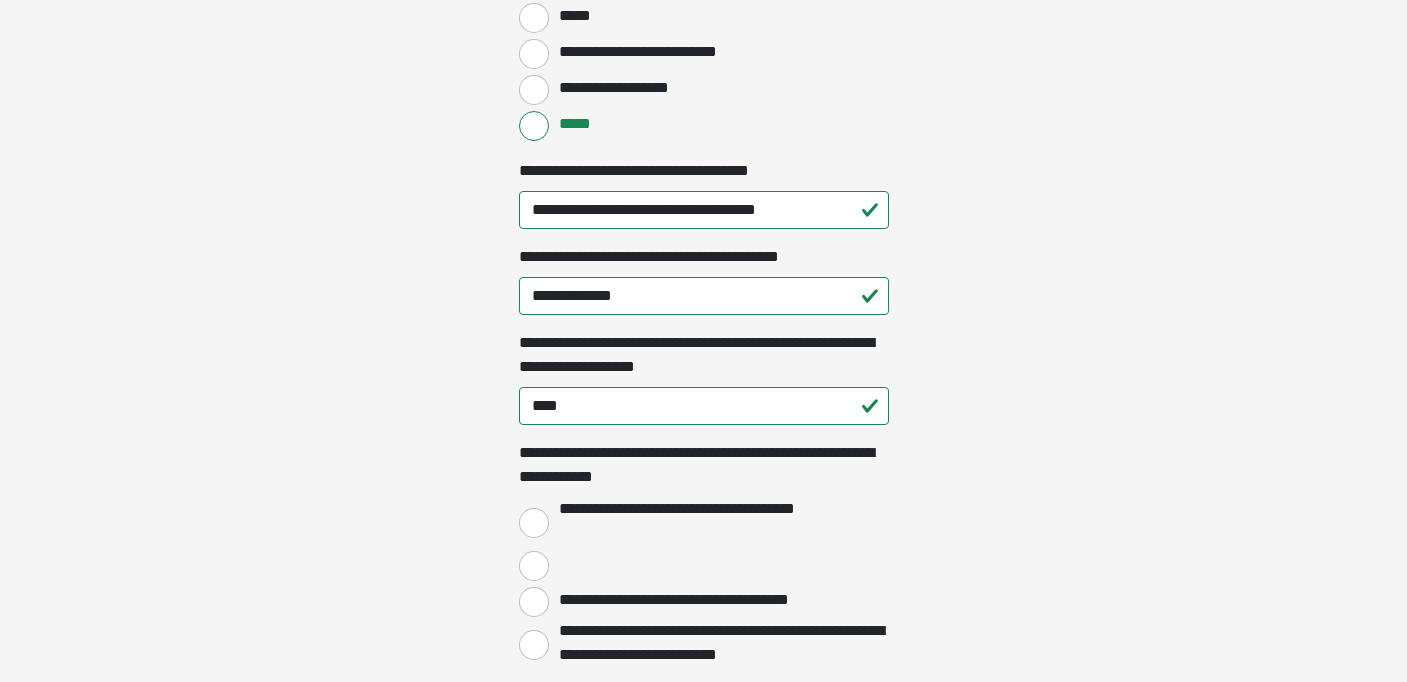 click on "**********" at bounding box center [703, -1775] 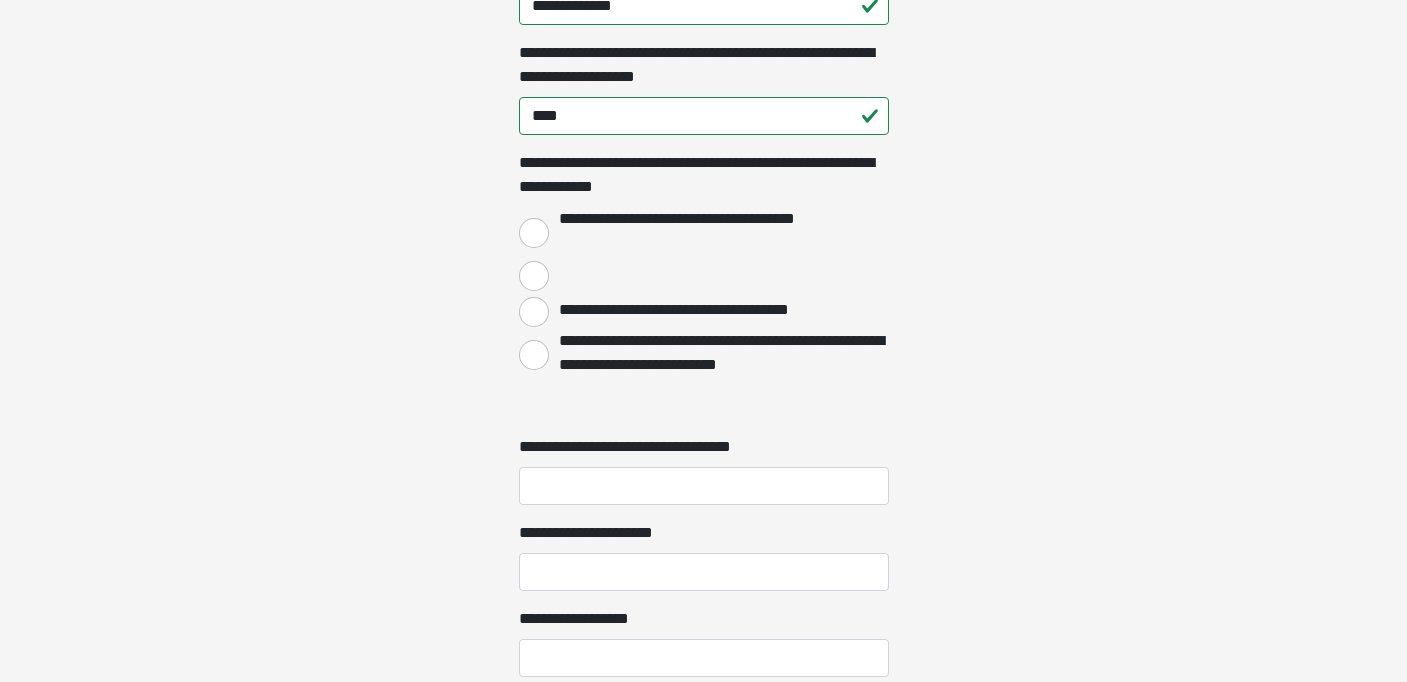 scroll, scrollTop: 2436, scrollLeft: 0, axis: vertical 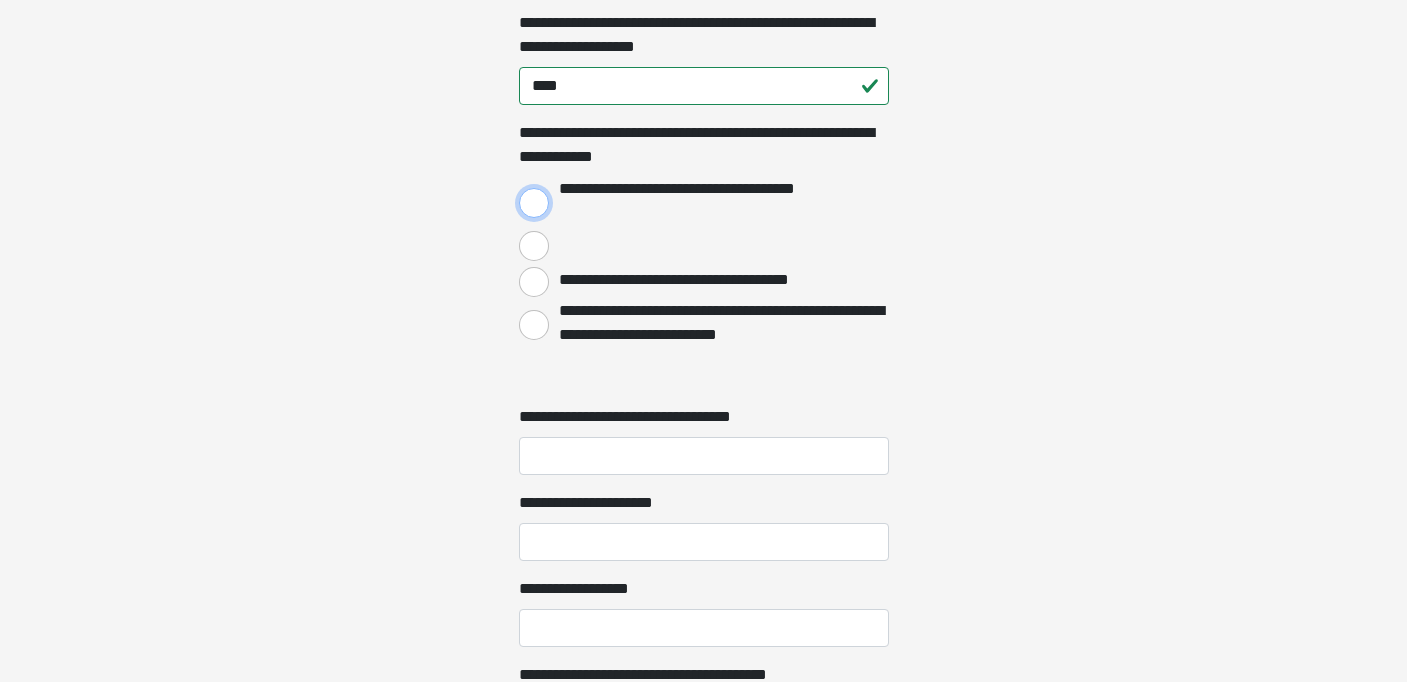 click on "**********" at bounding box center [534, 203] 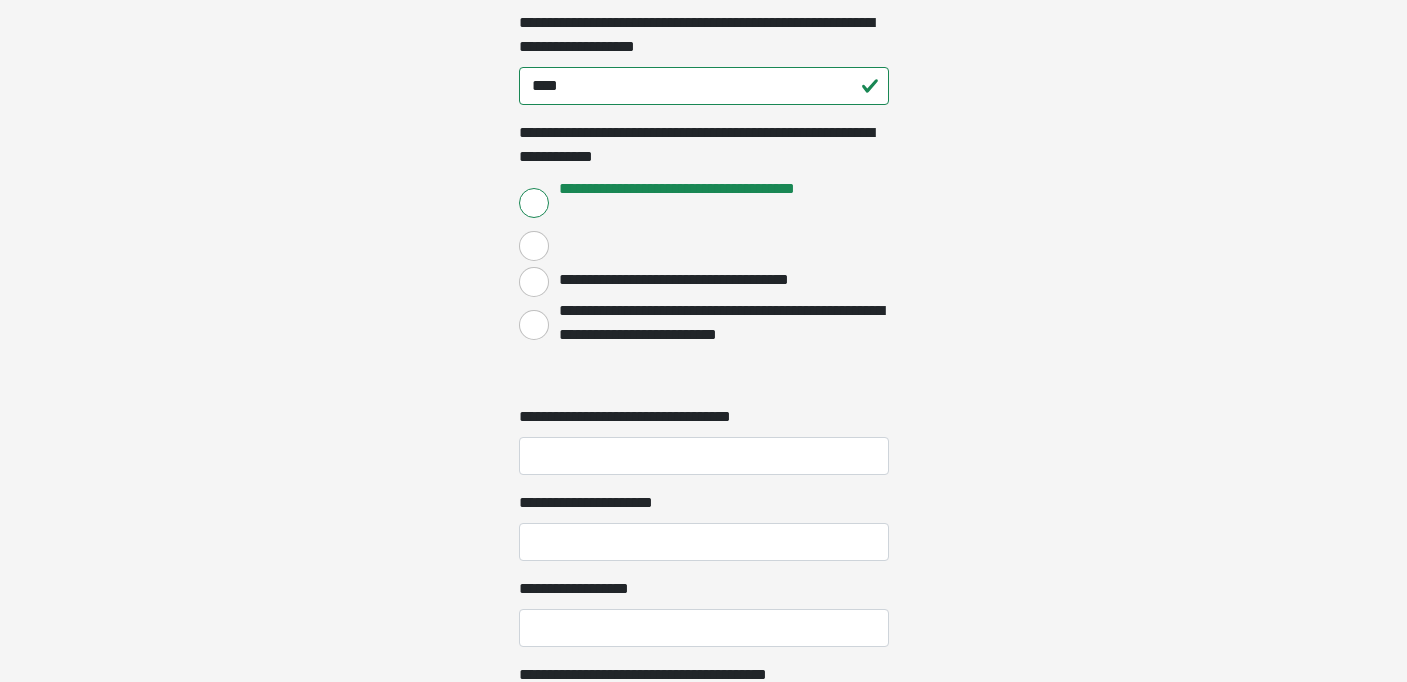 click on "**********" at bounding box center [703, -2095] 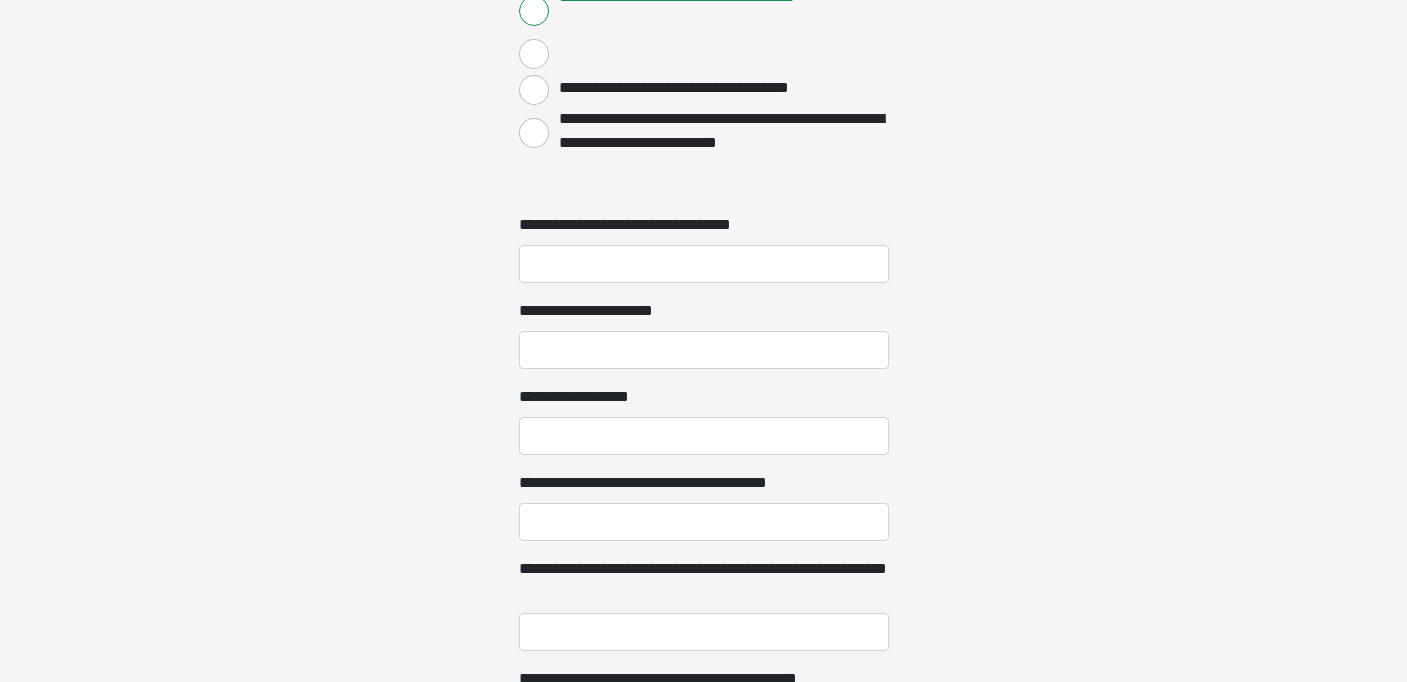scroll, scrollTop: 2636, scrollLeft: 0, axis: vertical 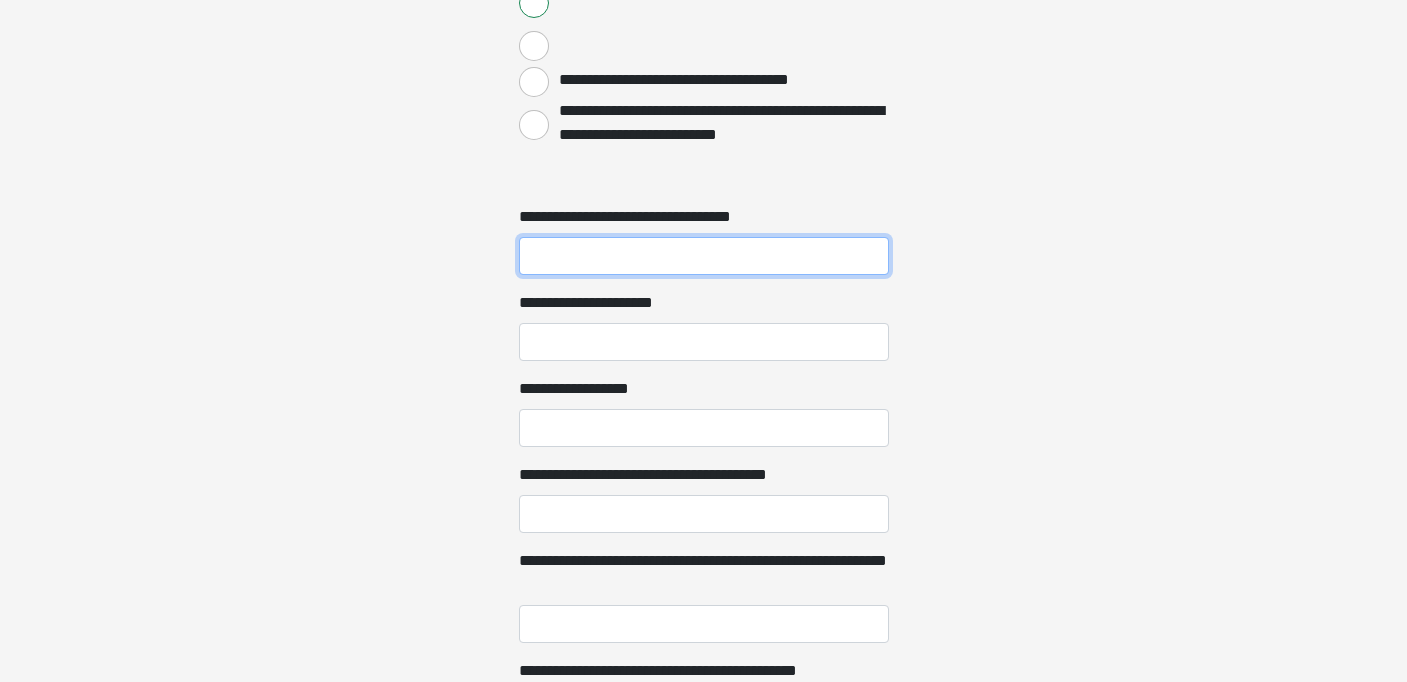 click on "**********" at bounding box center (704, 256) 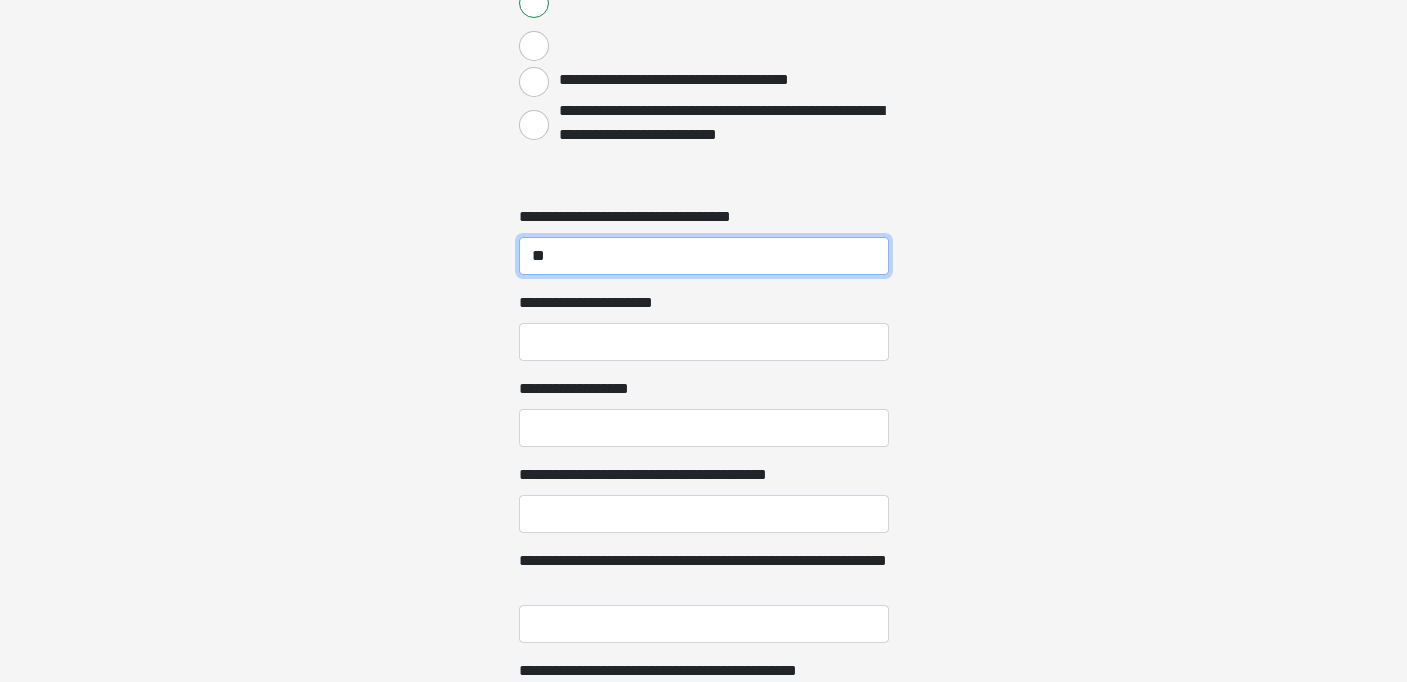 type on "**" 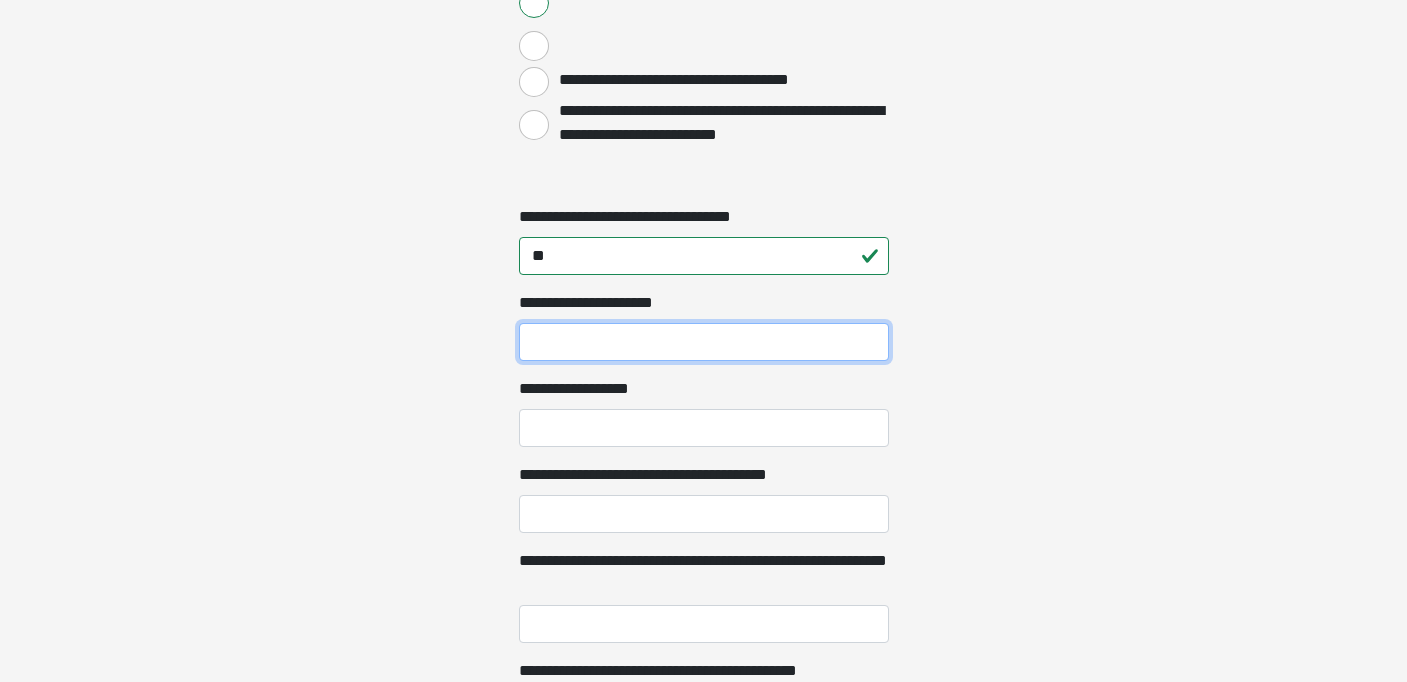 click on "**********" at bounding box center (704, 342) 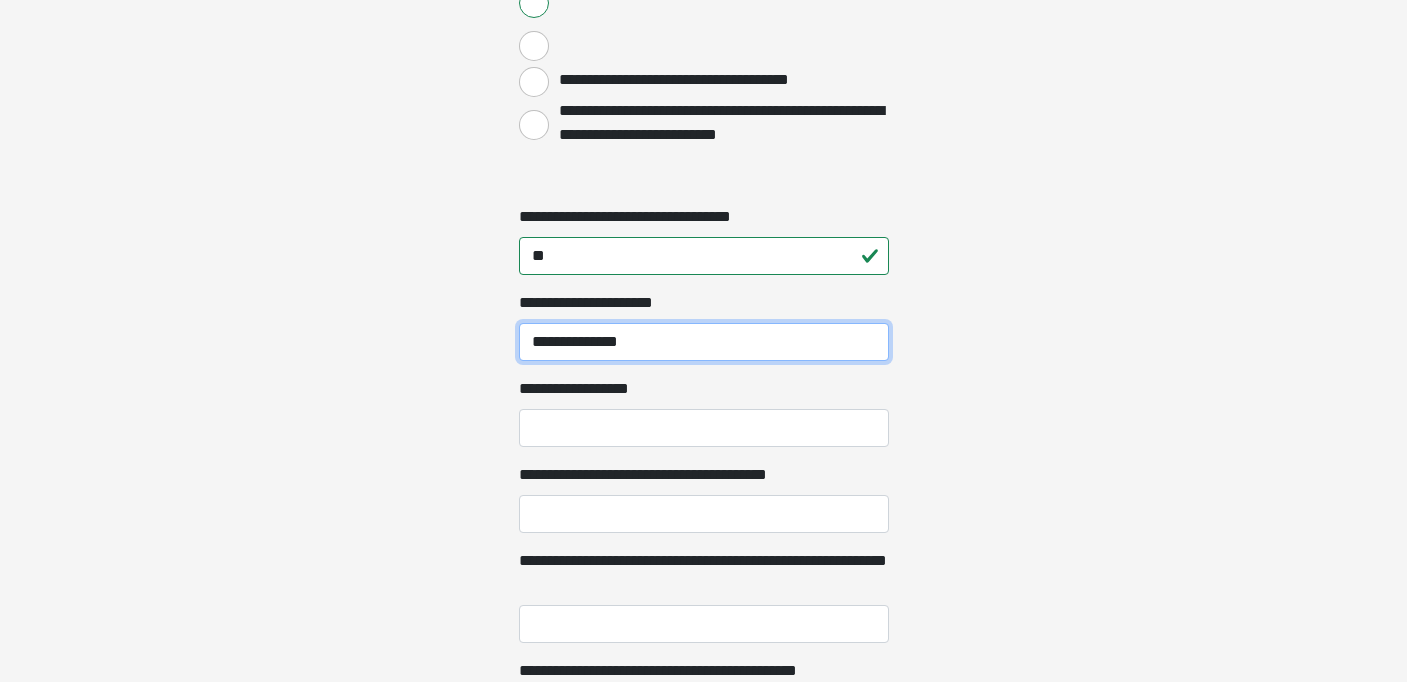 type on "**********" 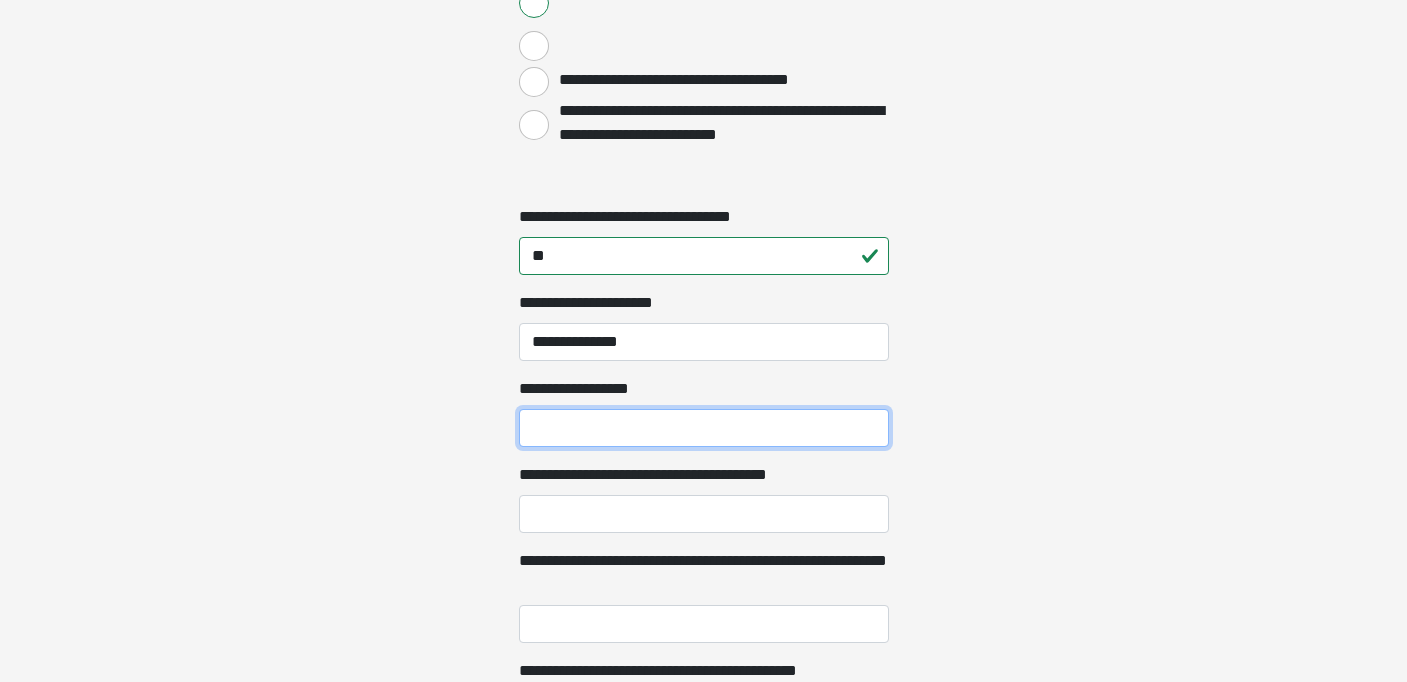 click on "**********" at bounding box center (704, 428) 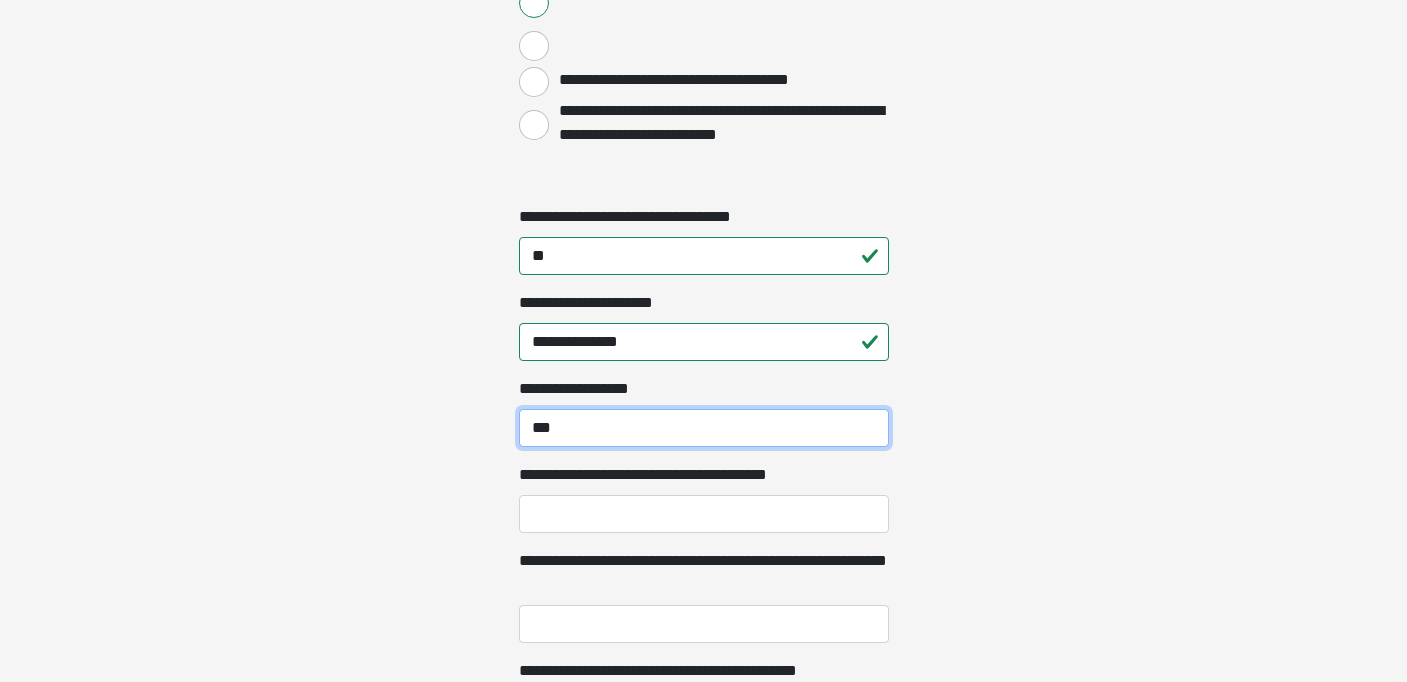 type on "***" 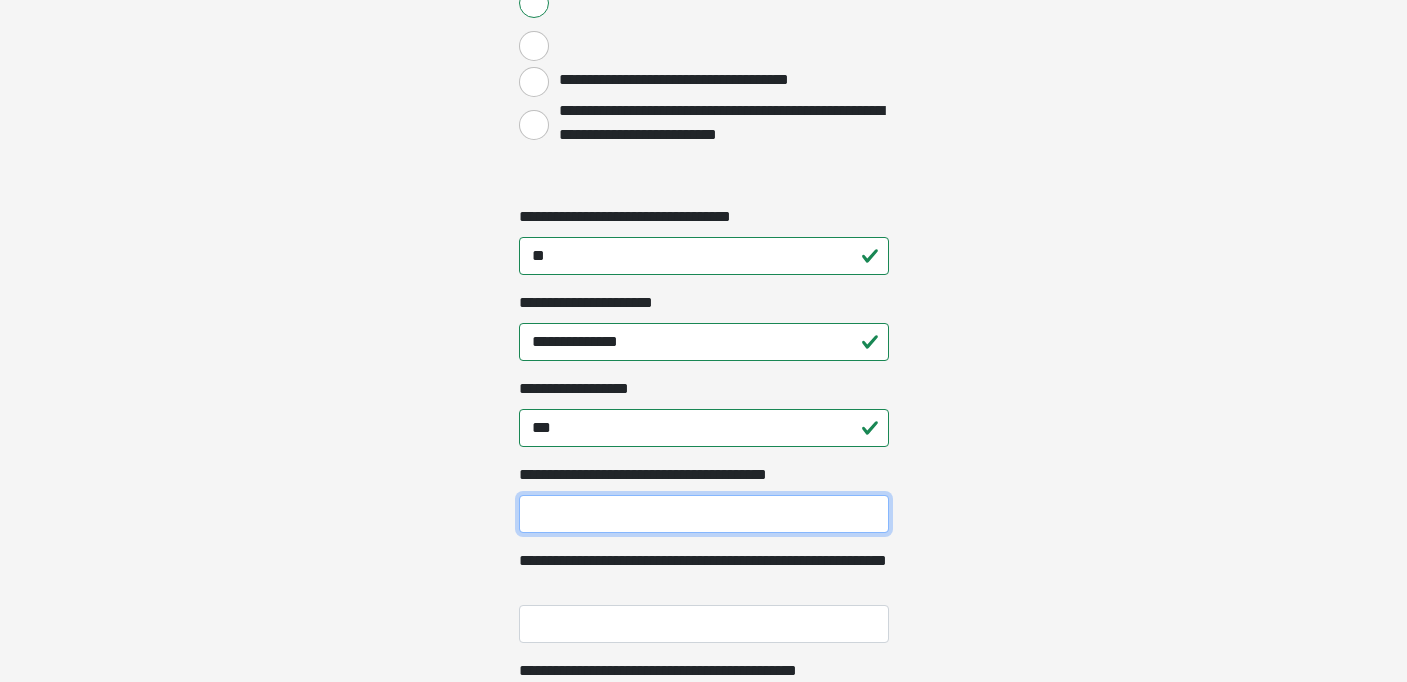 click on "**********" at bounding box center [704, 514] 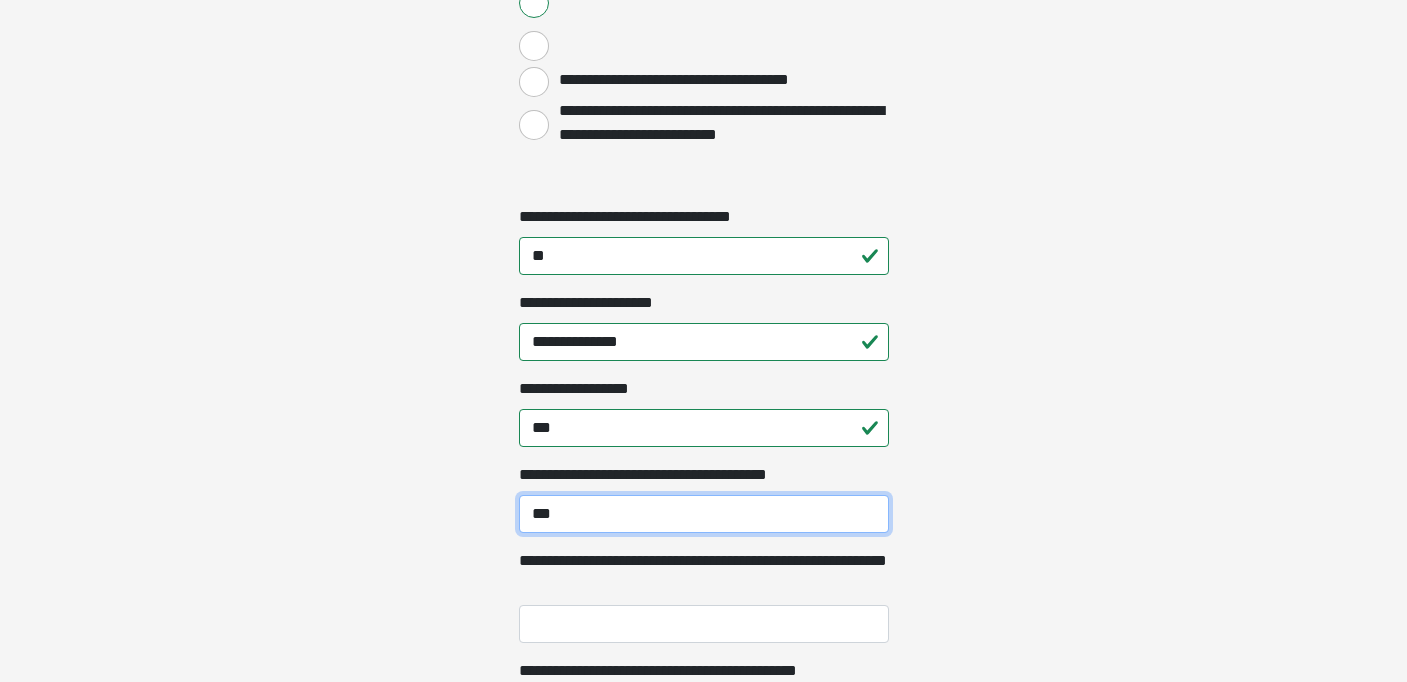 type on "***" 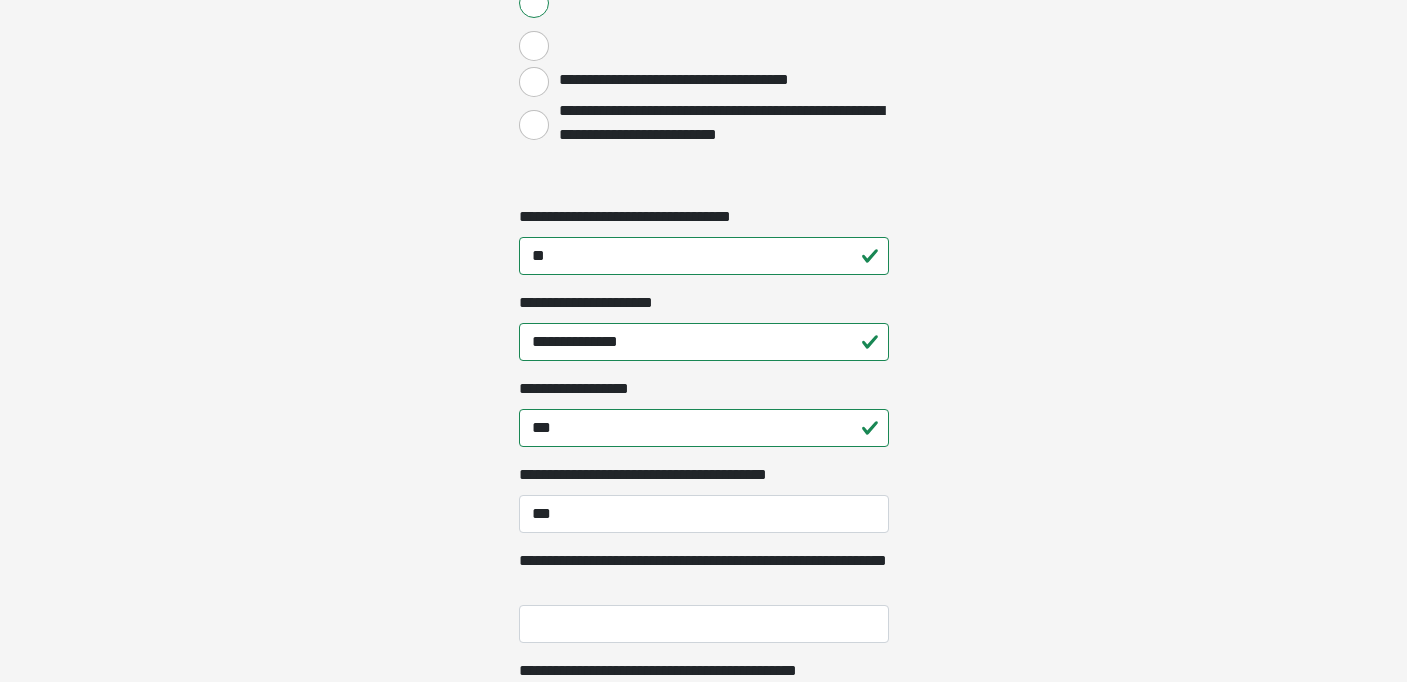 click on "**********" at bounding box center [703, -2295] 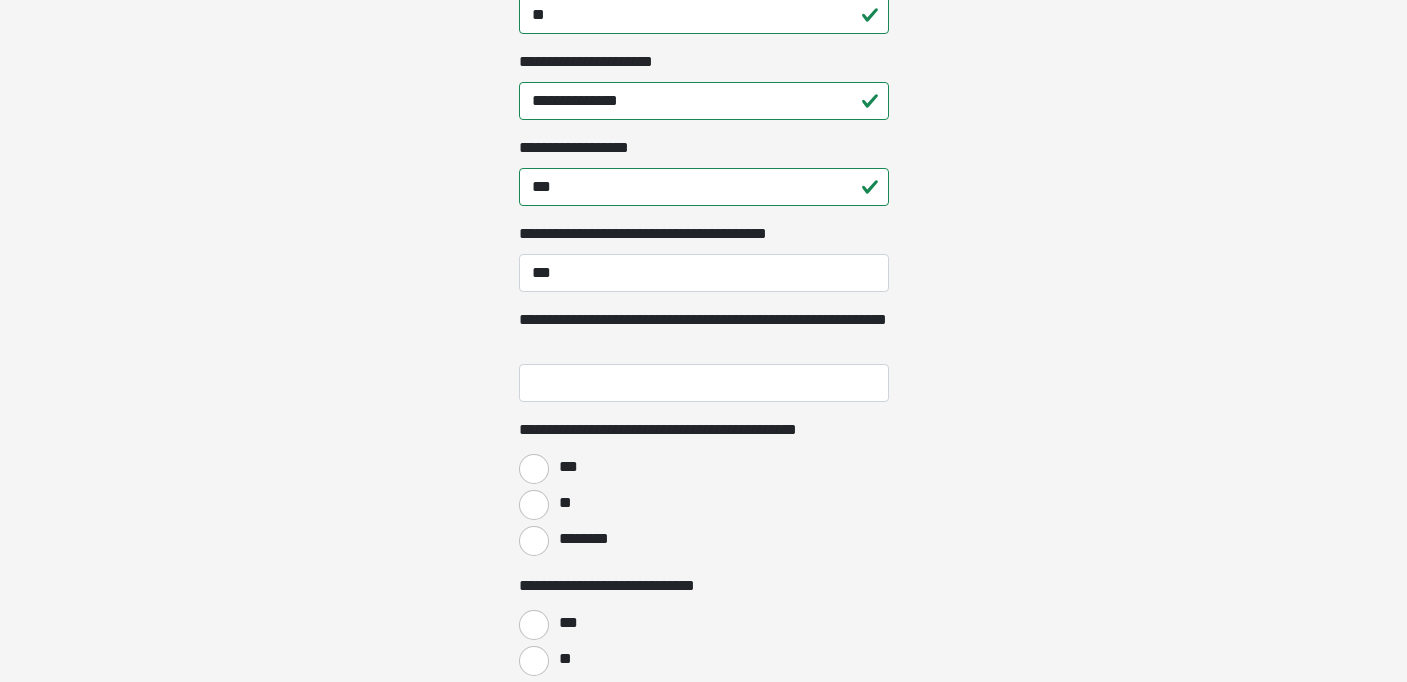 scroll, scrollTop: 2916, scrollLeft: 0, axis: vertical 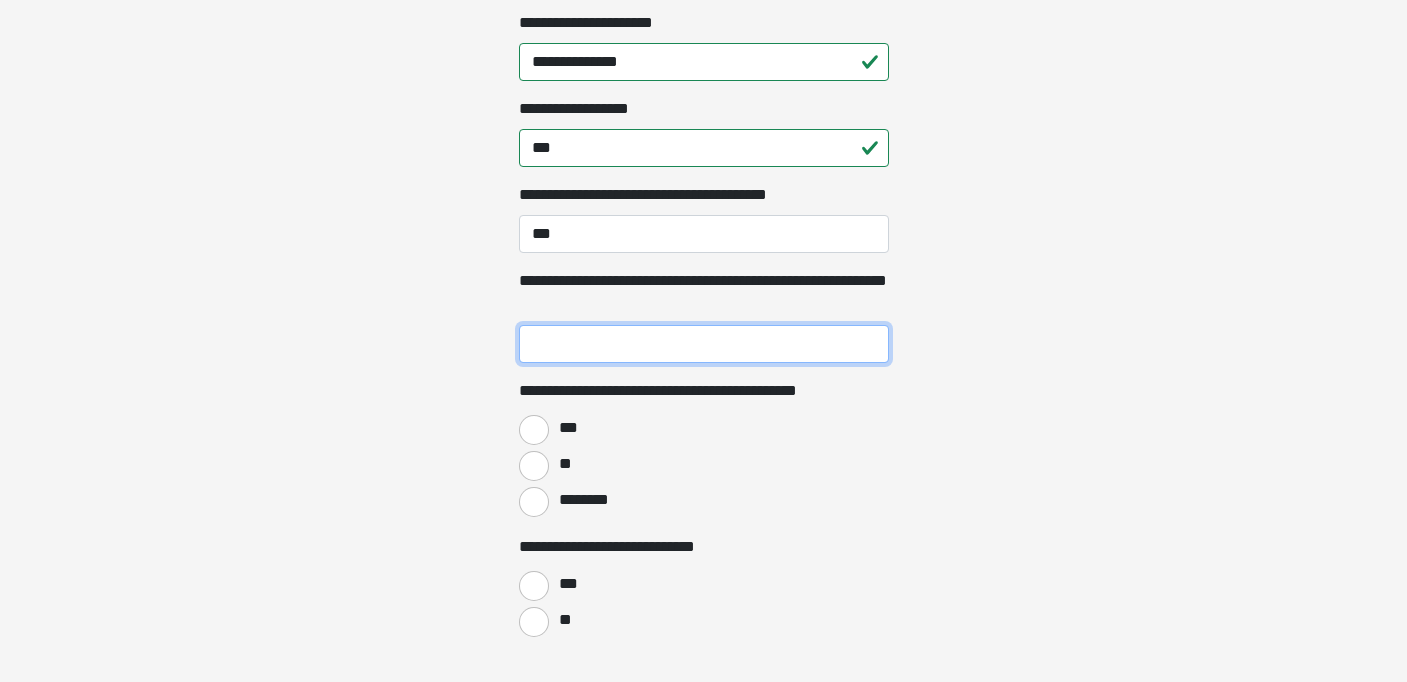 click on "**********" at bounding box center (704, 344) 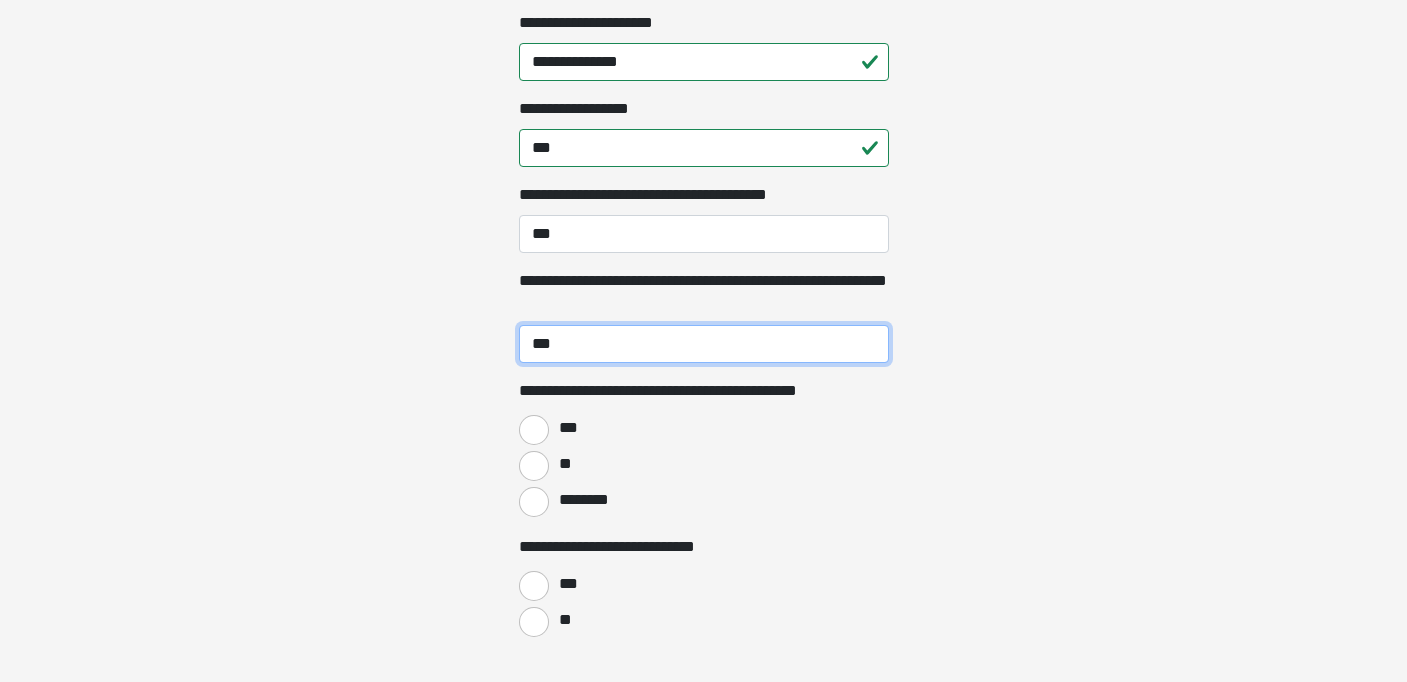 type on "***" 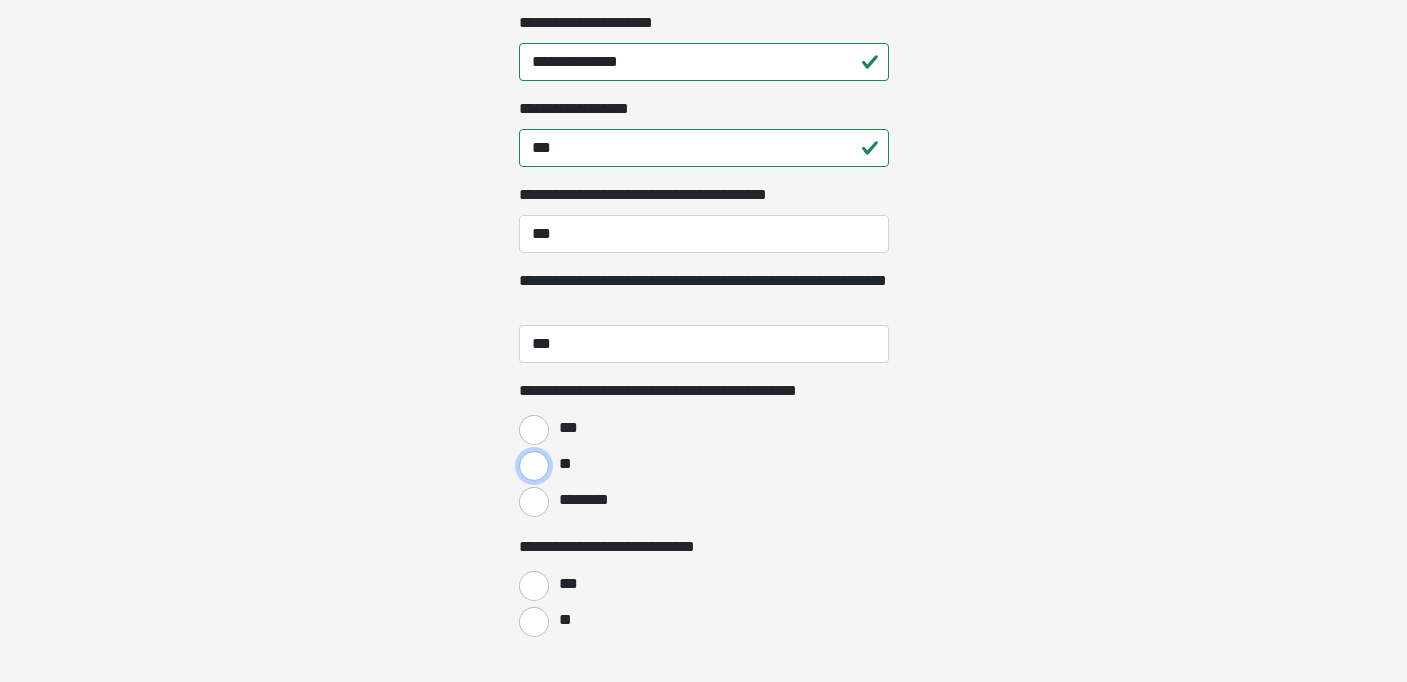click on "**" at bounding box center [534, 466] 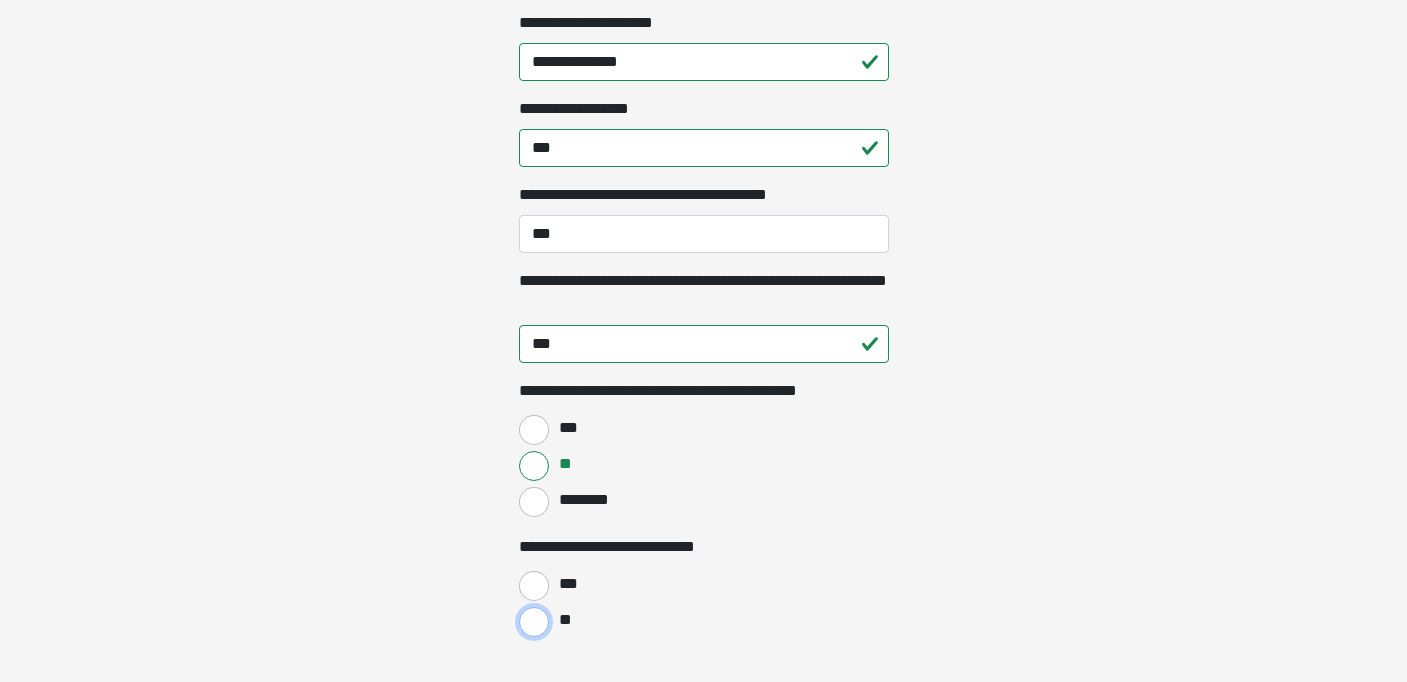 click on "**" at bounding box center [534, 622] 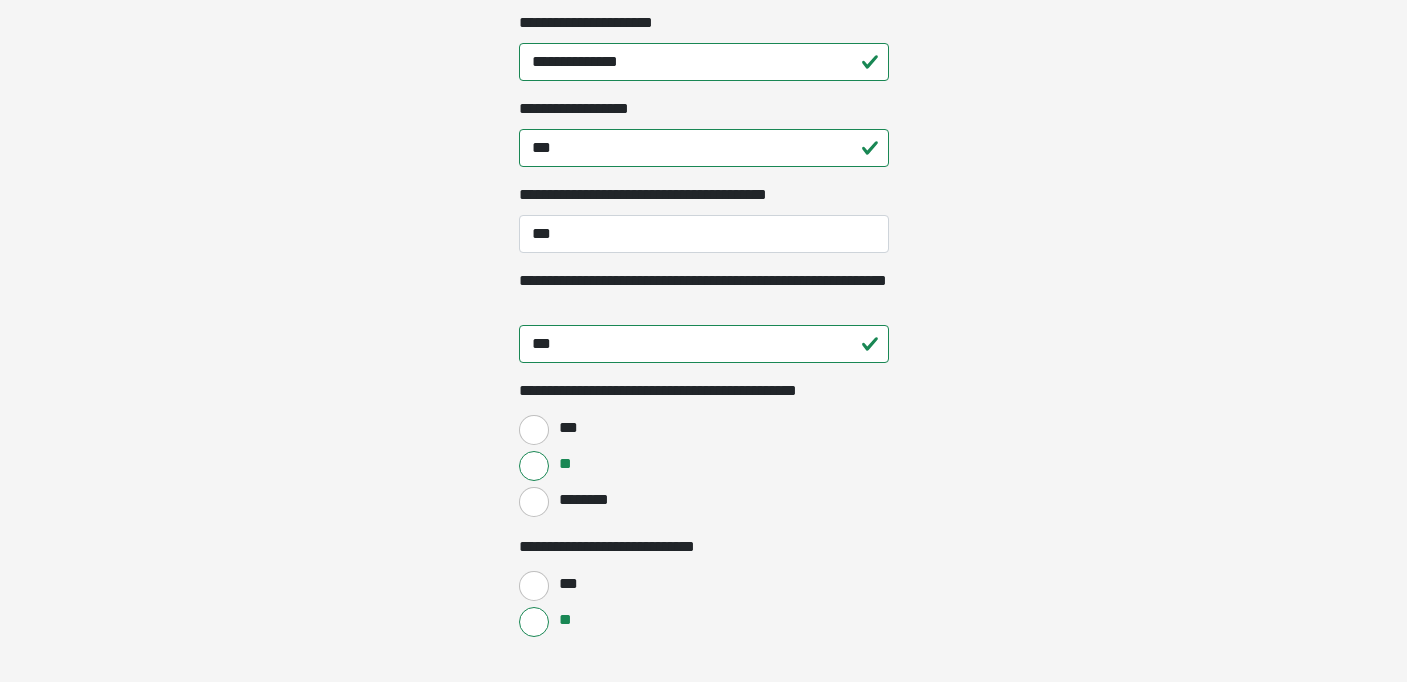 click on "**********" at bounding box center [703, -2575] 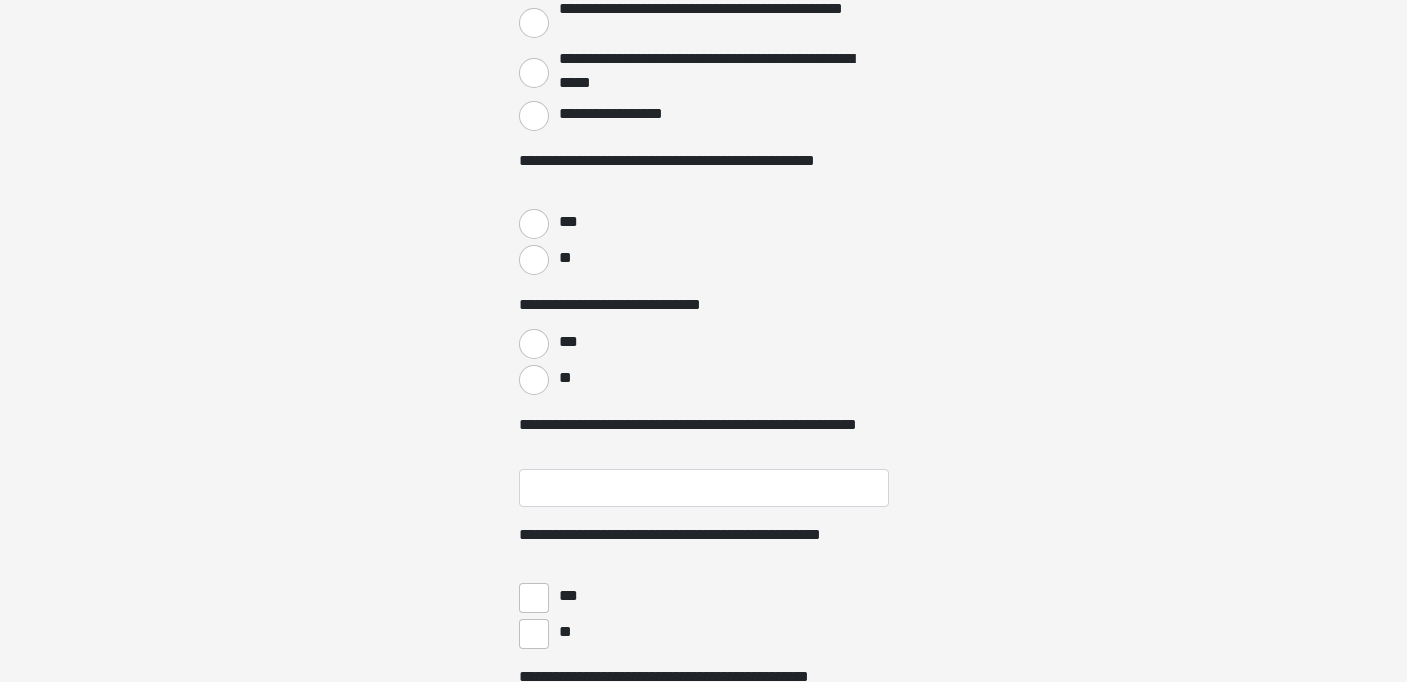 scroll, scrollTop: 3836, scrollLeft: 0, axis: vertical 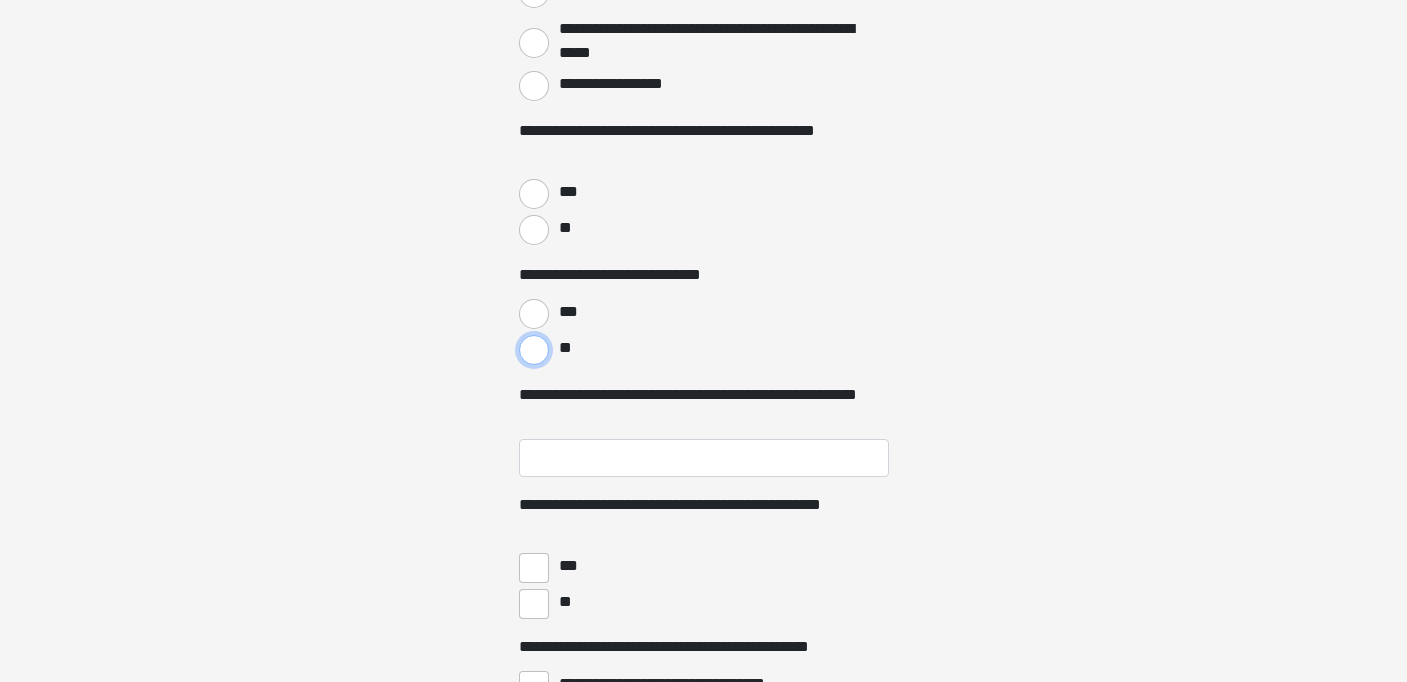 click on "**" at bounding box center (534, 350) 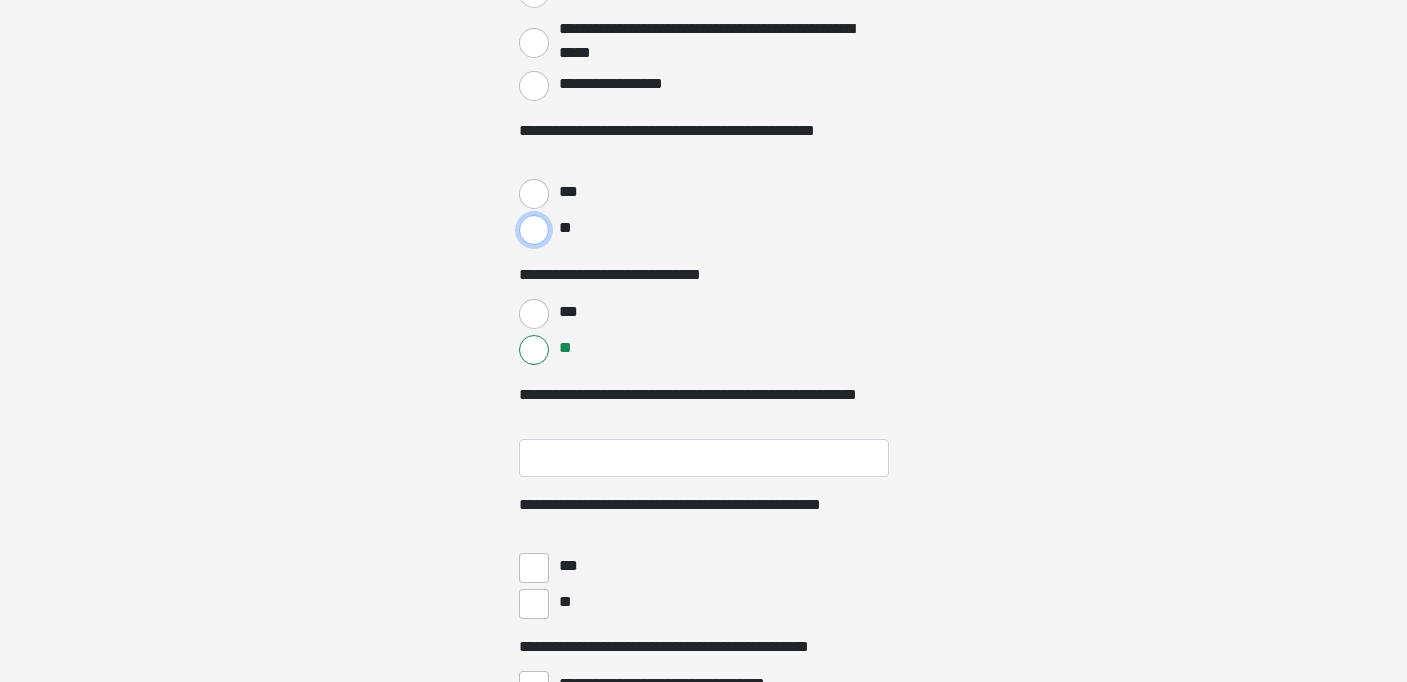 click on "**" at bounding box center [534, 230] 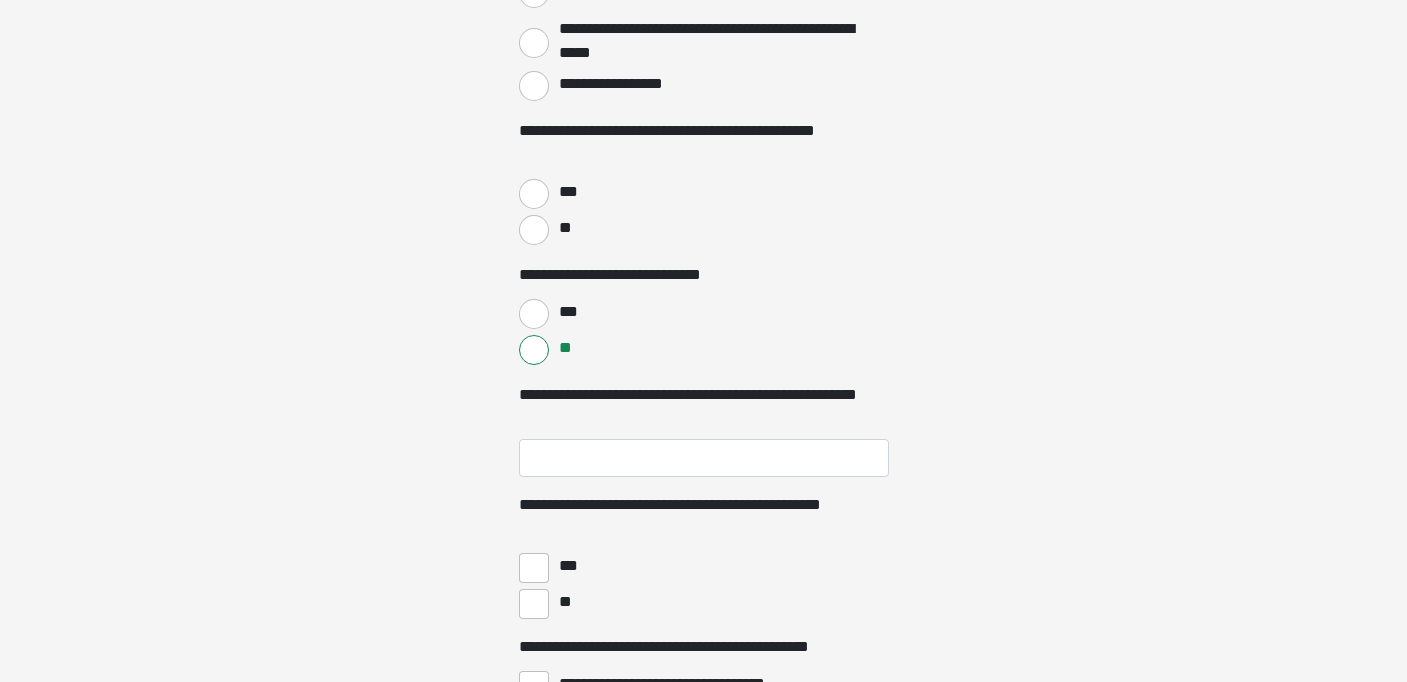 click on "**********" at bounding box center [703, -3495] 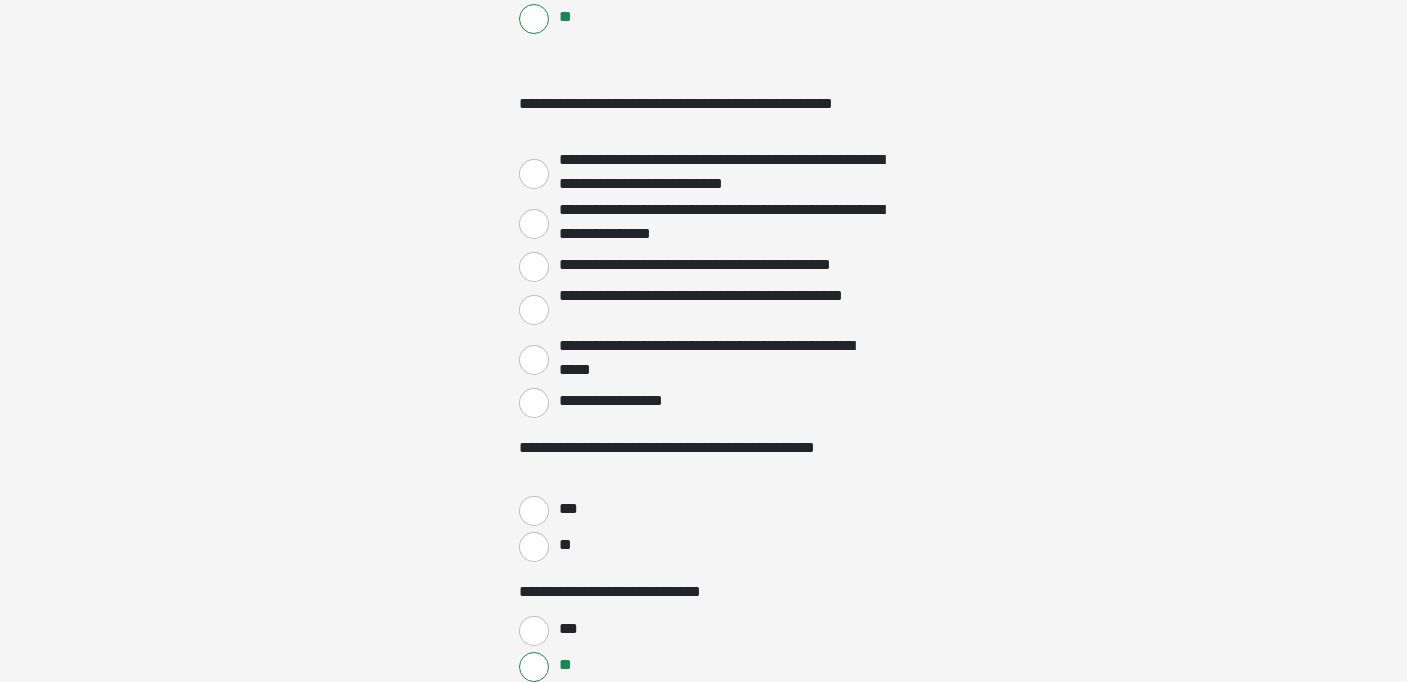 scroll, scrollTop: 3516, scrollLeft: 0, axis: vertical 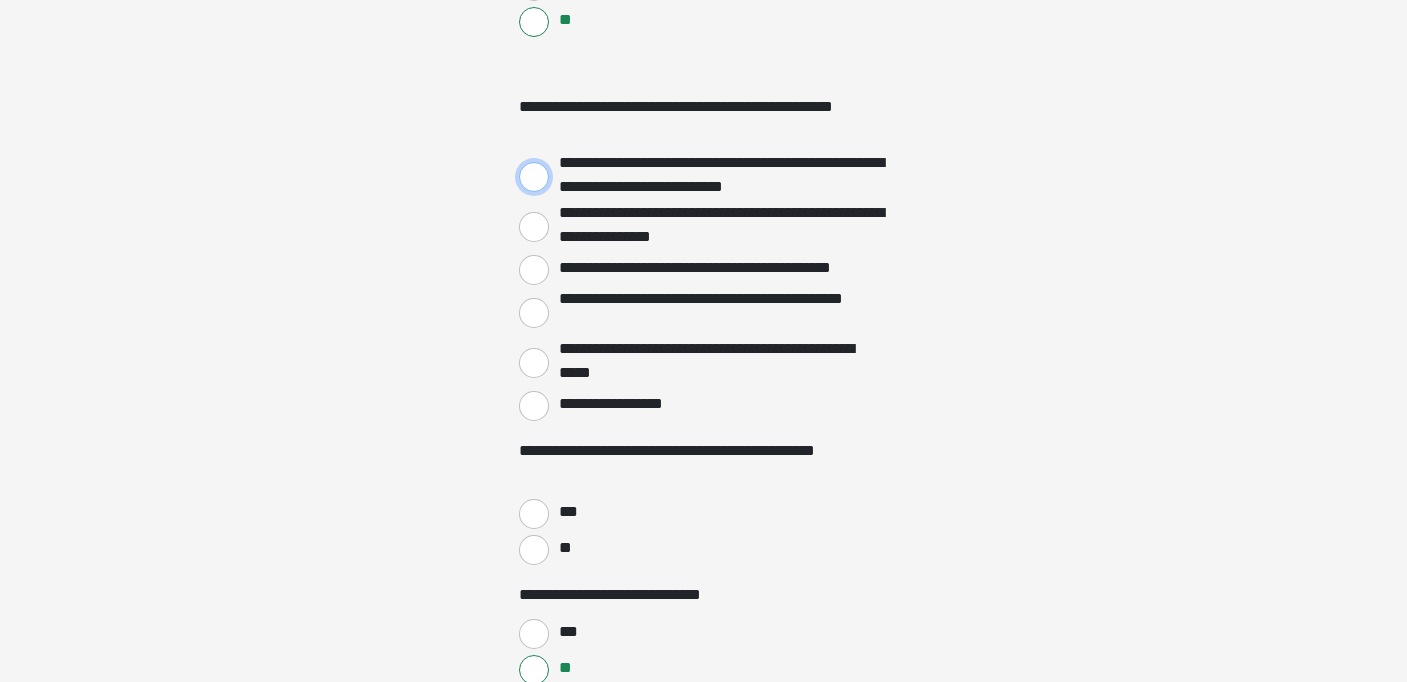 click on "**********" at bounding box center (534, 177) 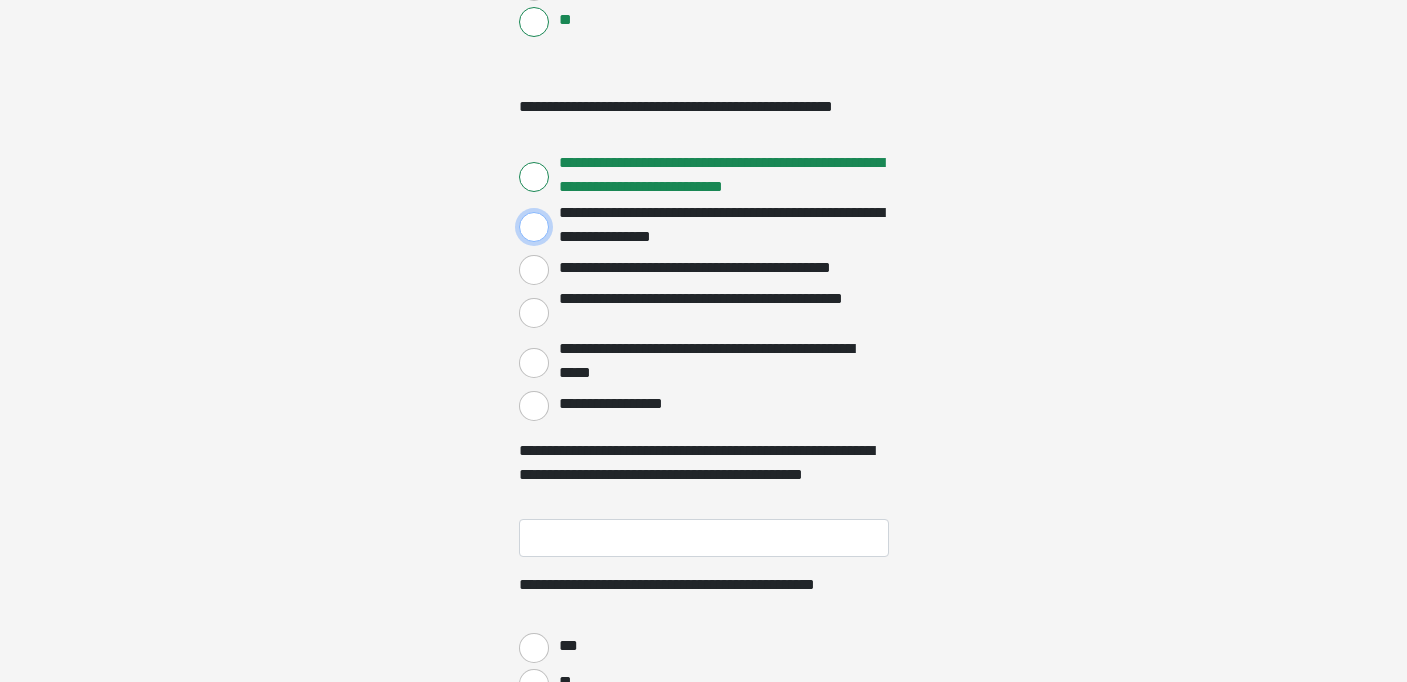 click on "**********" at bounding box center (534, 227) 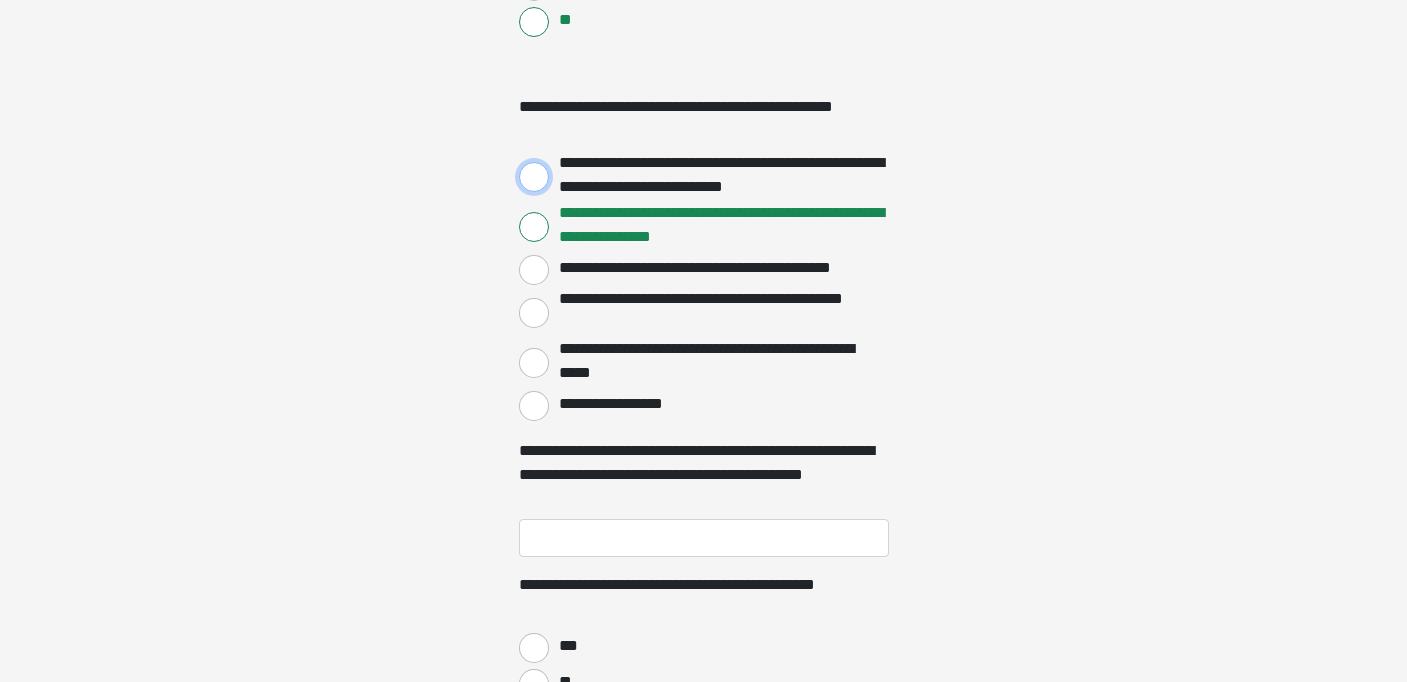 click on "**********" at bounding box center [534, 177] 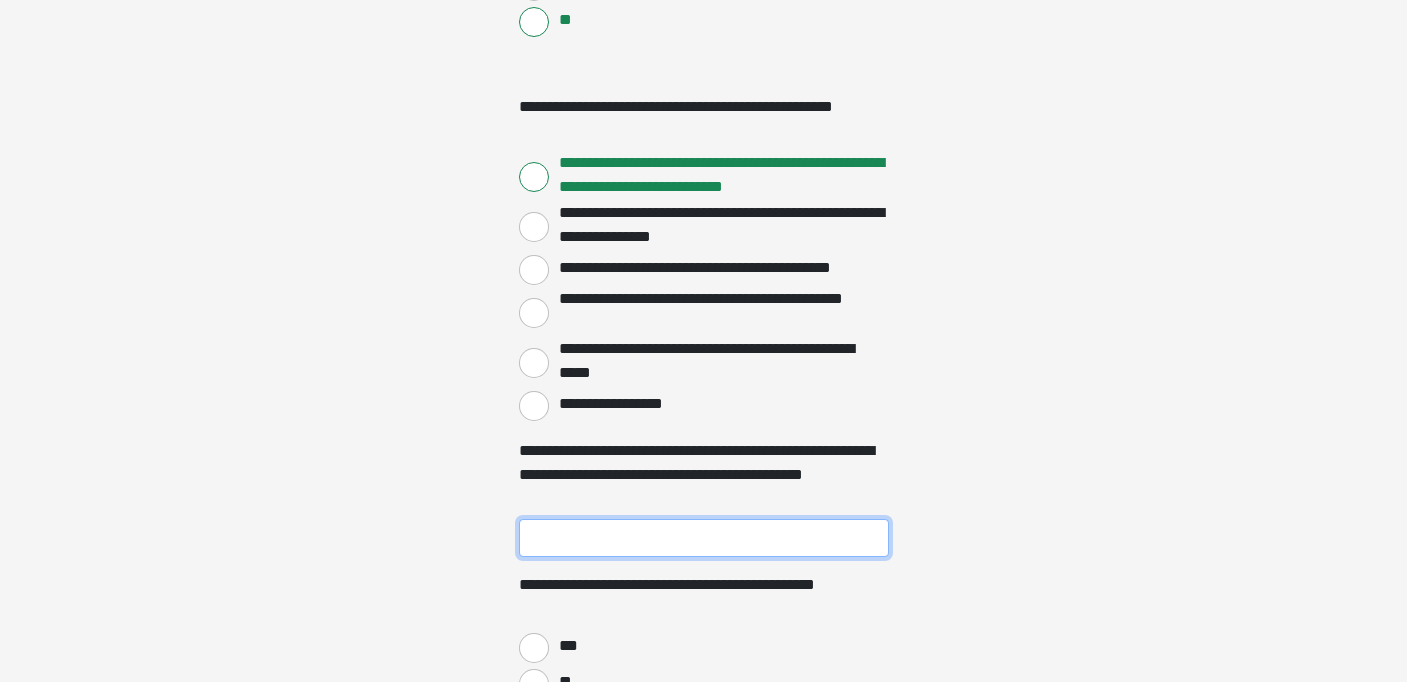 click on "**********" at bounding box center [704, 538] 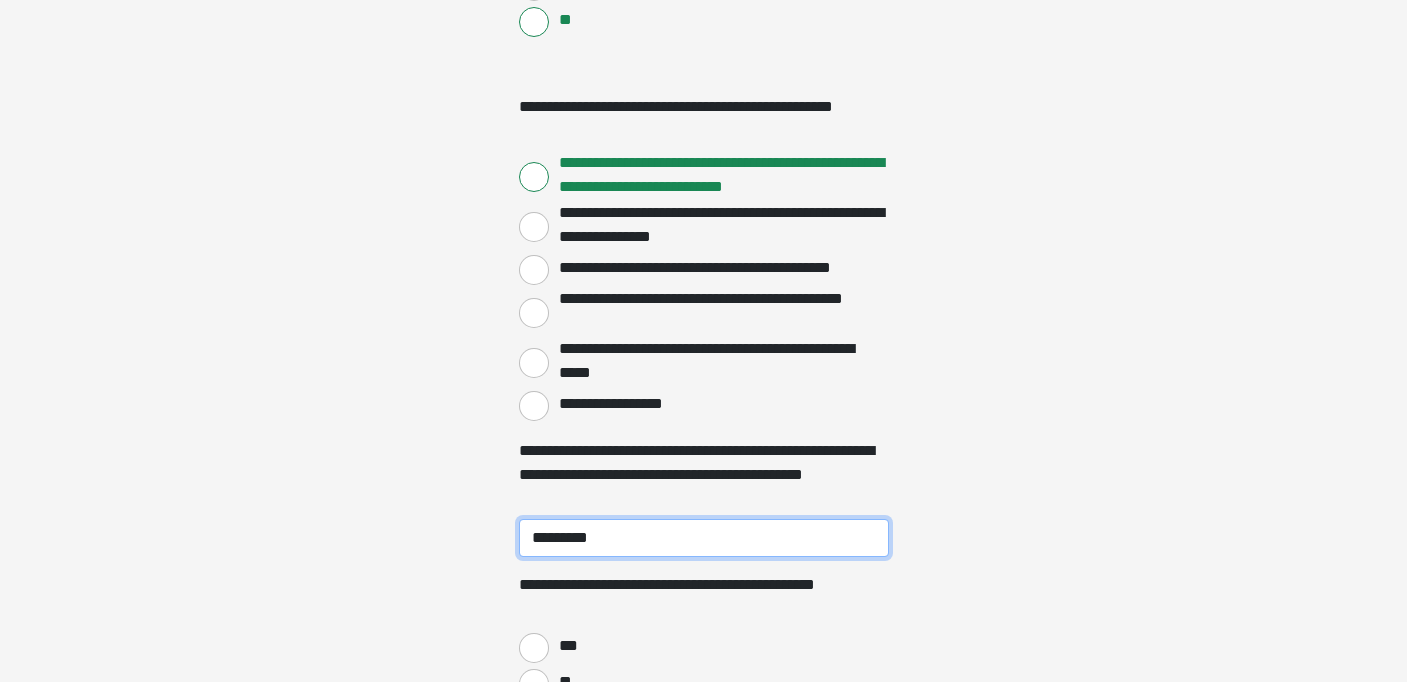 type on "*********" 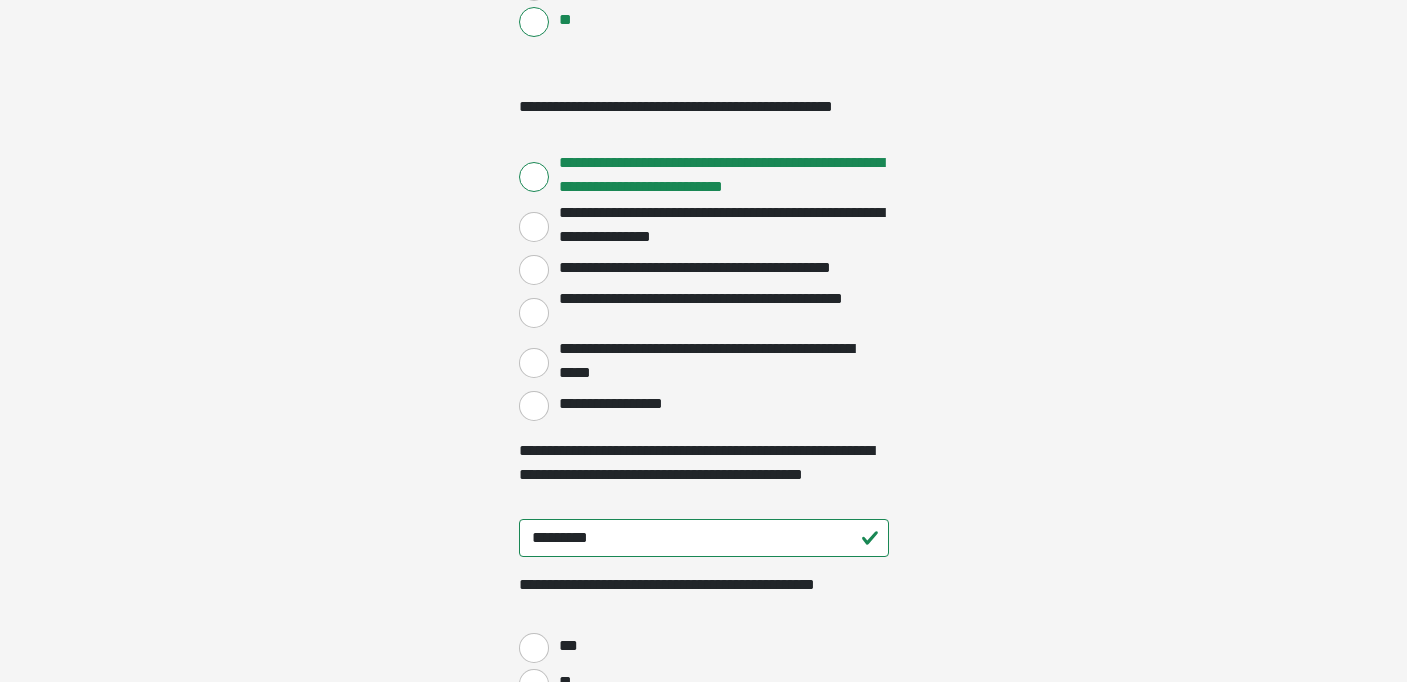 click on "**********" at bounding box center [703, -3175] 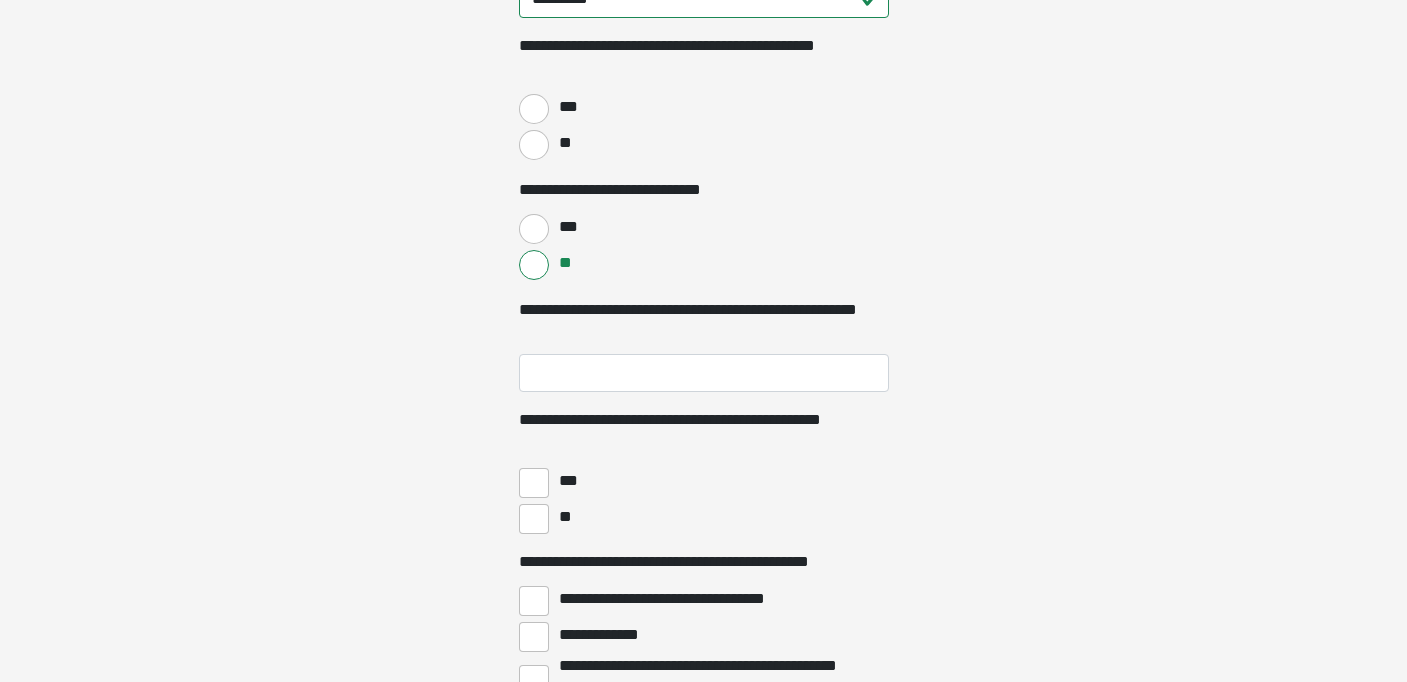 scroll, scrollTop: 4076, scrollLeft: 0, axis: vertical 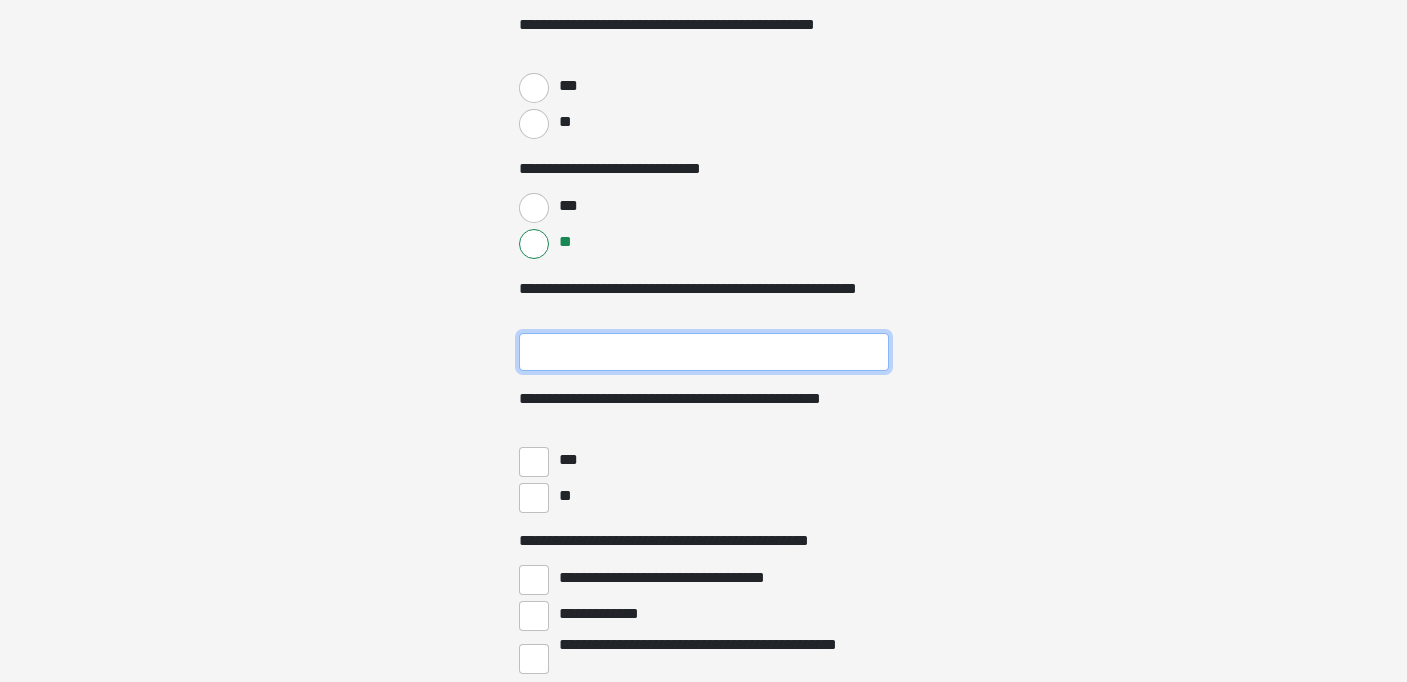 click on "**********" at bounding box center [704, 352] 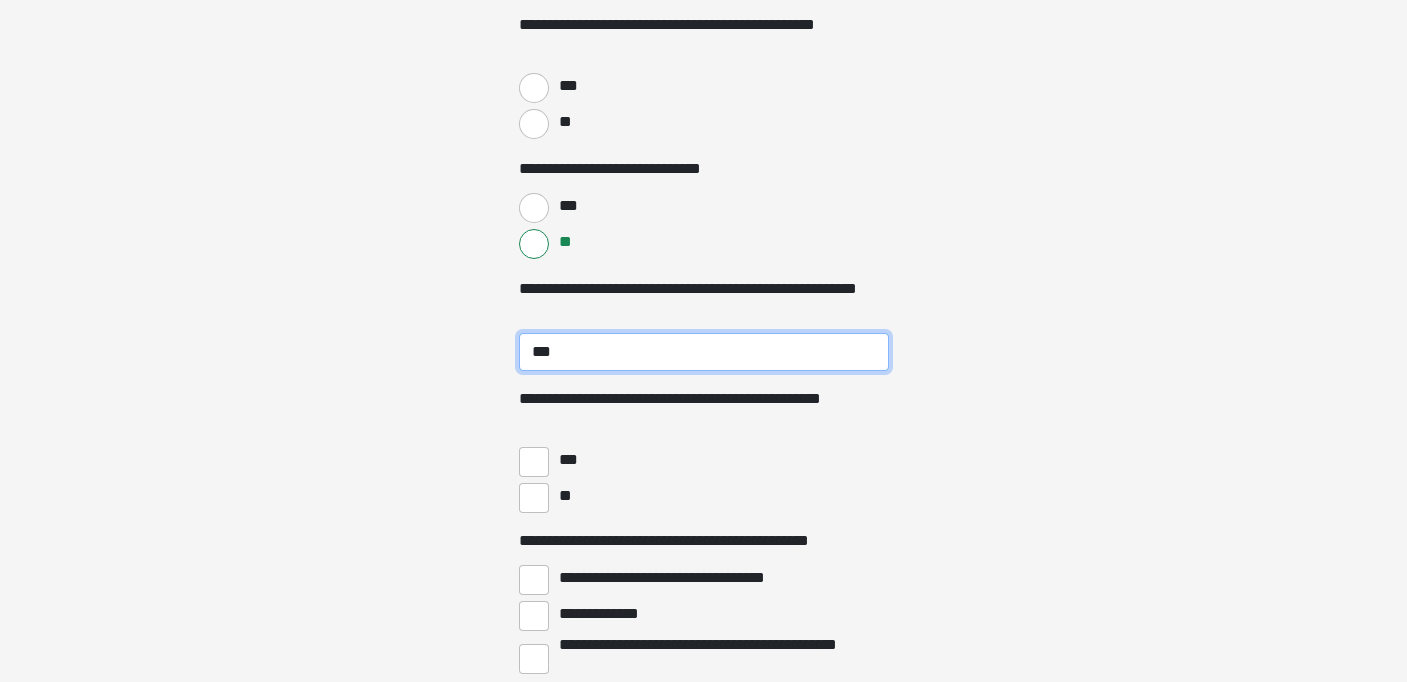 type on "***" 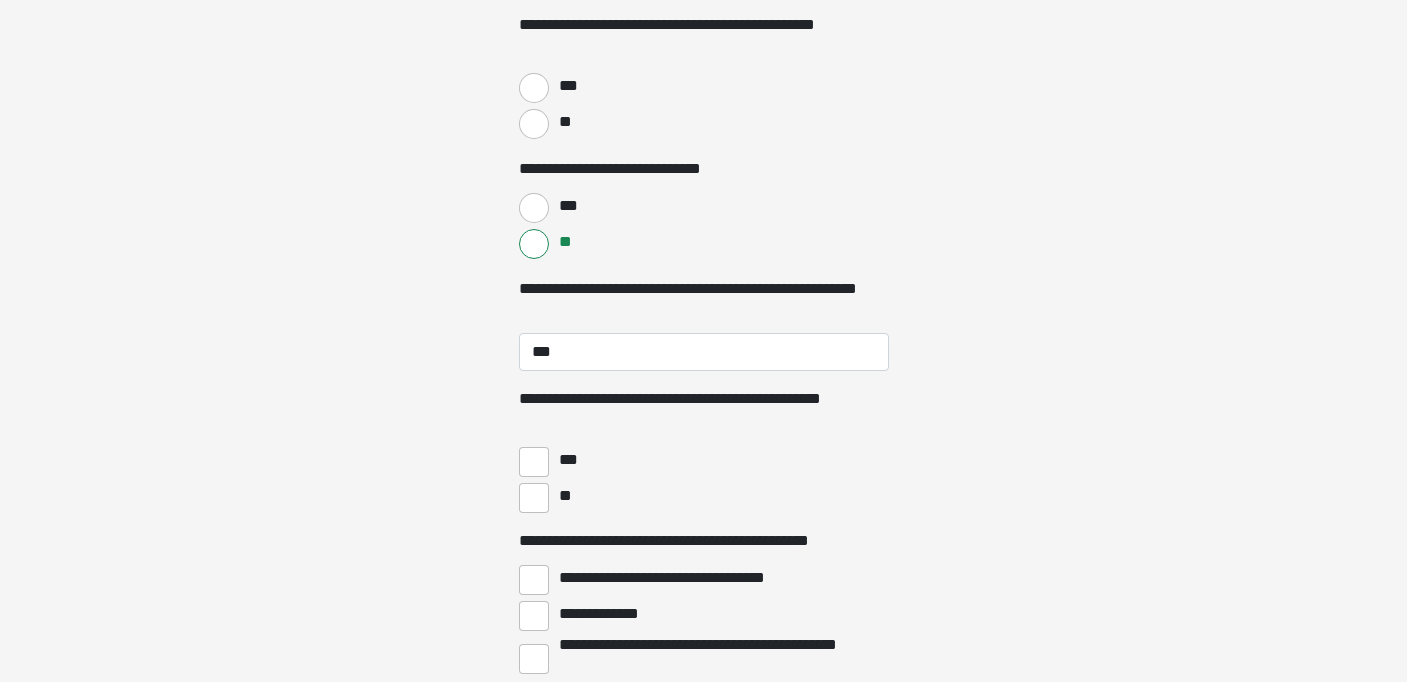 click on "**********" at bounding box center [703, -3735] 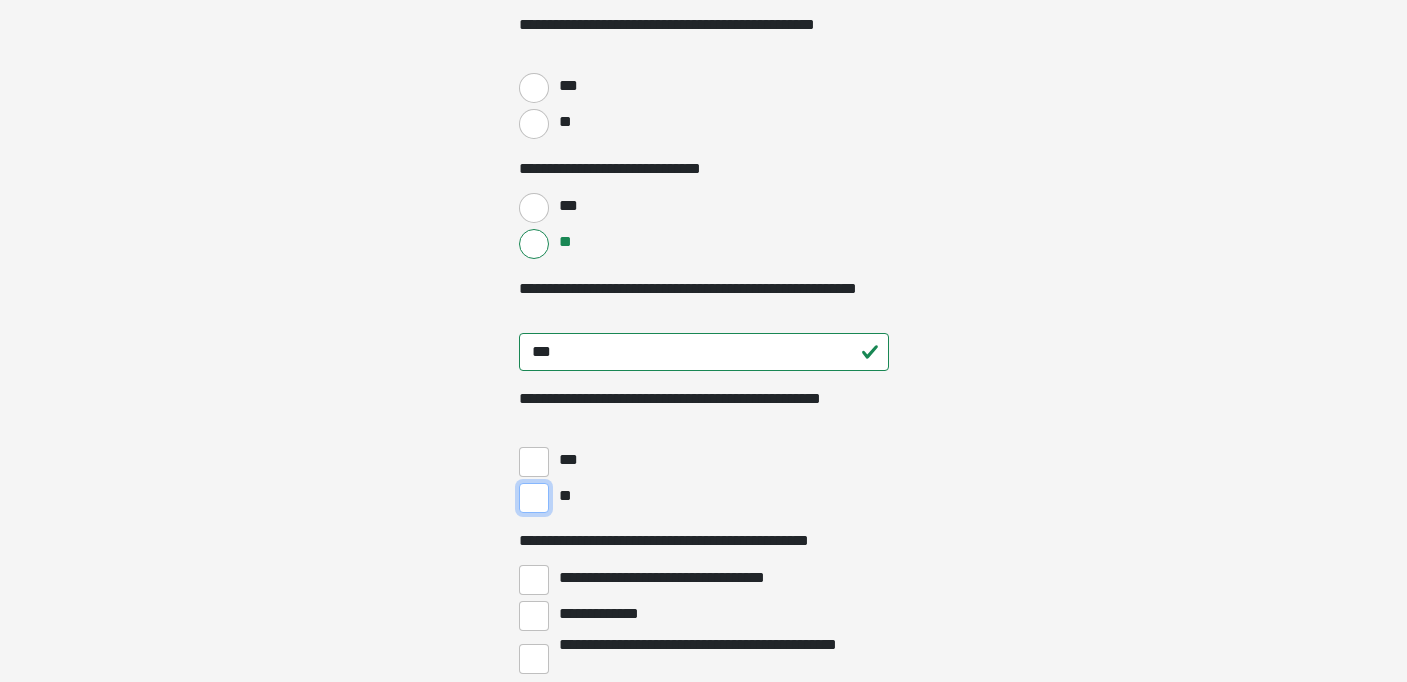 click on "**" at bounding box center [534, 498] 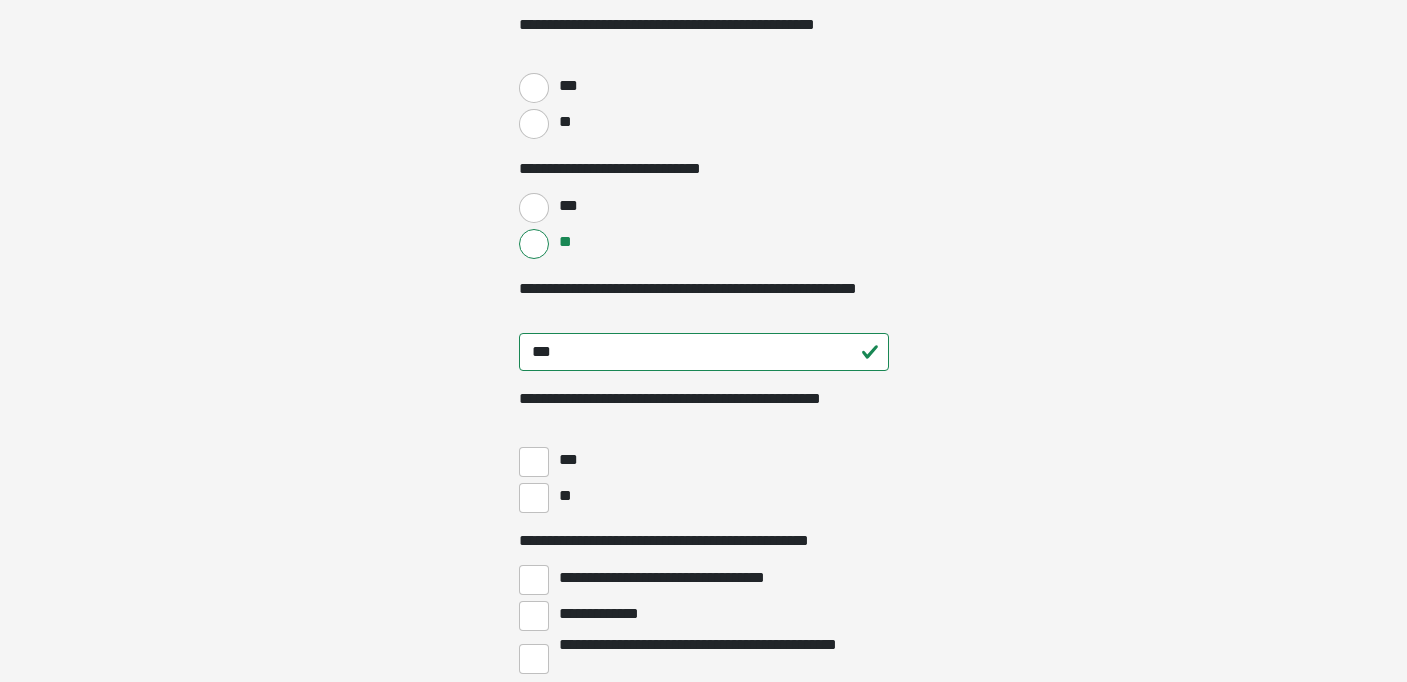 click on "**********" at bounding box center (703, -3735) 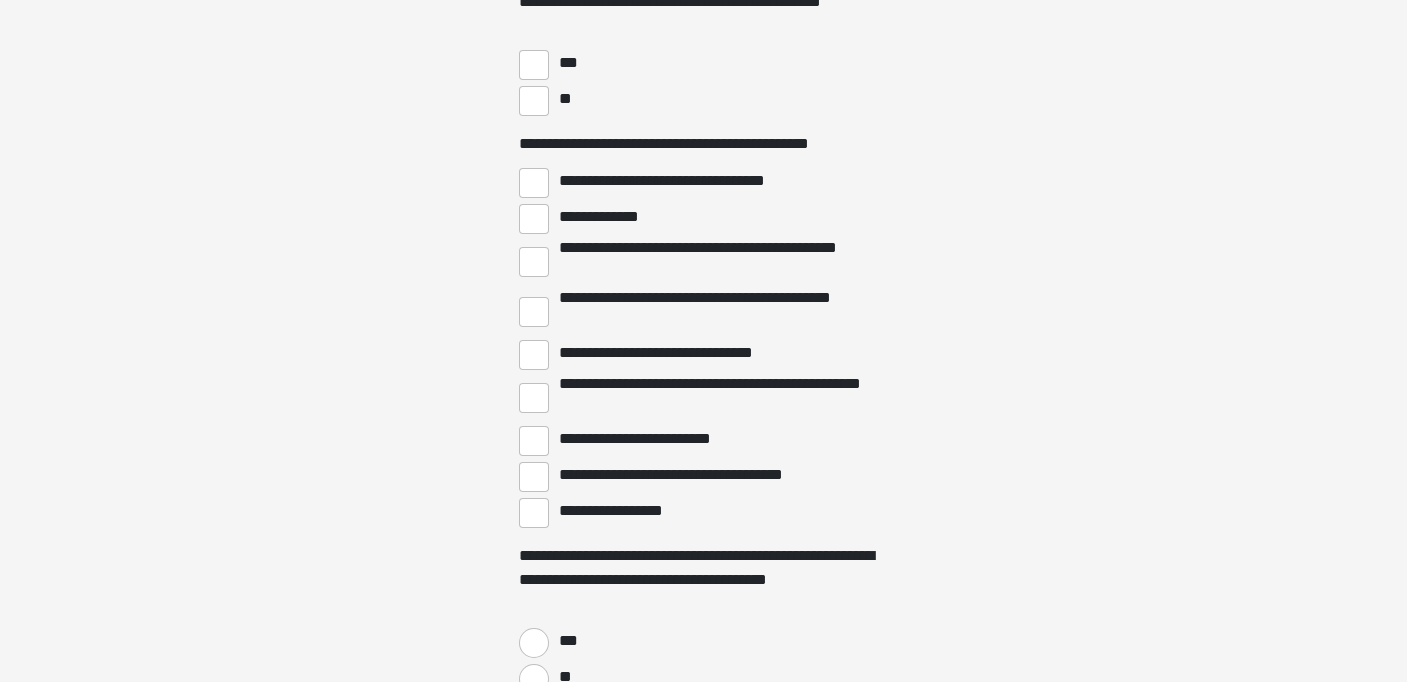 scroll, scrollTop: 4476, scrollLeft: 0, axis: vertical 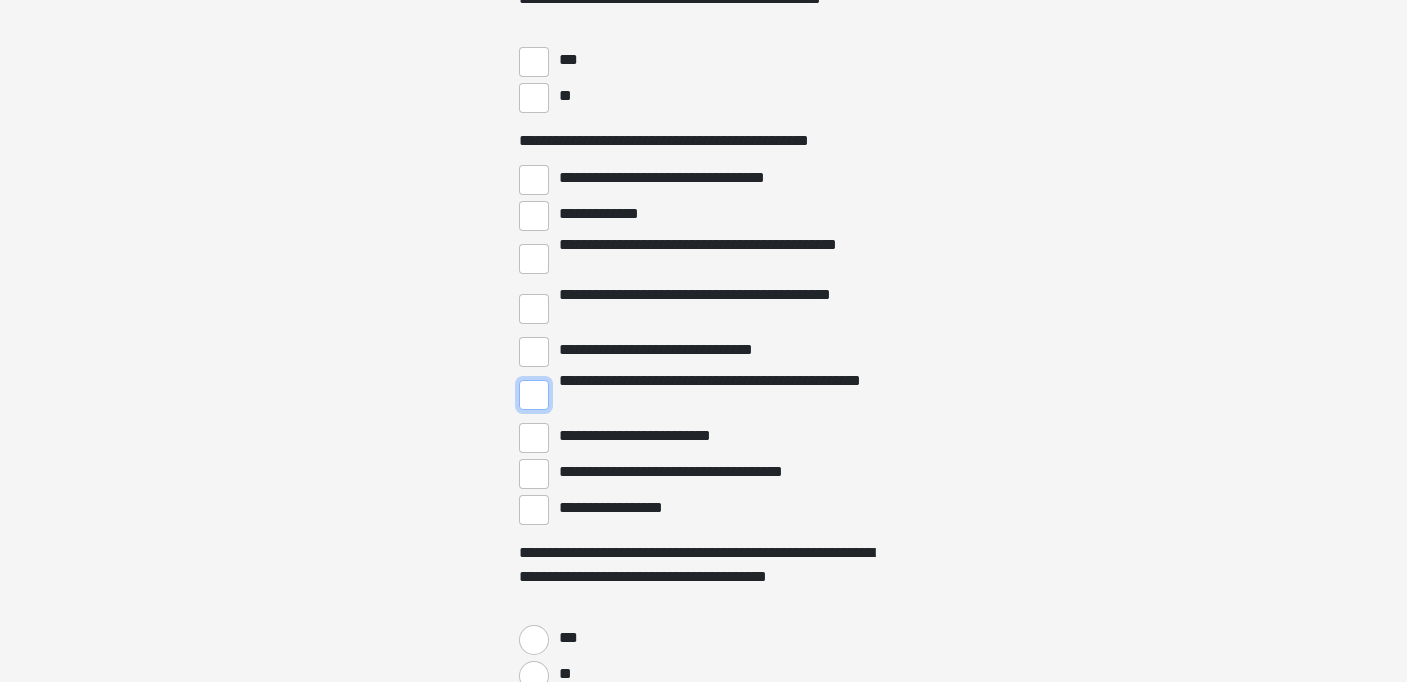 click on "**********" at bounding box center (534, 395) 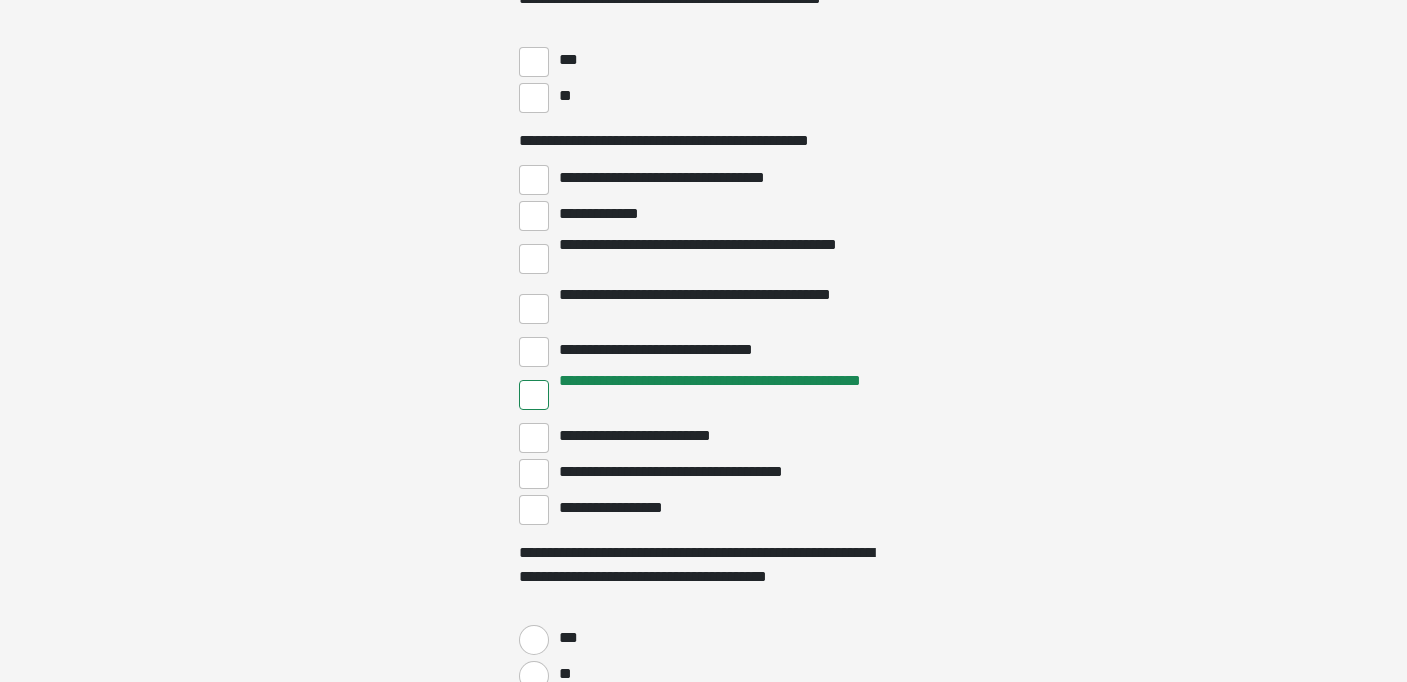 click on "**********" at bounding box center (703, -4135) 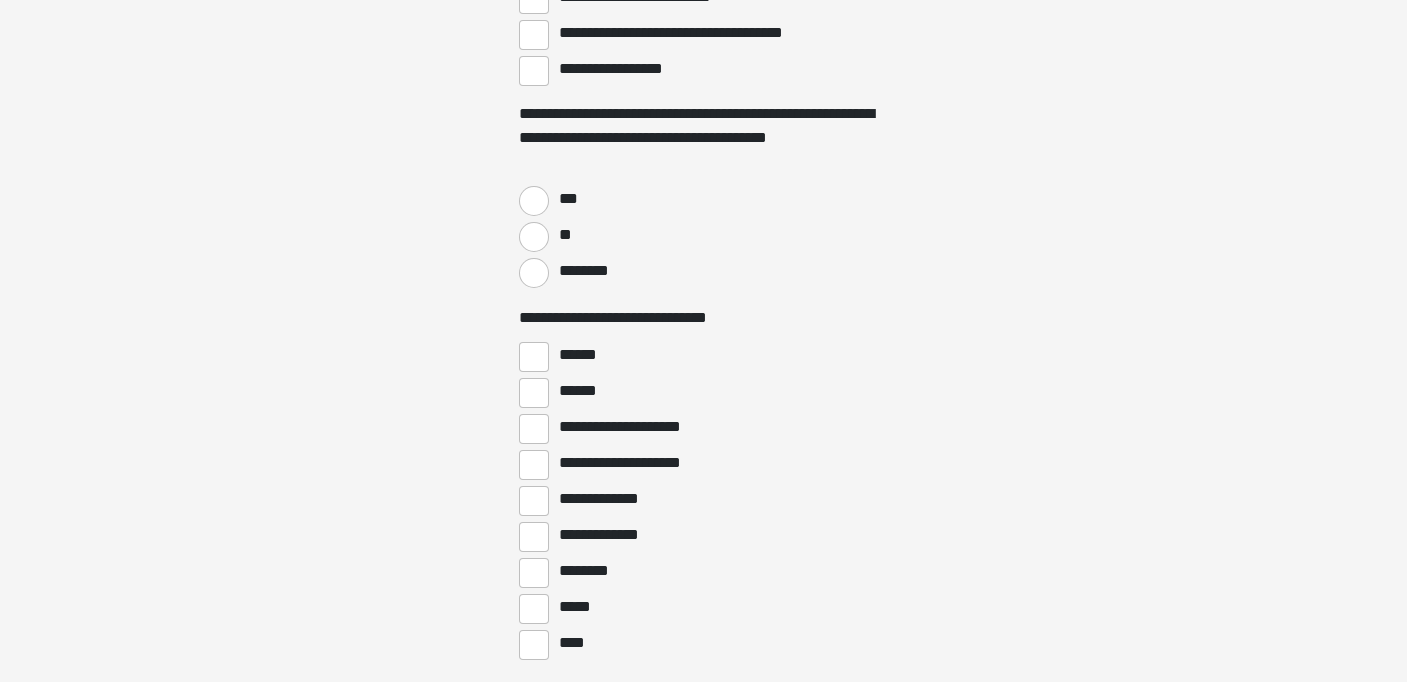 scroll, scrollTop: 4916, scrollLeft: 0, axis: vertical 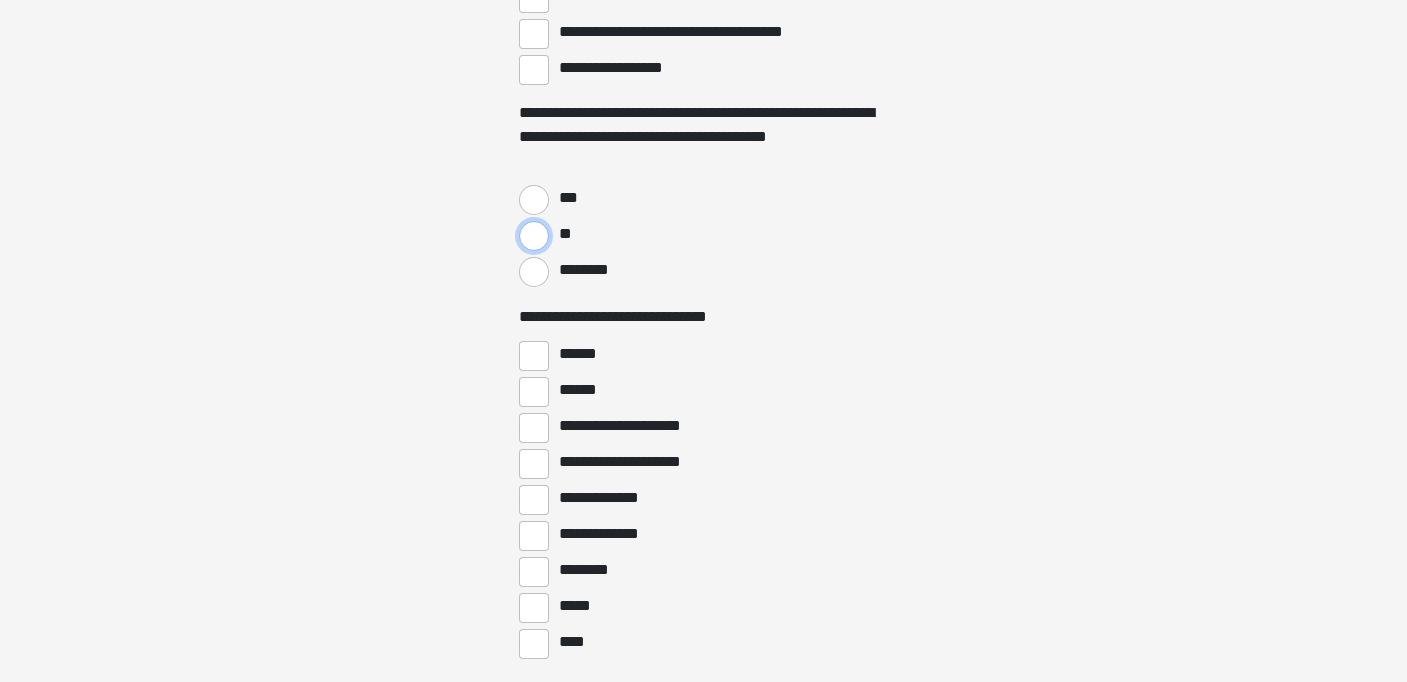 click on "**" at bounding box center (534, 236) 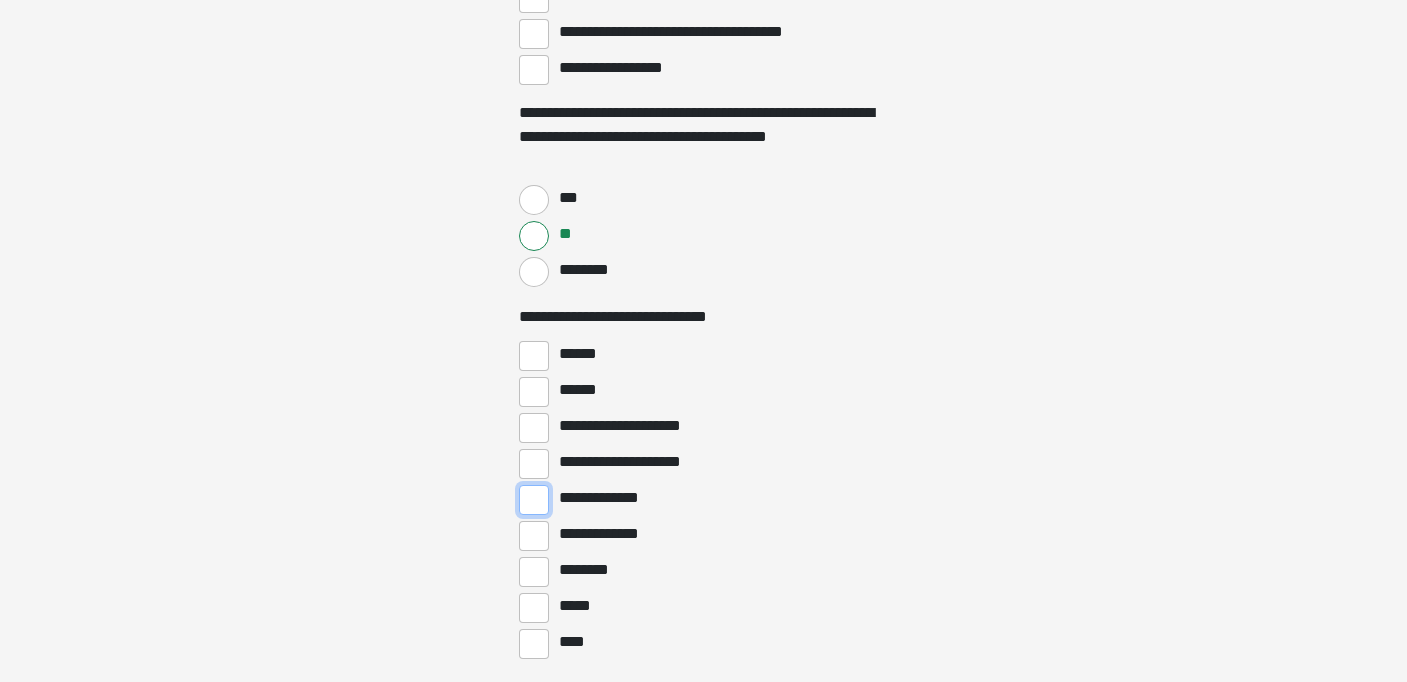 click on "**********" at bounding box center [534, 500] 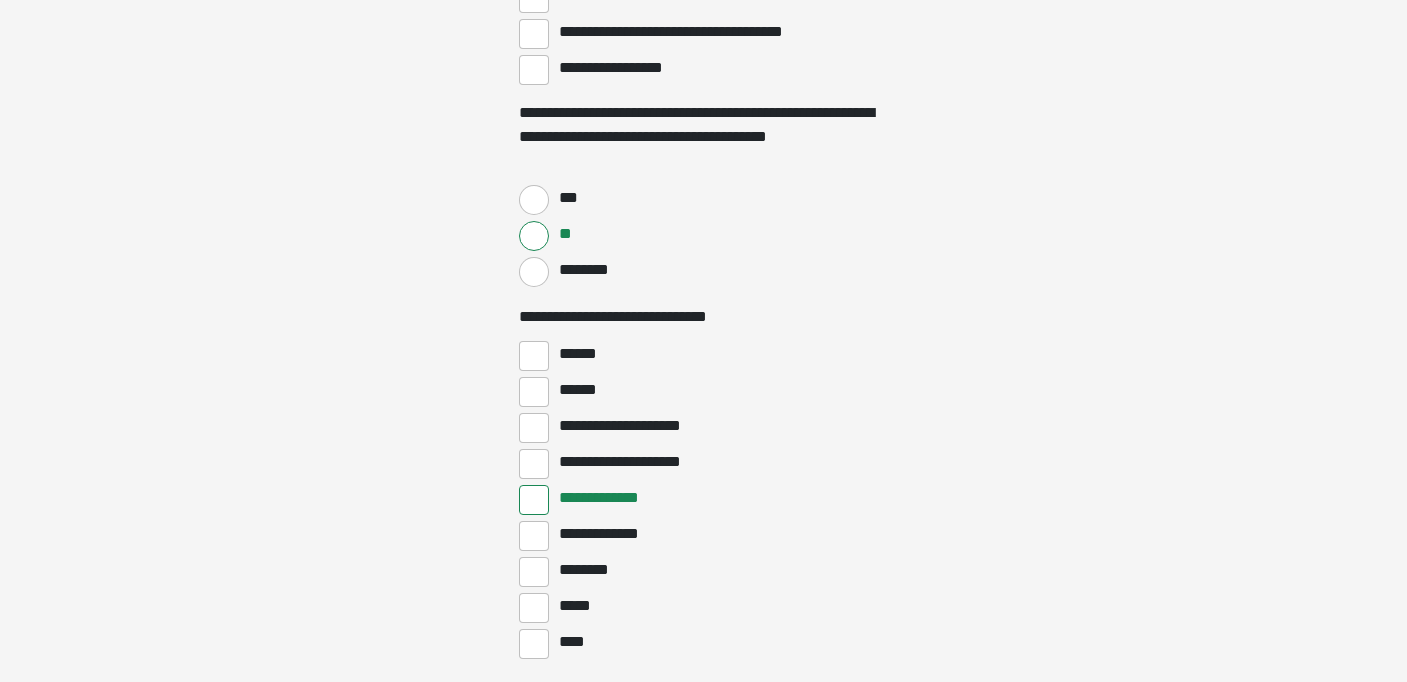 click on "*****" at bounding box center (704, 606) 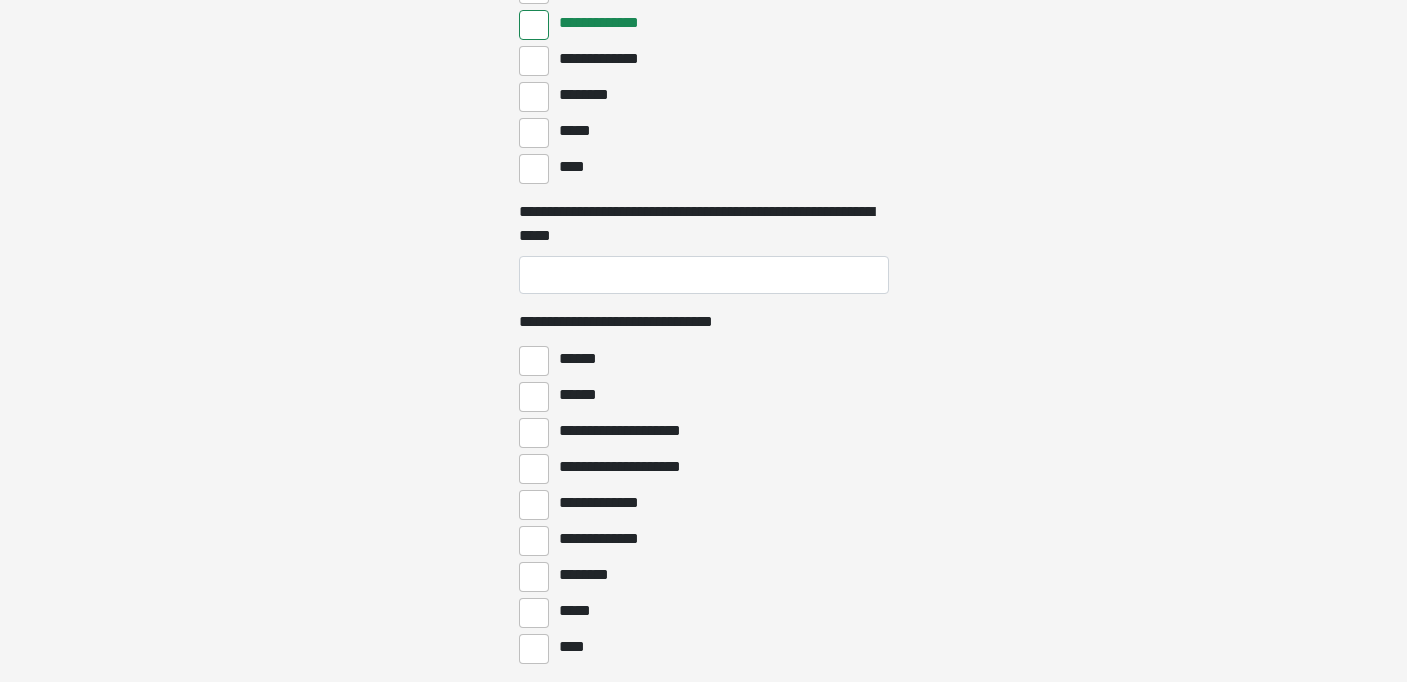 scroll, scrollTop: 5396, scrollLeft: 0, axis: vertical 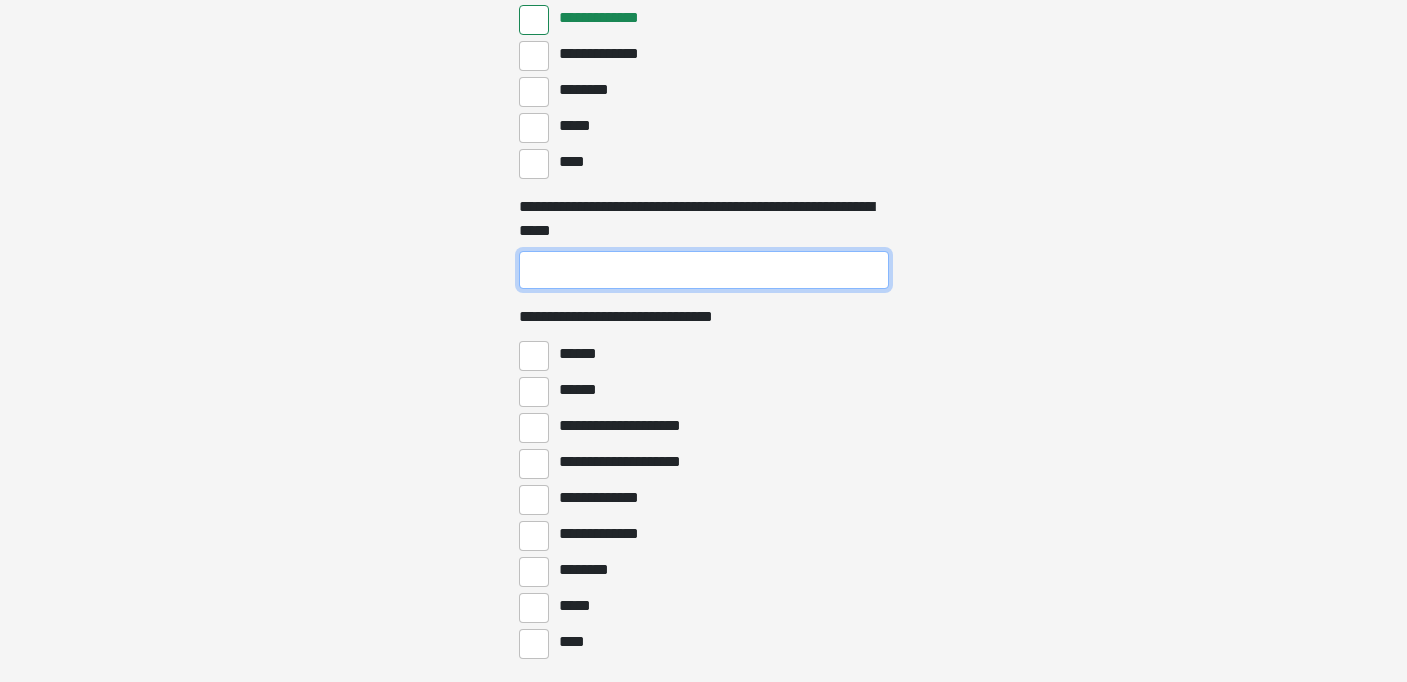 click on "**********" at bounding box center [704, 270] 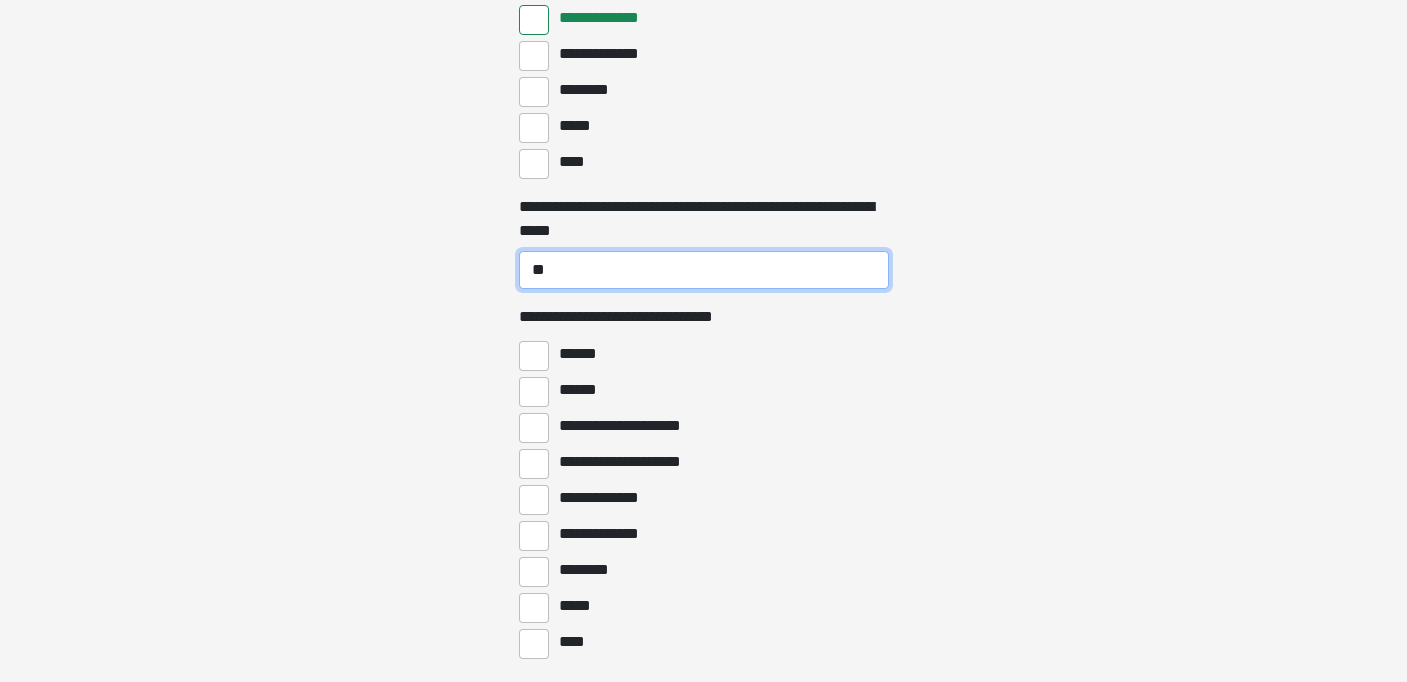 type on "**" 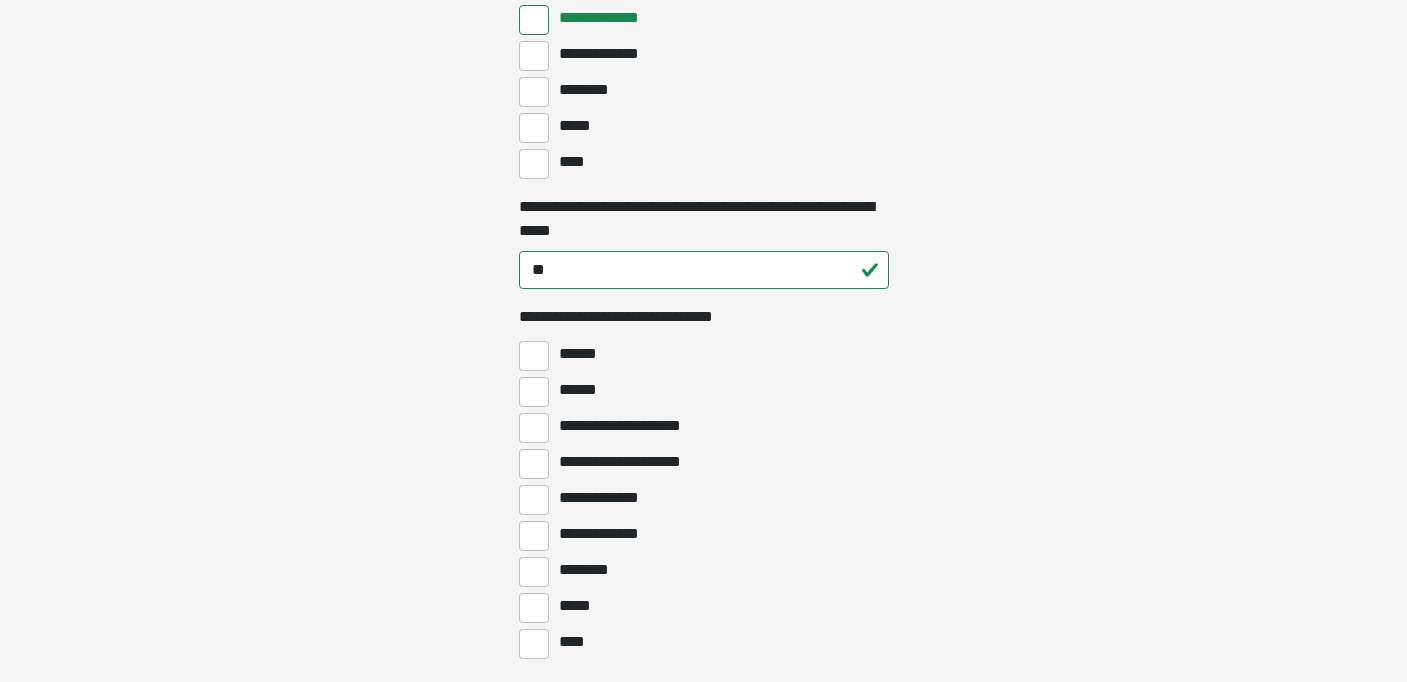 click on "**********" at bounding box center (703, -5055) 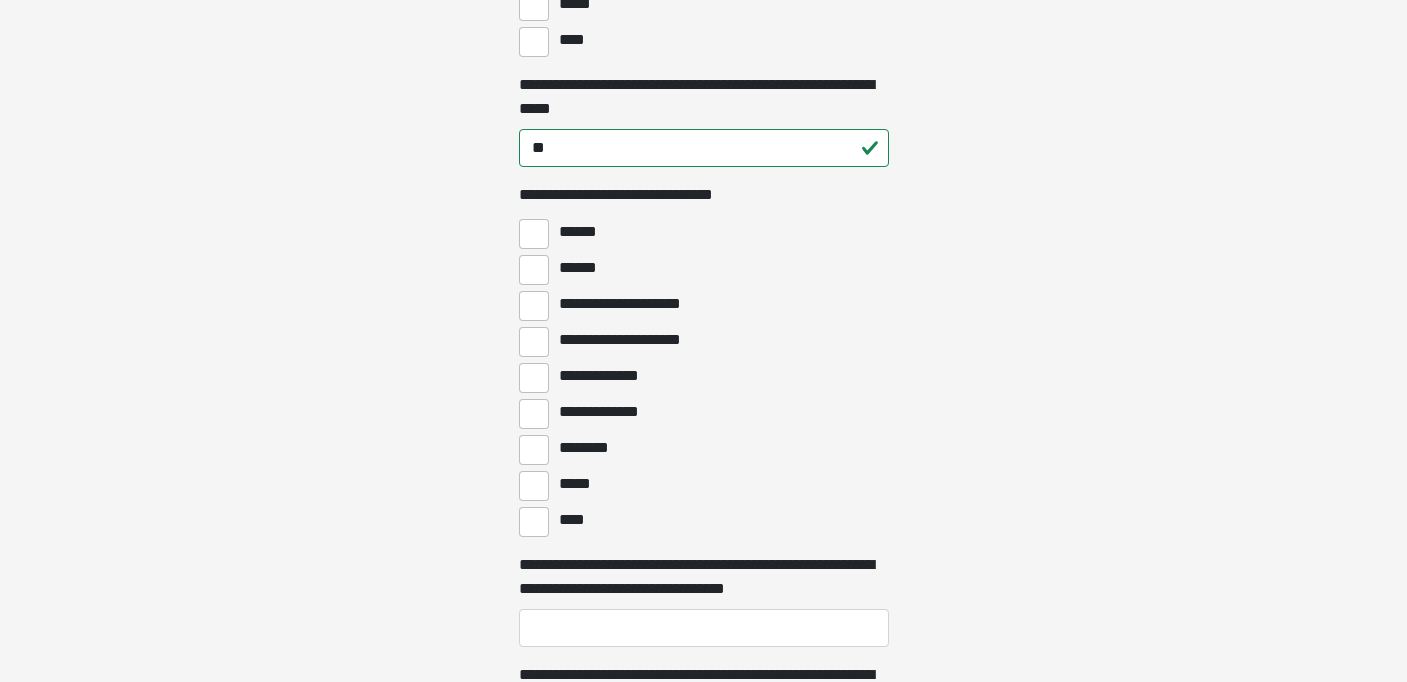 scroll, scrollTop: 5556, scrollLeft: 0, axis: vertical 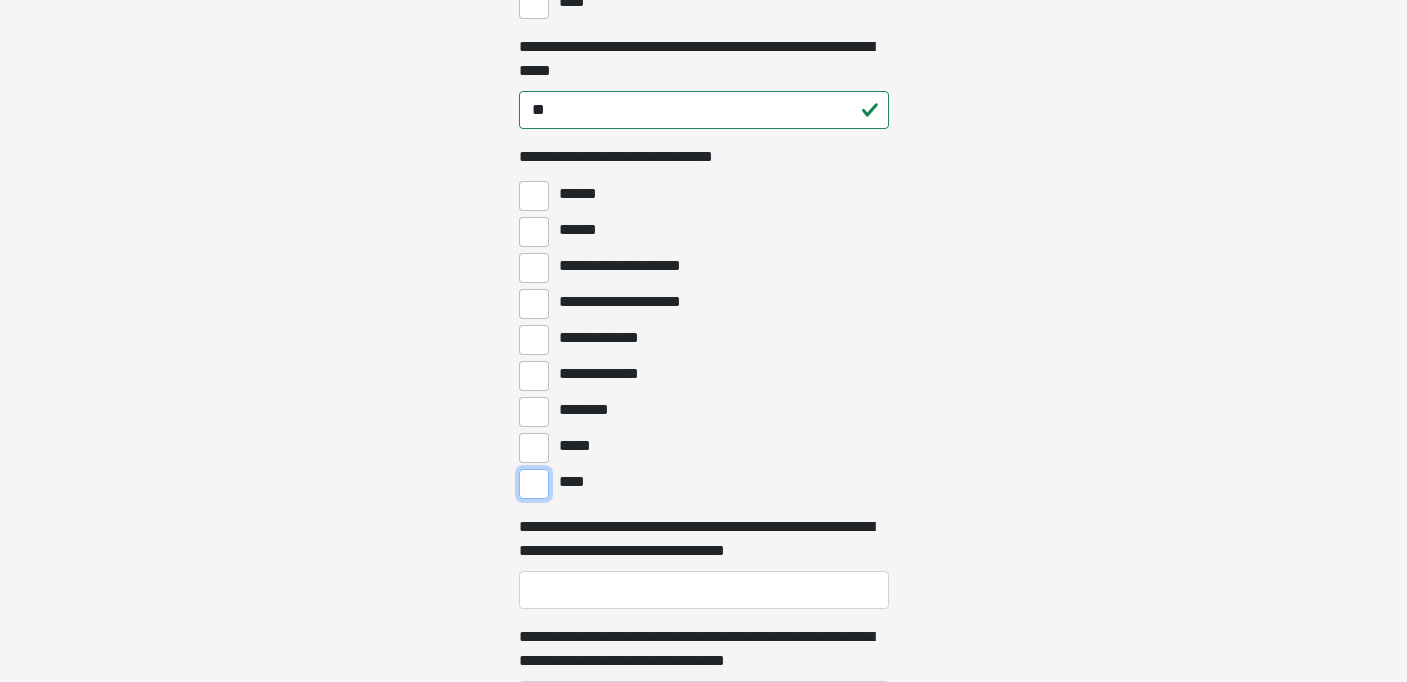 click on "****" at bounding box center (534, 484) 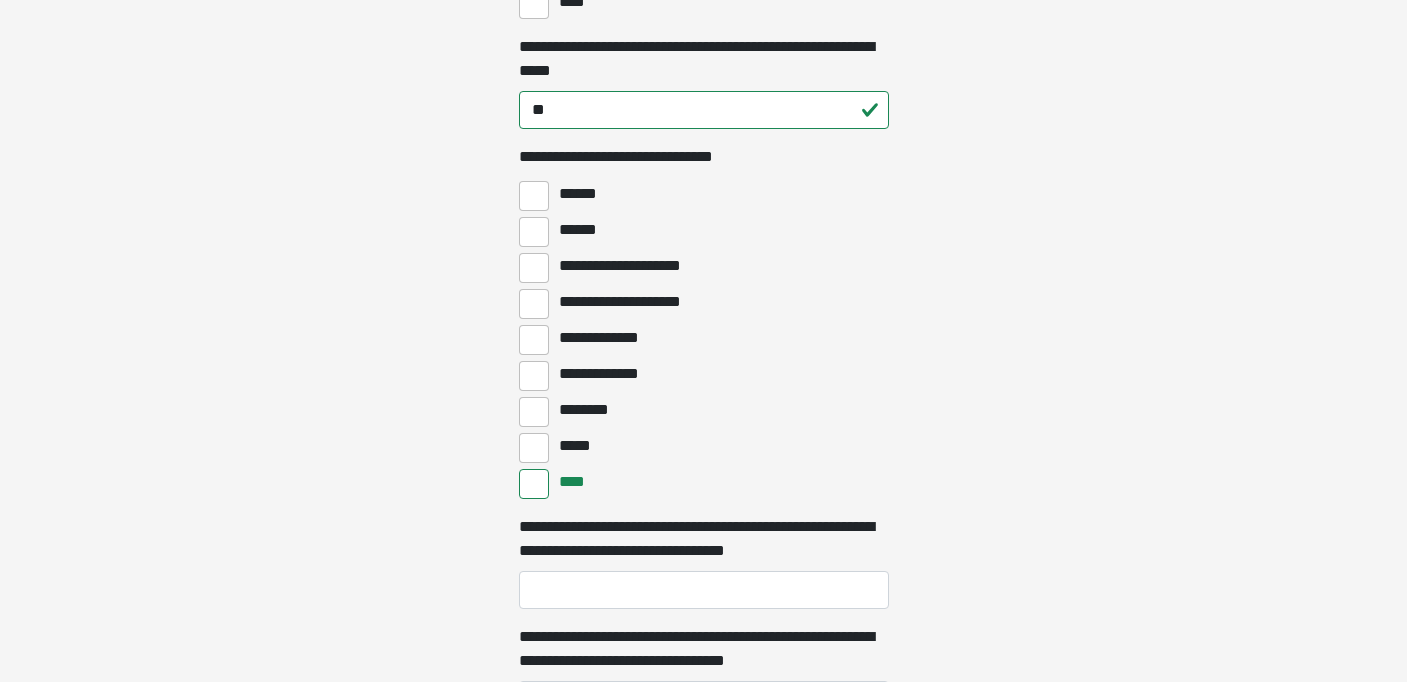 click on "**********" at bounding box center (703, -5215) 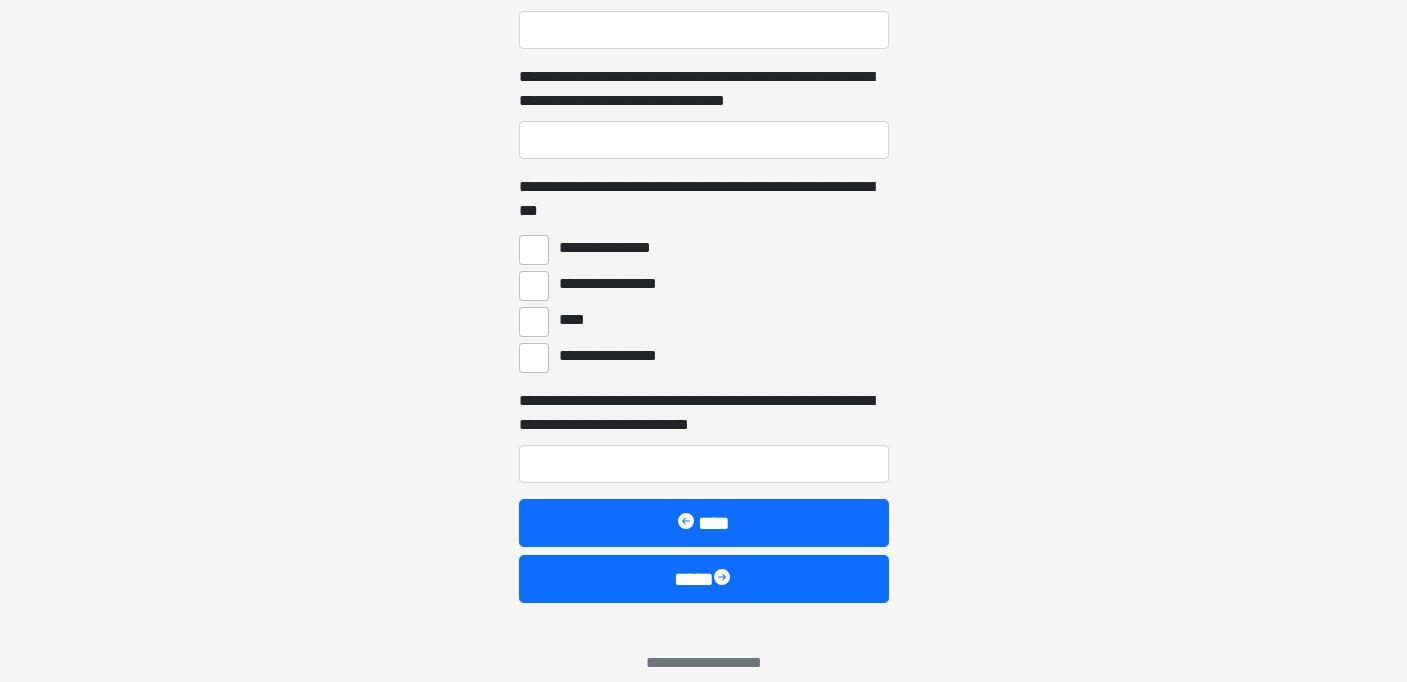 scroll, scrollTop: 6140, scrollLeft: 0, axis: vertical 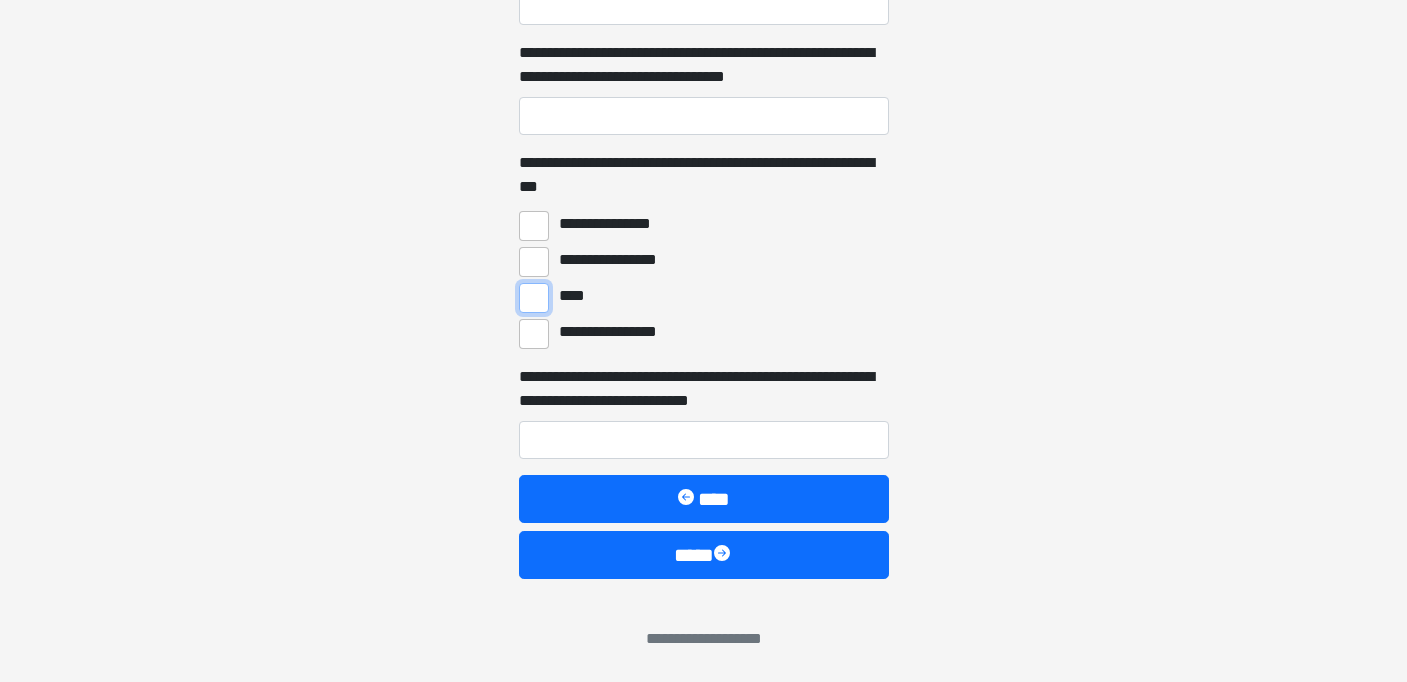 click on "****" at bounding box center (534, 298) 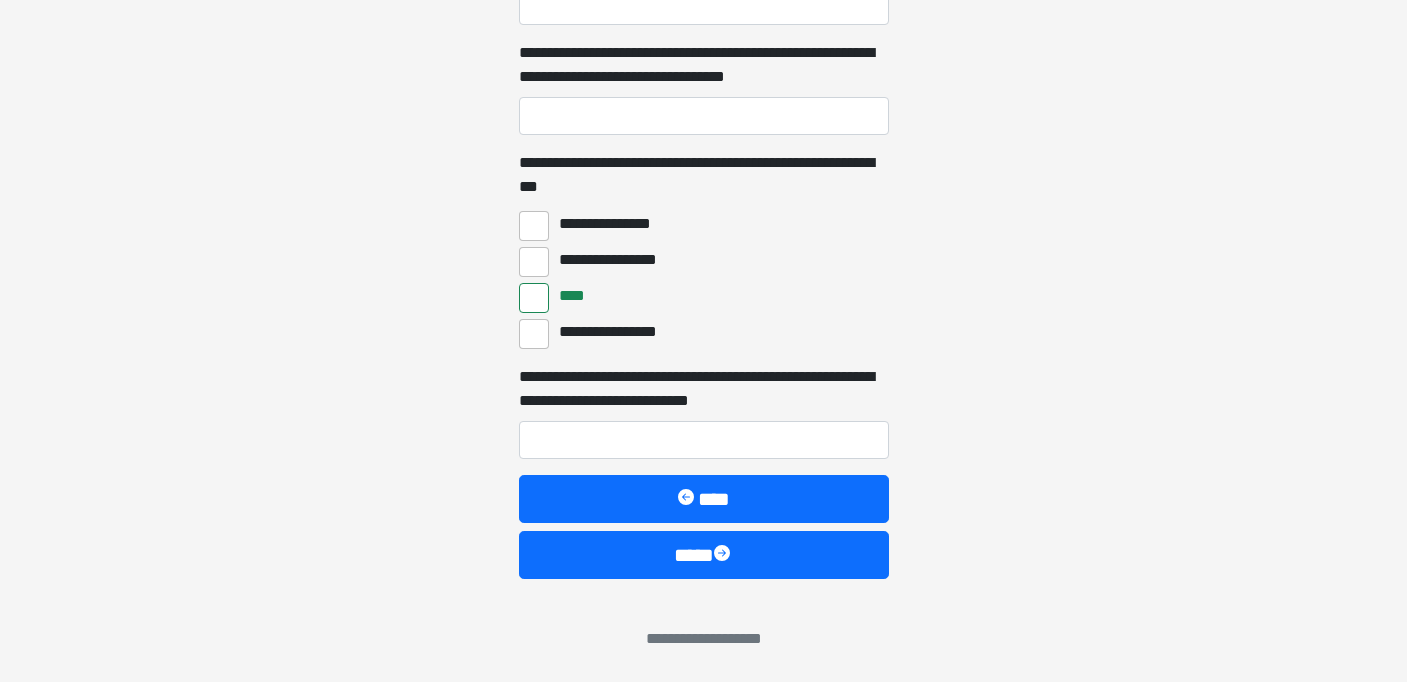click on "**********" at bounding box center (703, -5799) 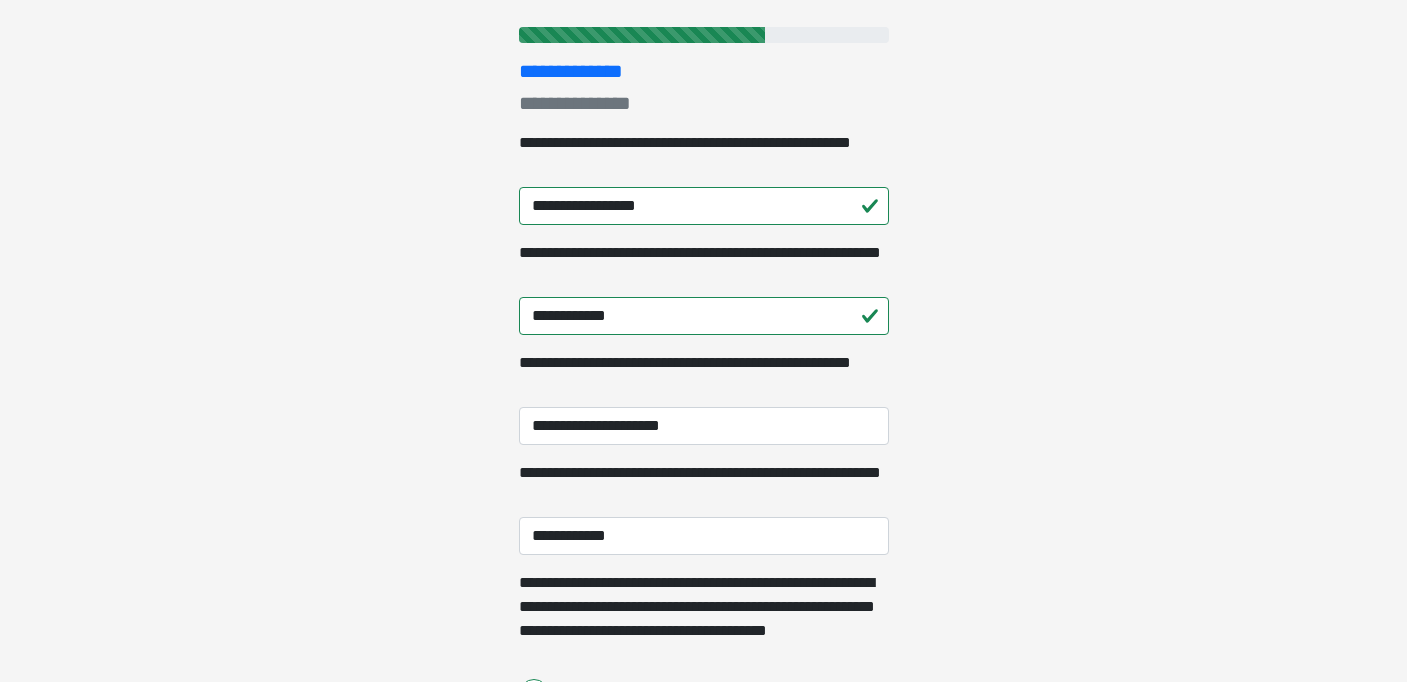 scroll, scrollTop: 0, scrollLeft: 0, axis: both 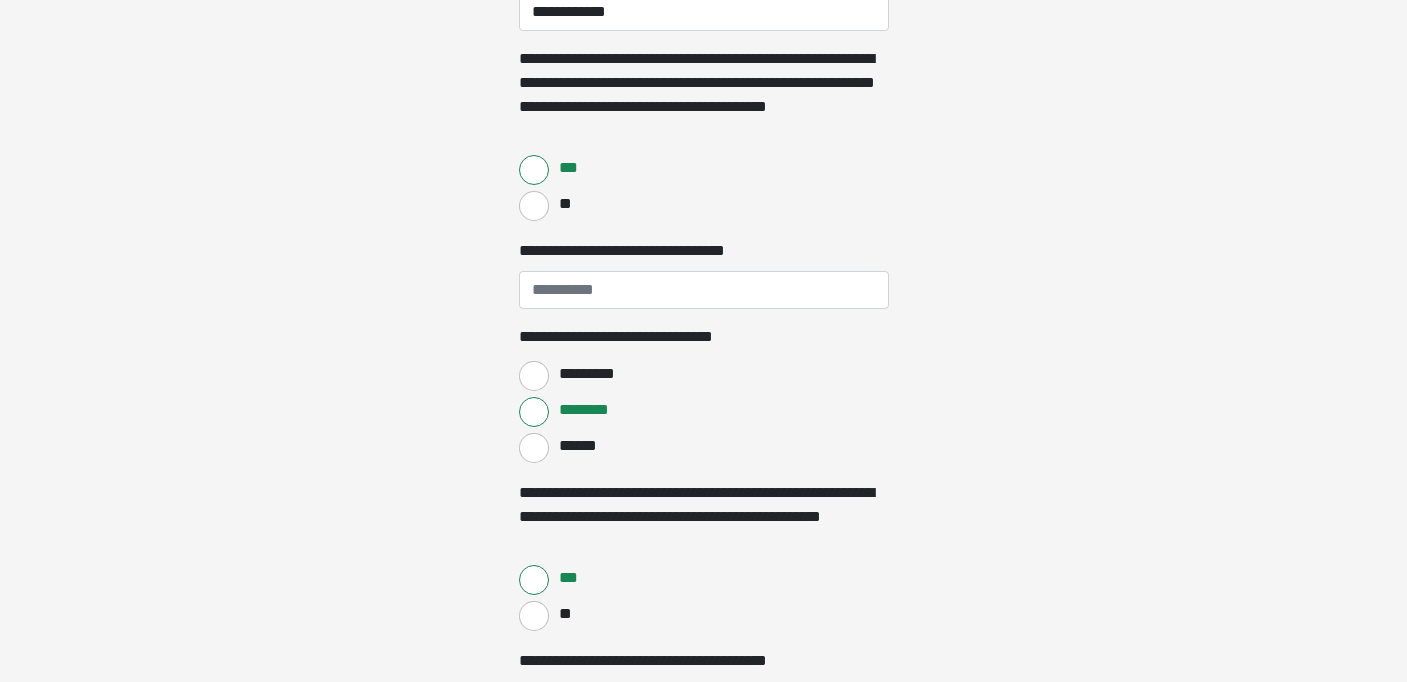 click on "**********" at bounding box center [703, -419] 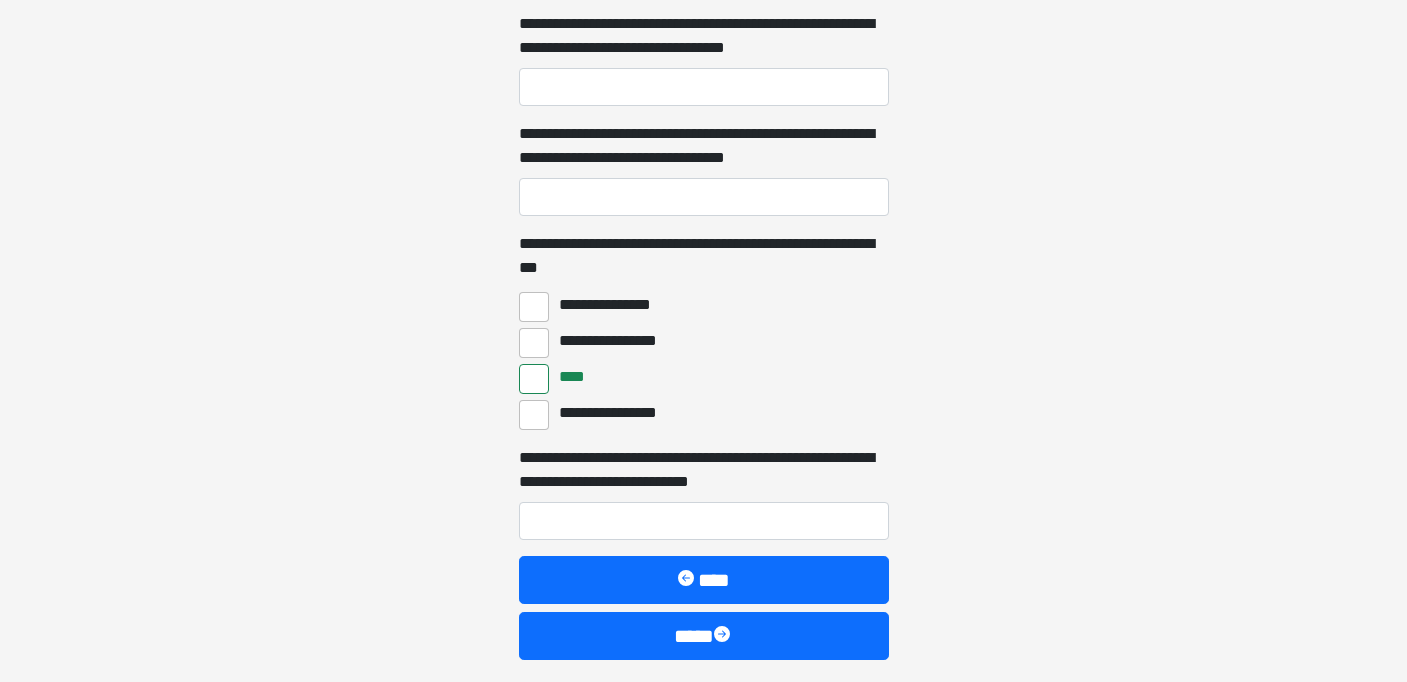 scroll, scrollTop: 6140, scrollLeft: 0, axis: vertical 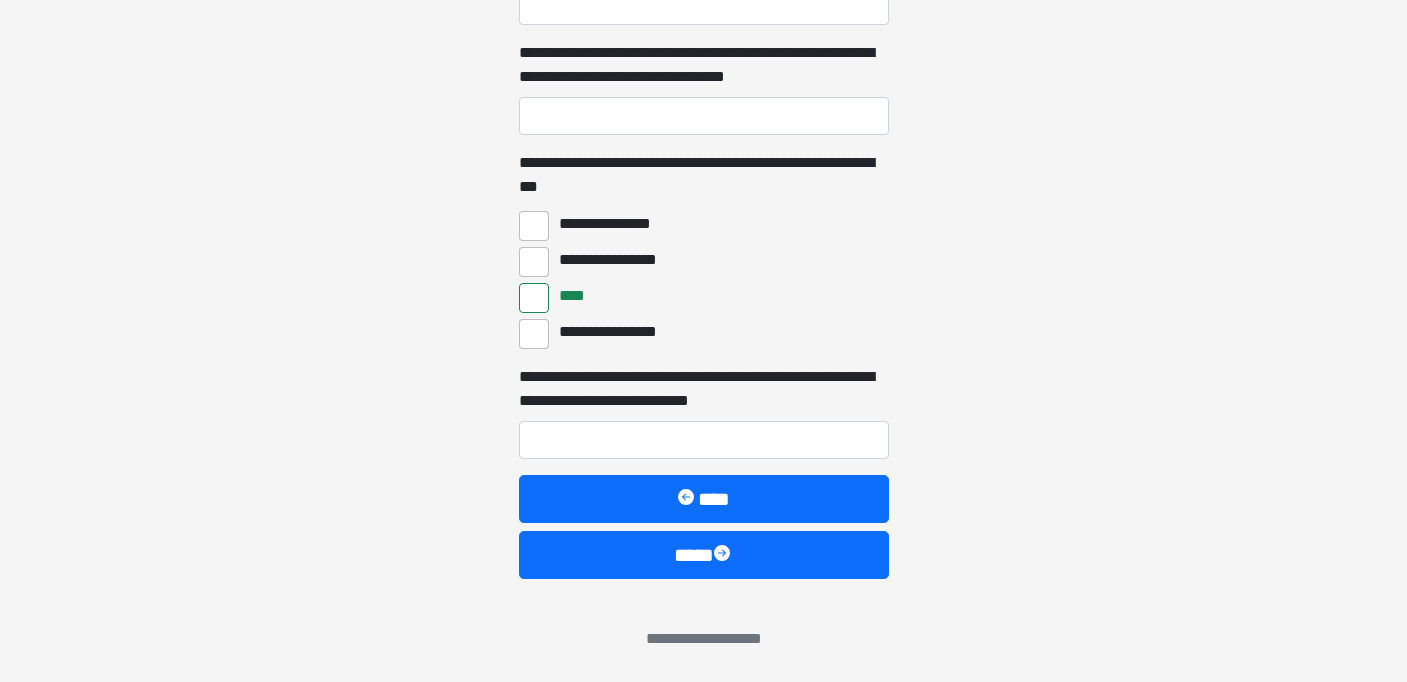 click on "**********" at bounding box center (703, -5799) 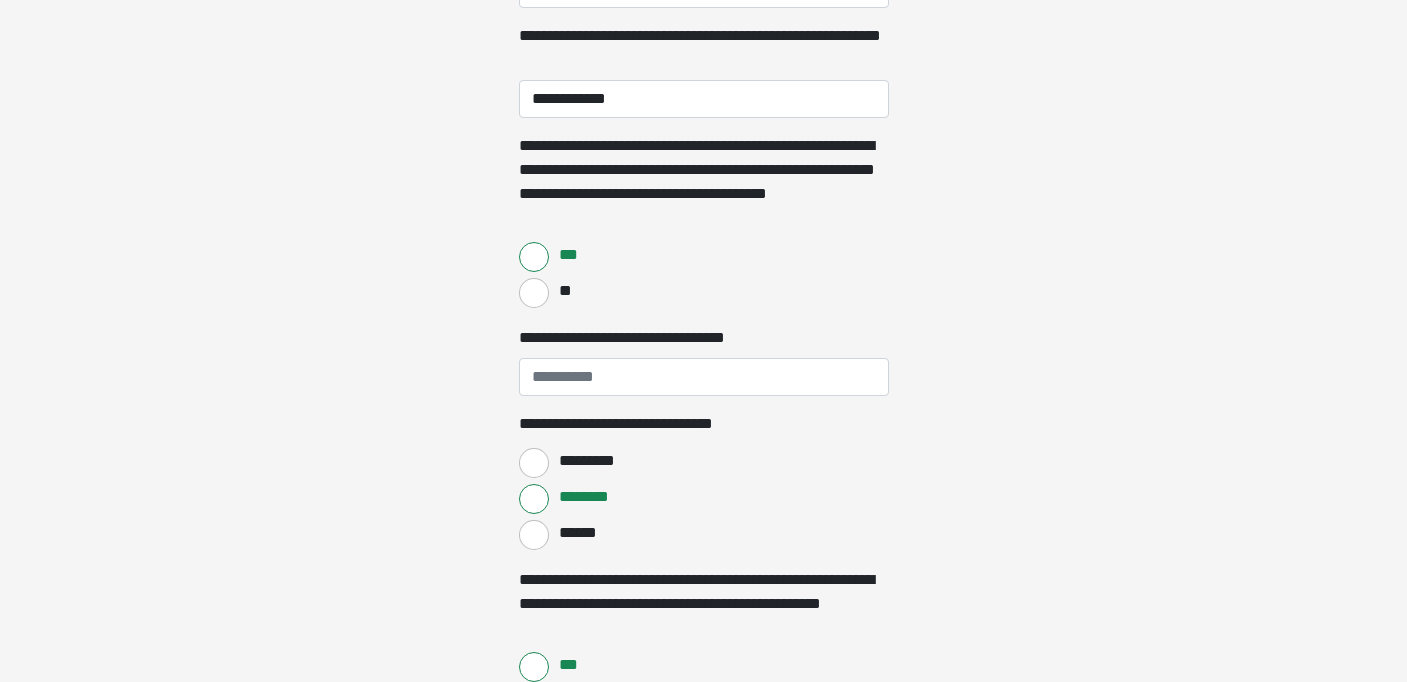 scroll, scrollTop: 660, scrollLeft: 0, axis: vertical 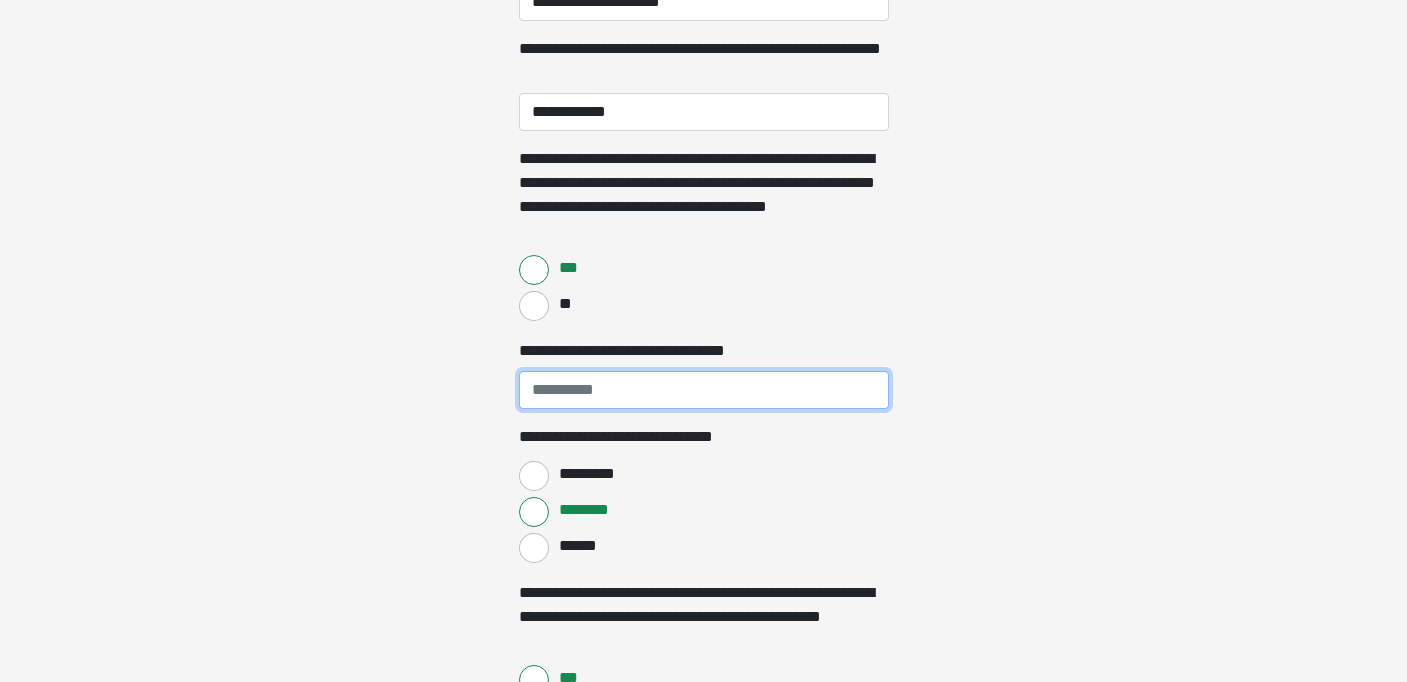 click on "**********" at bounding box center [704, 390] 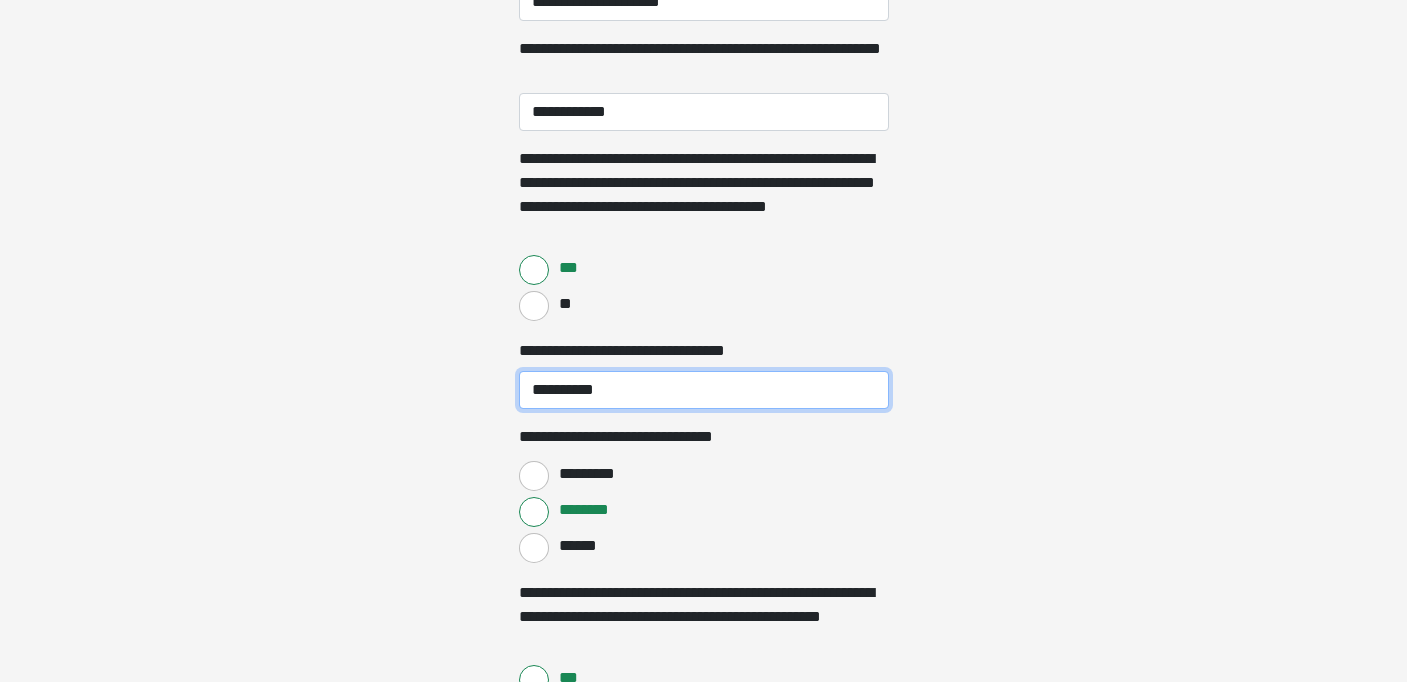 type on "**********" 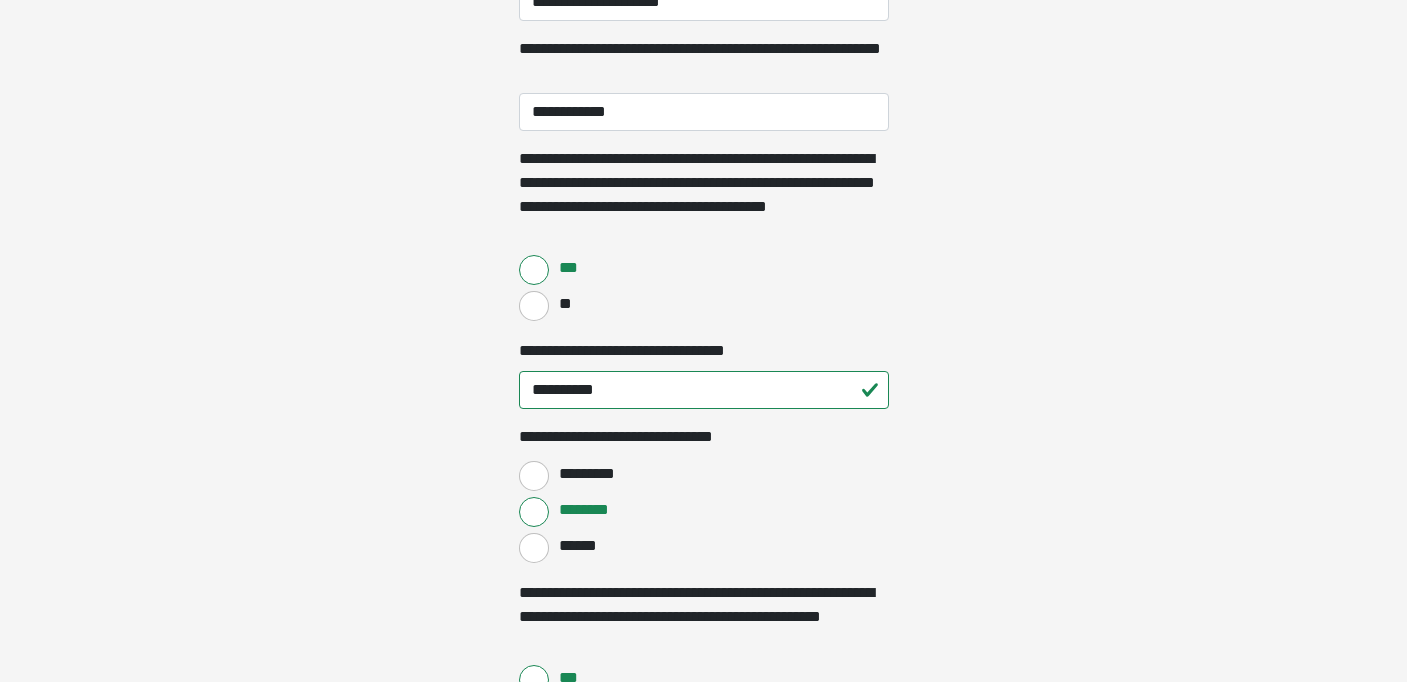 click on "**********" at bounding box center [703, -319] 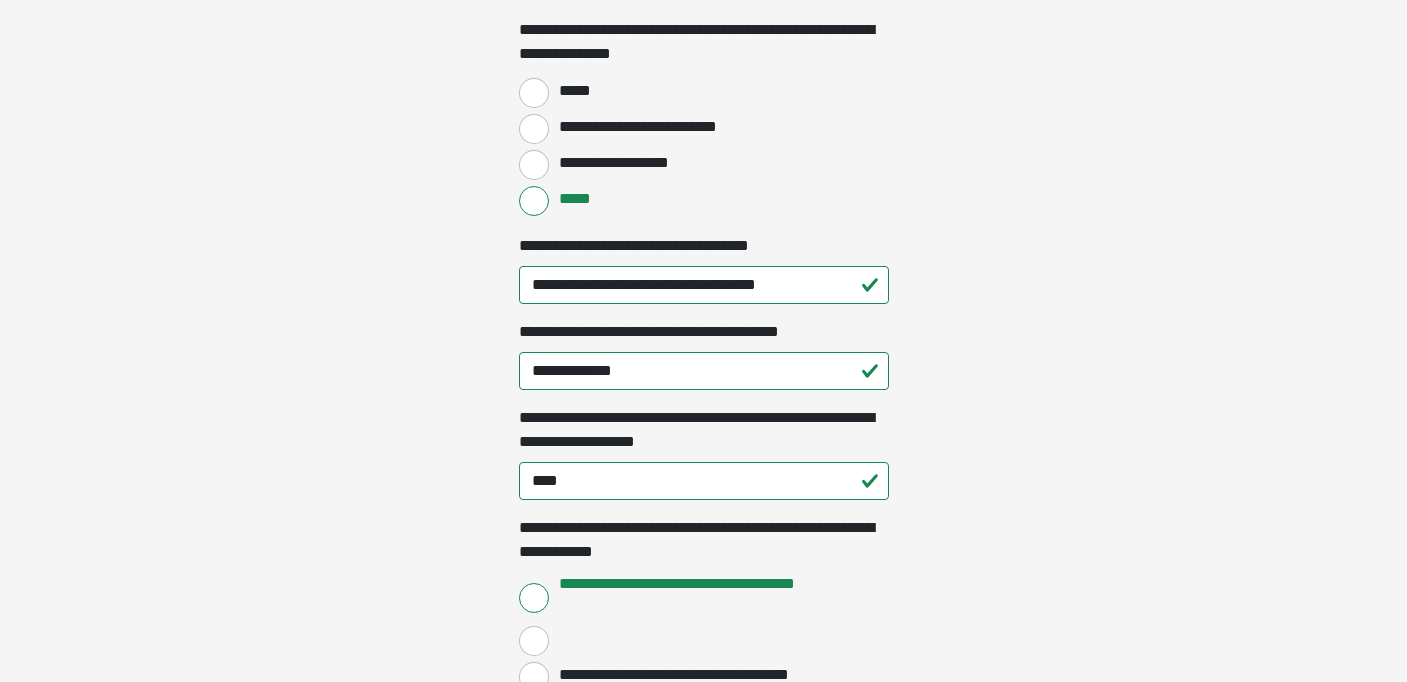 scroll, scrollTop: 2080, scrollLeft: 0, axis: vertical 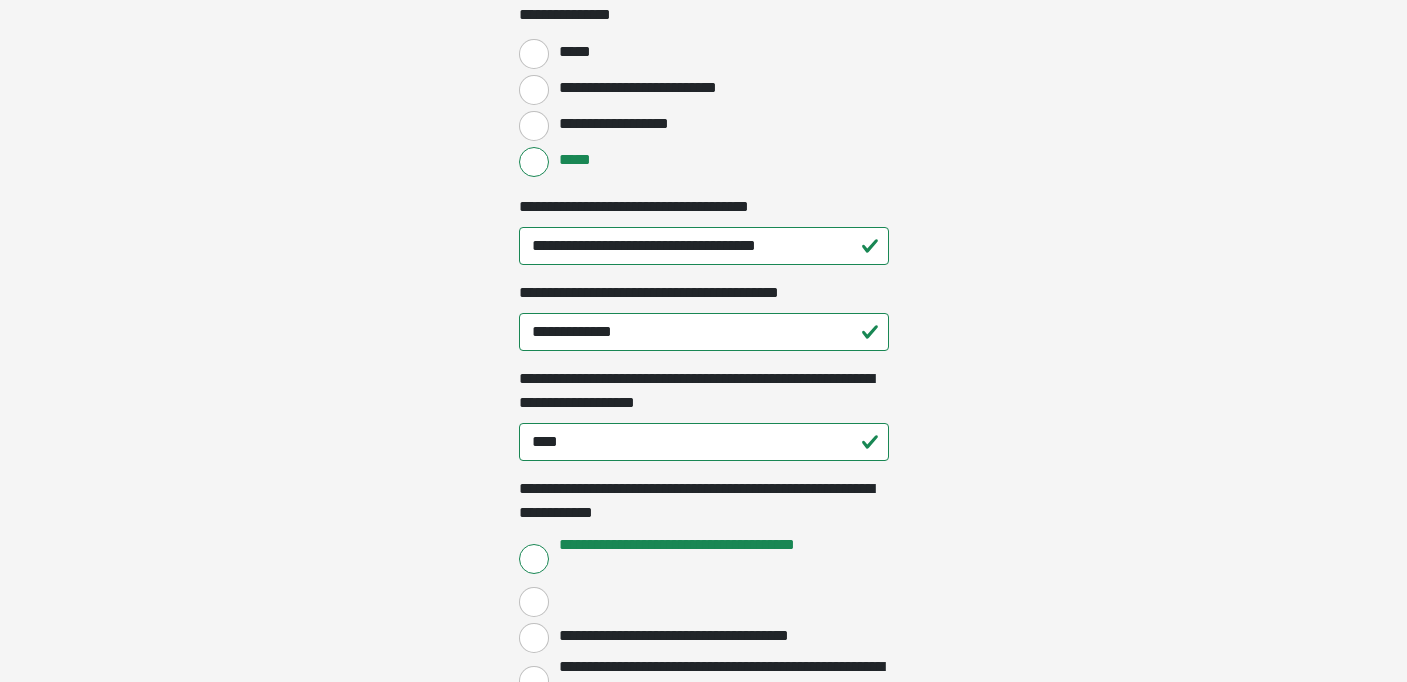 click on "**********" at bounding box center [703, -1739] 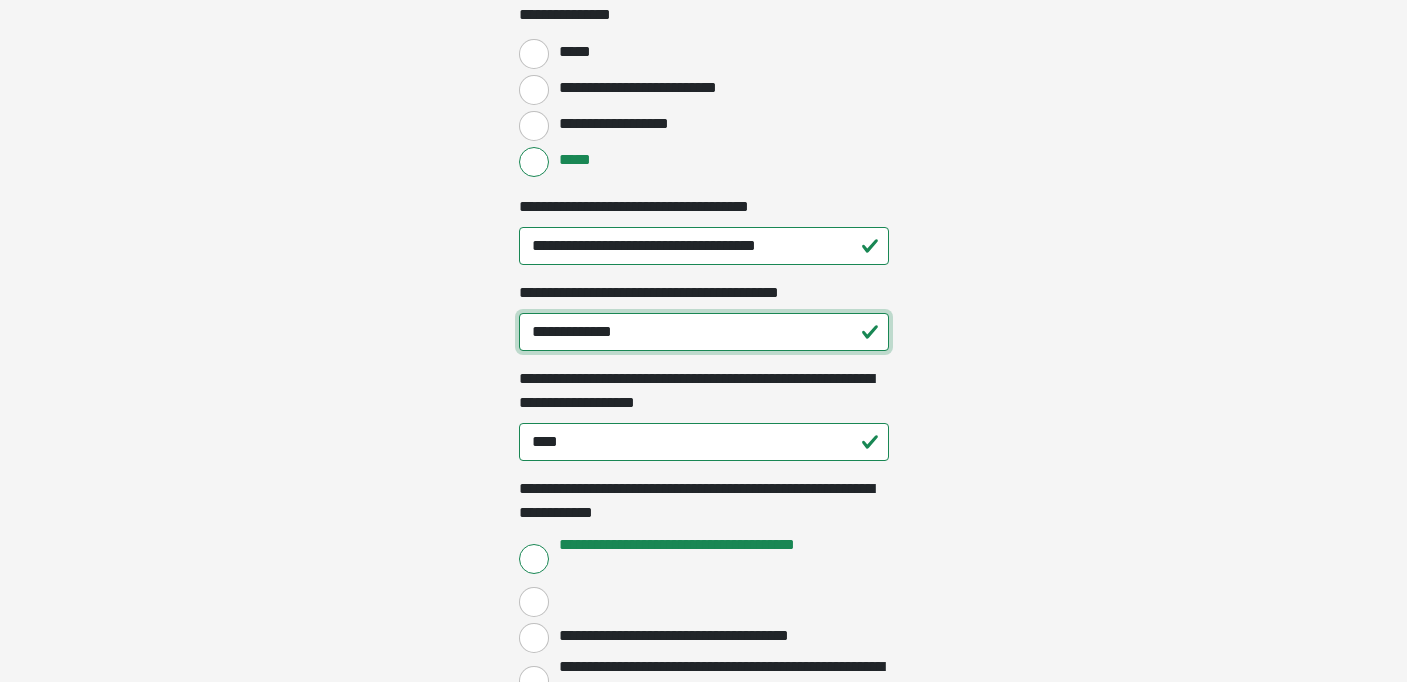 drag, startPoint x: 605, startPoint y: 332, endPoint x: 501, endPoint y: 317, distance: 105.076164 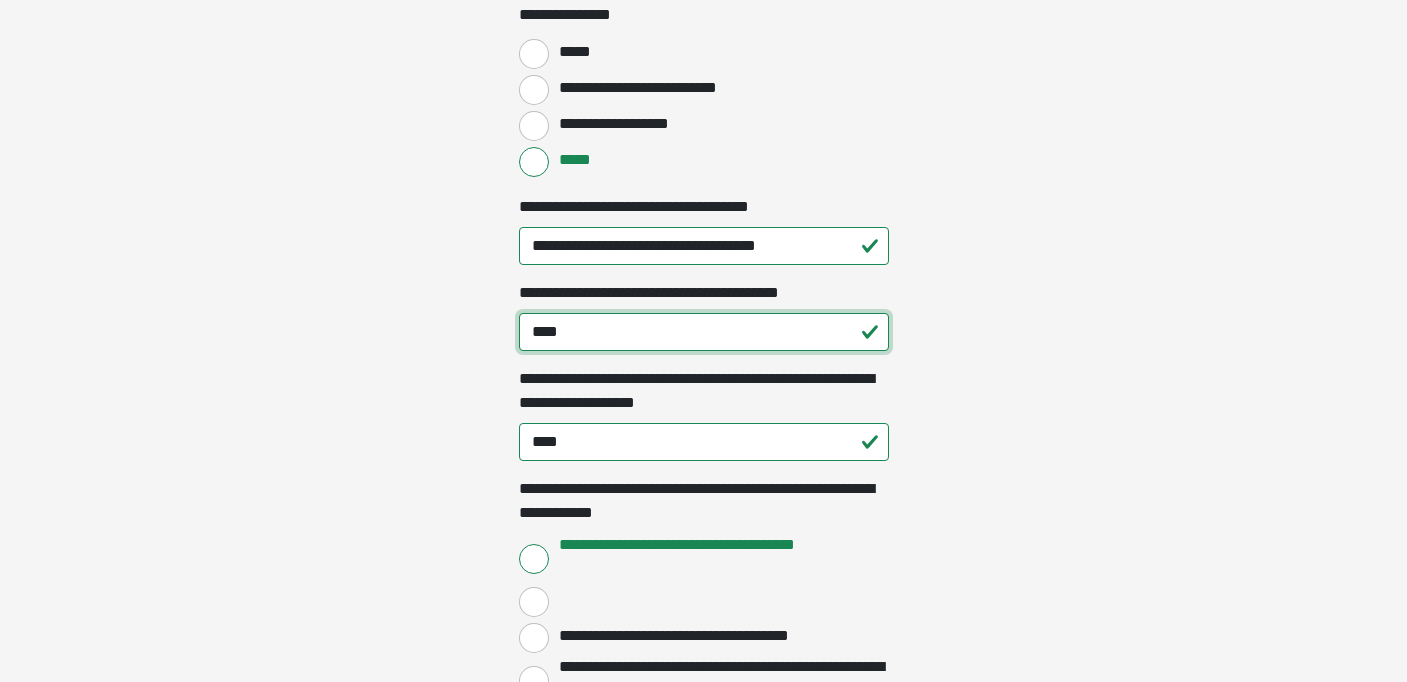 type on "****" 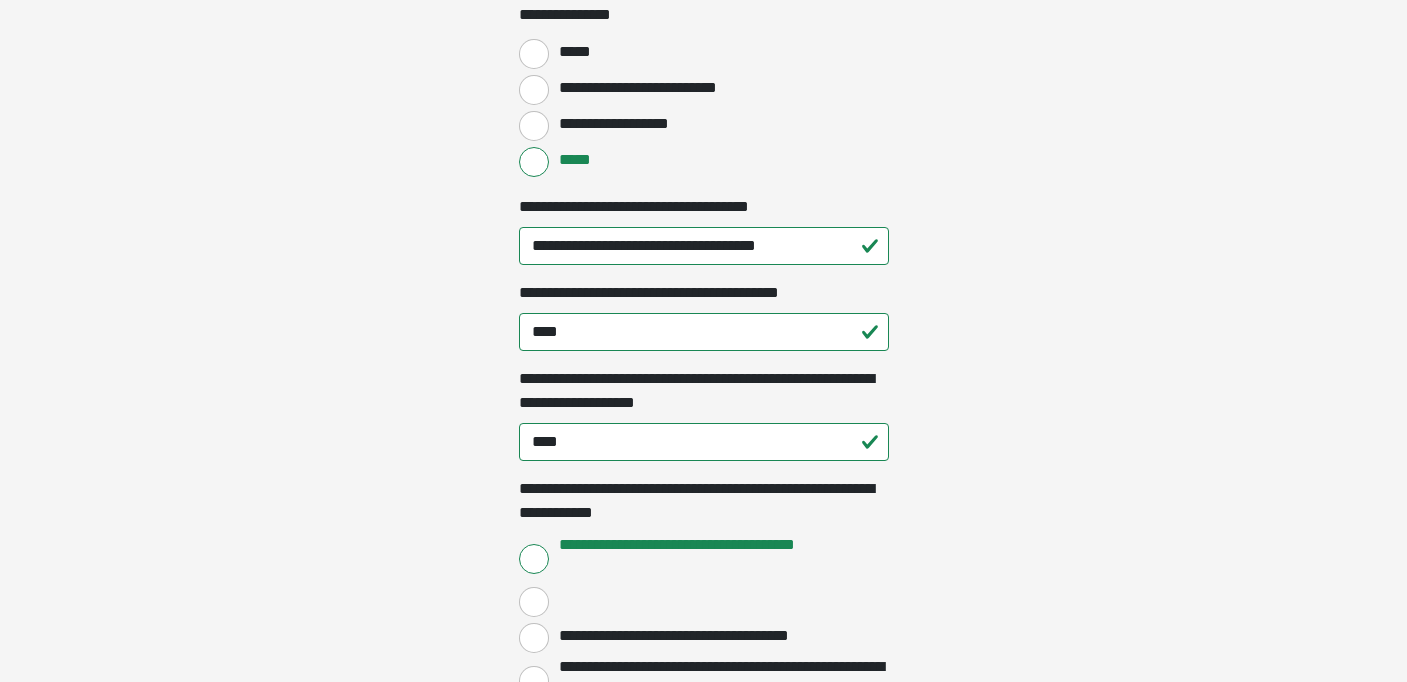 click on "**********" at bounding box center (703, -1739) 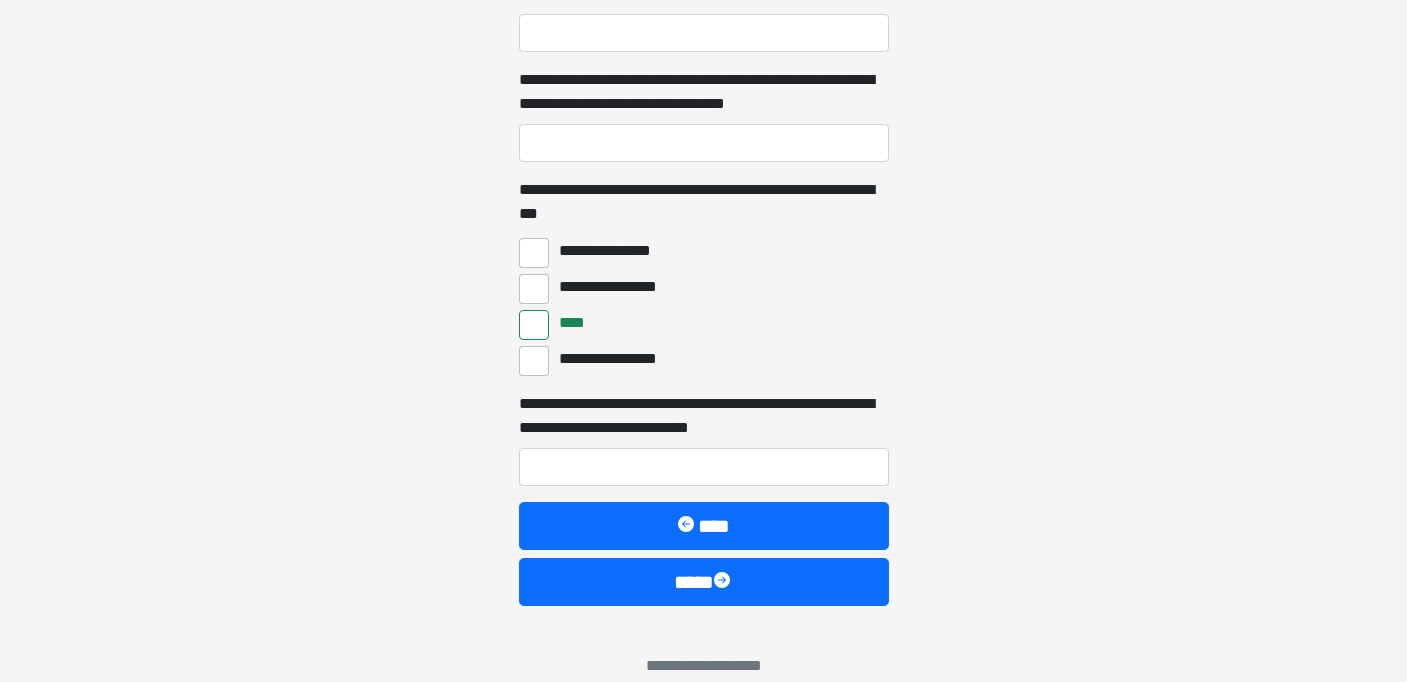 scroll, scrollTop: 6140, scrollLeft: 0, axis: vertical 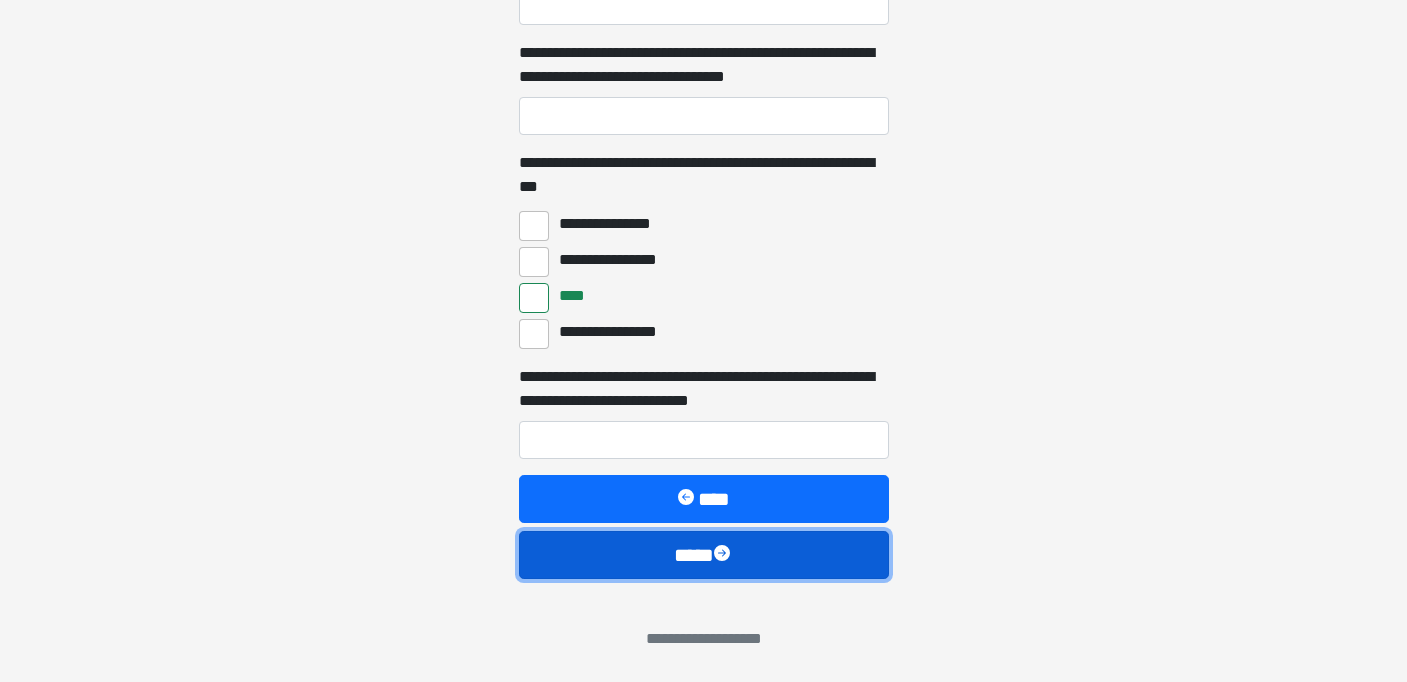 click on "****" at bounding box center (704, 555) 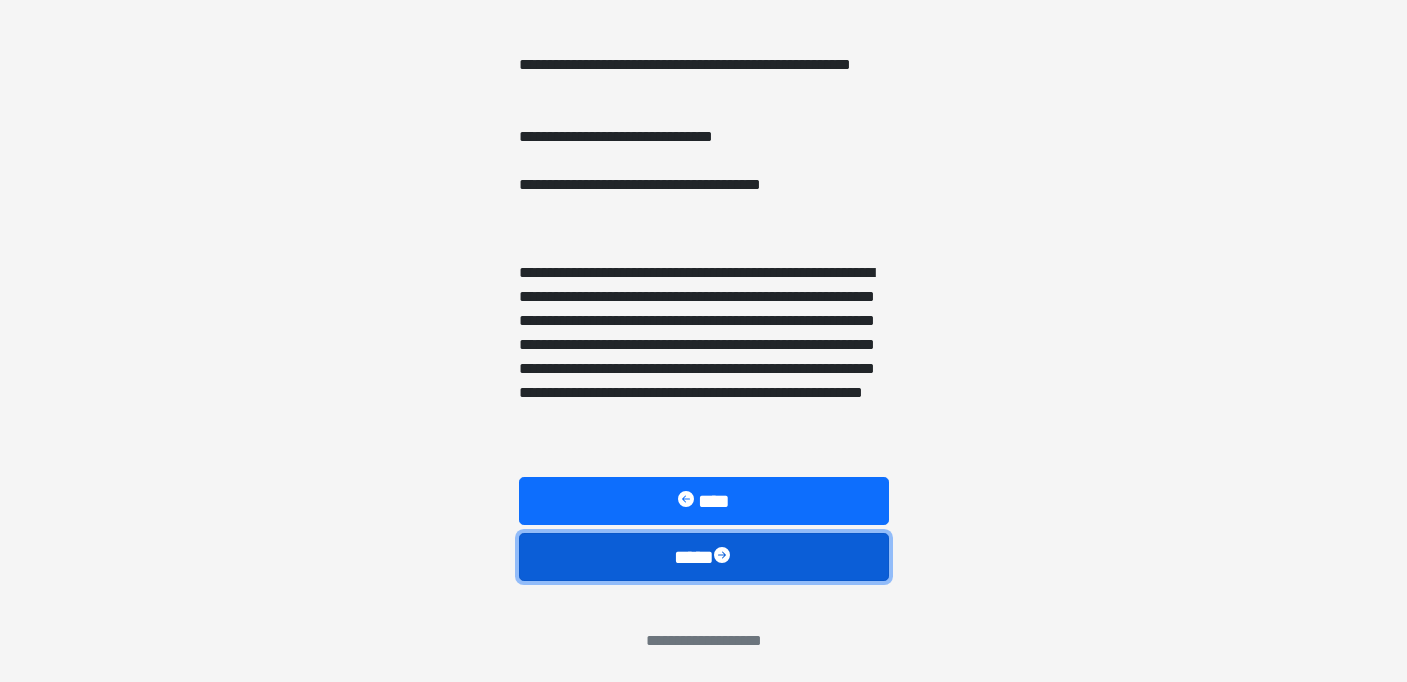 scroll, scrollTop: 1548, scrollLeft: 0, axis: vertical 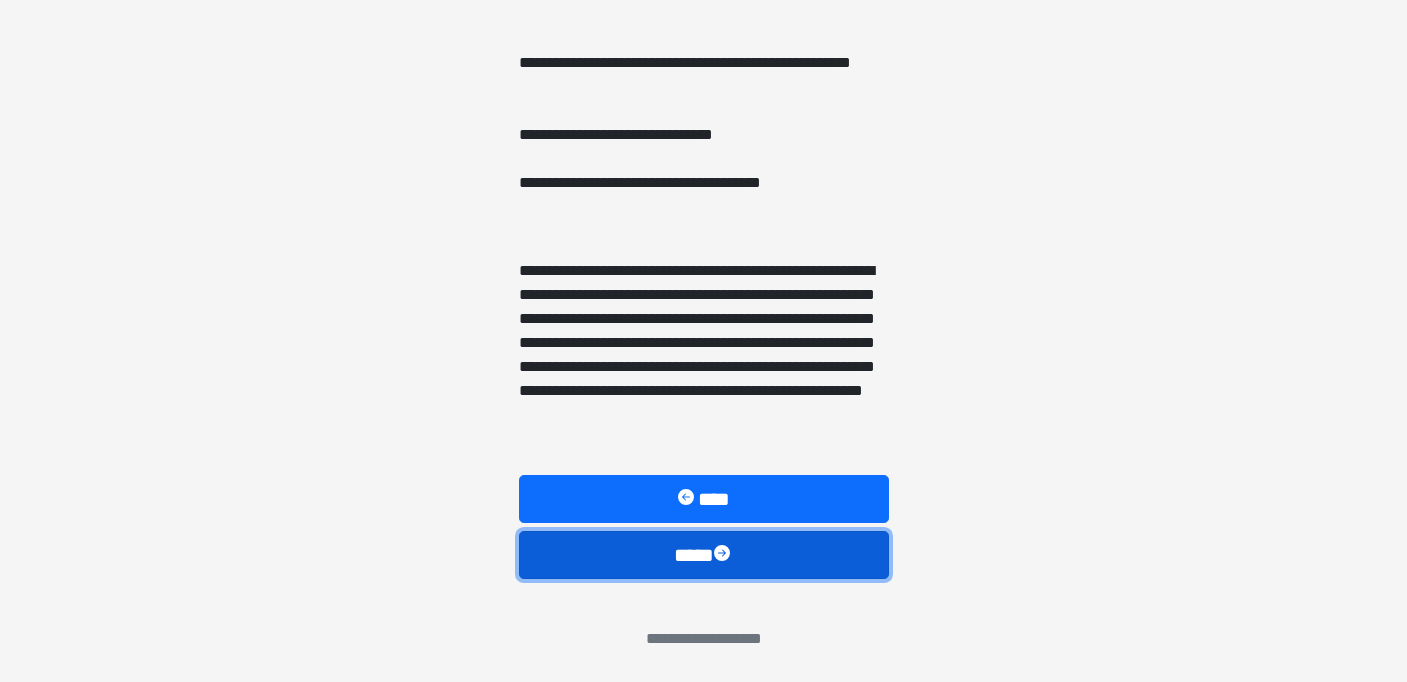 click on "****" at bounding box center (704, 555) 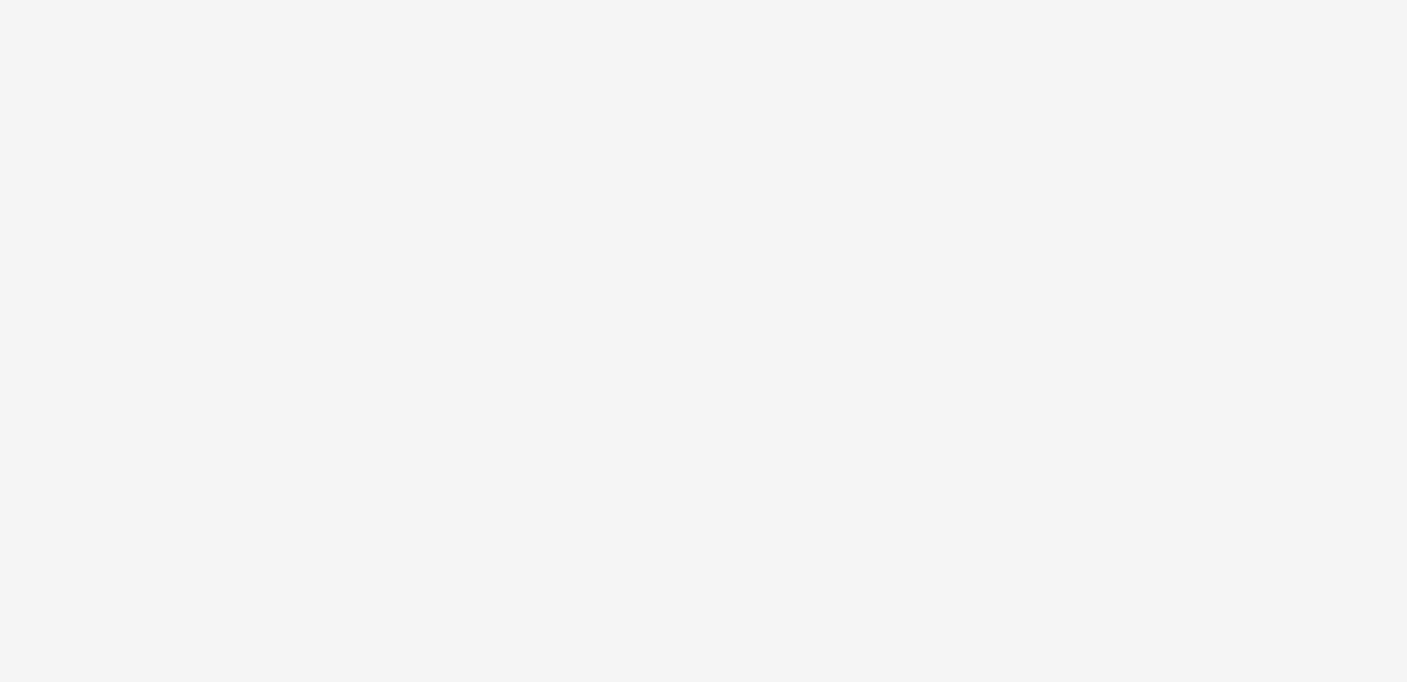 scroll, scrollTop: 82, scrollLeft: 0, axis: vertical 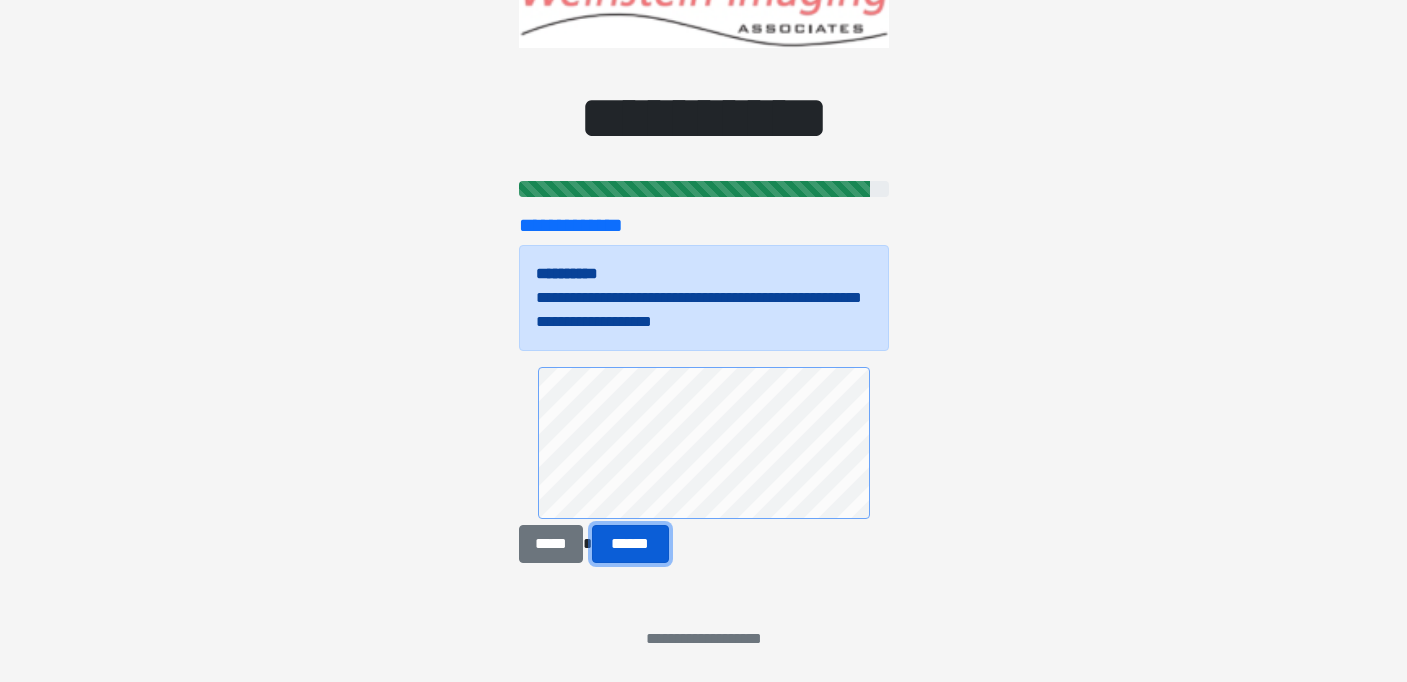 click on "******" at bounding box center (630, 544) 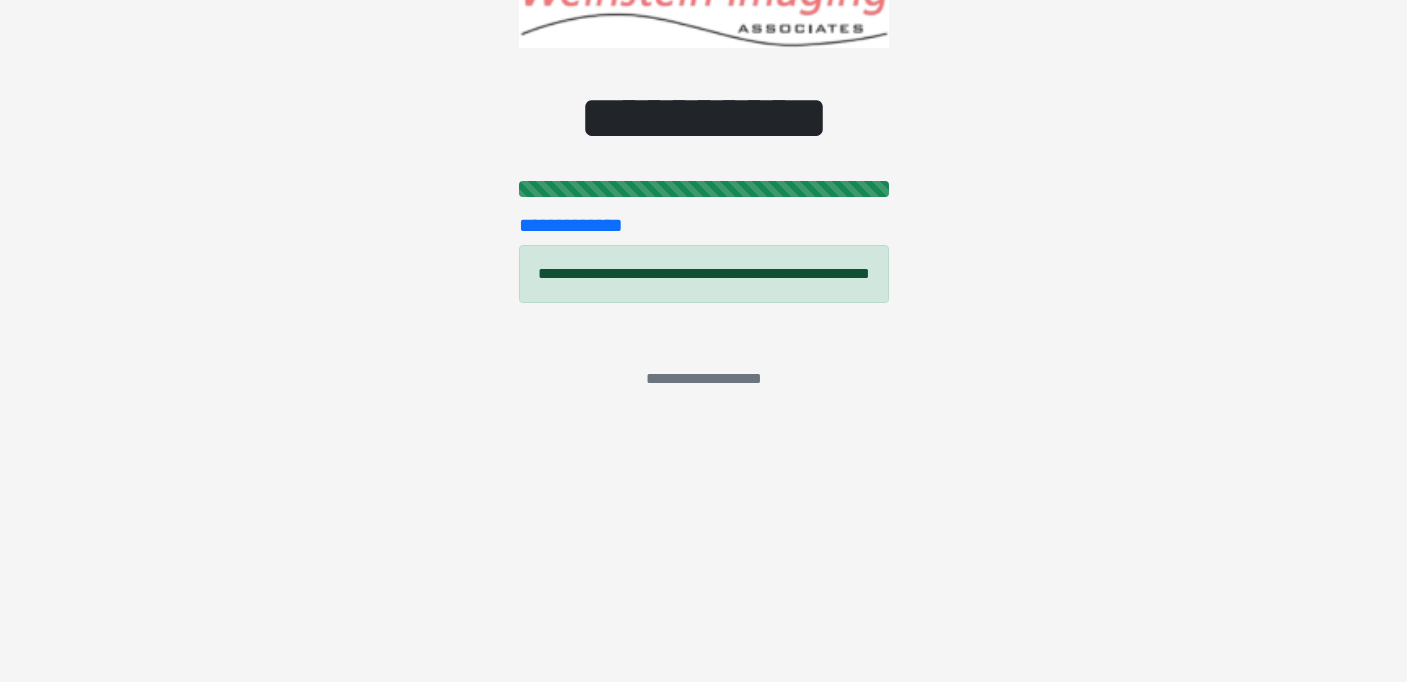 scroll, scrollTop: 0, scrollLeft: 0, axis: both 